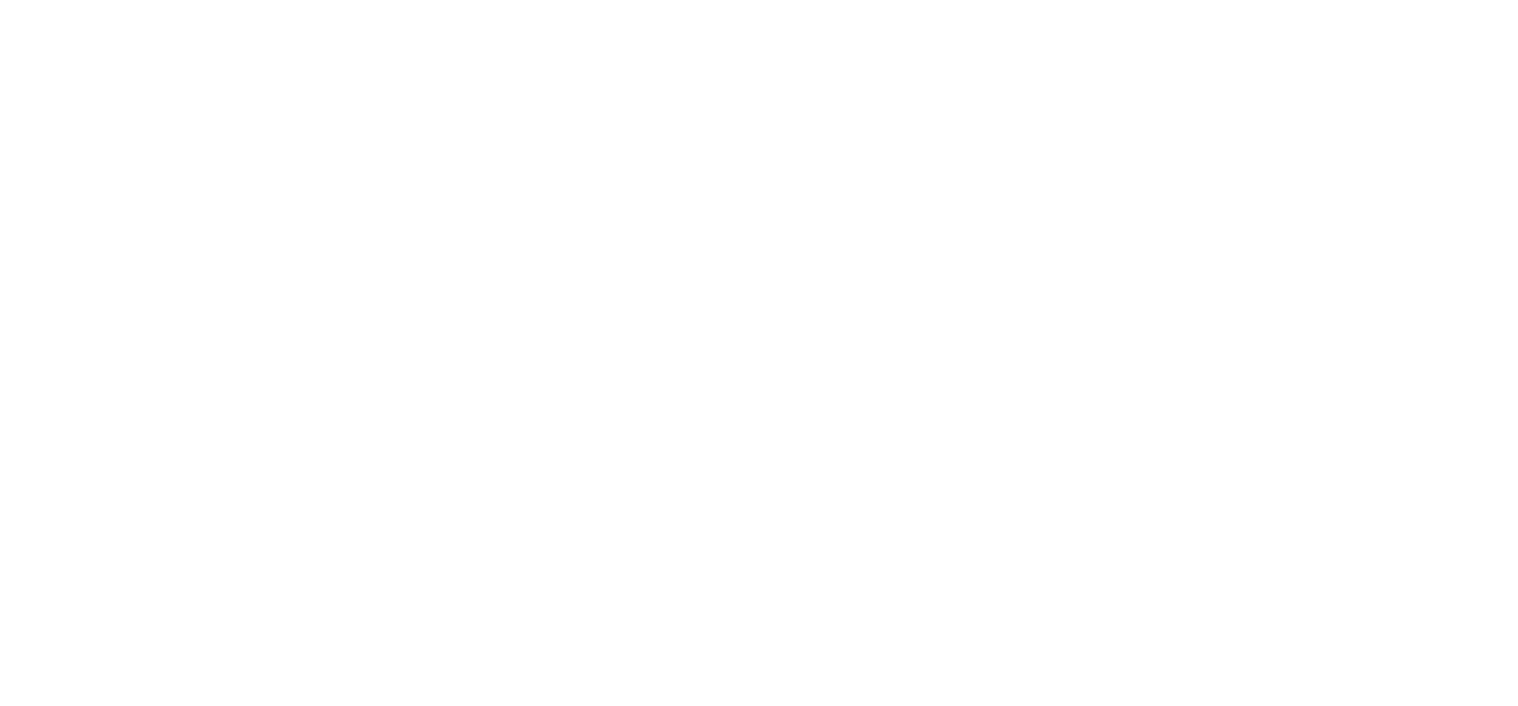 scroll, scrollTop: 0, scrollLeft: 0, axis: both 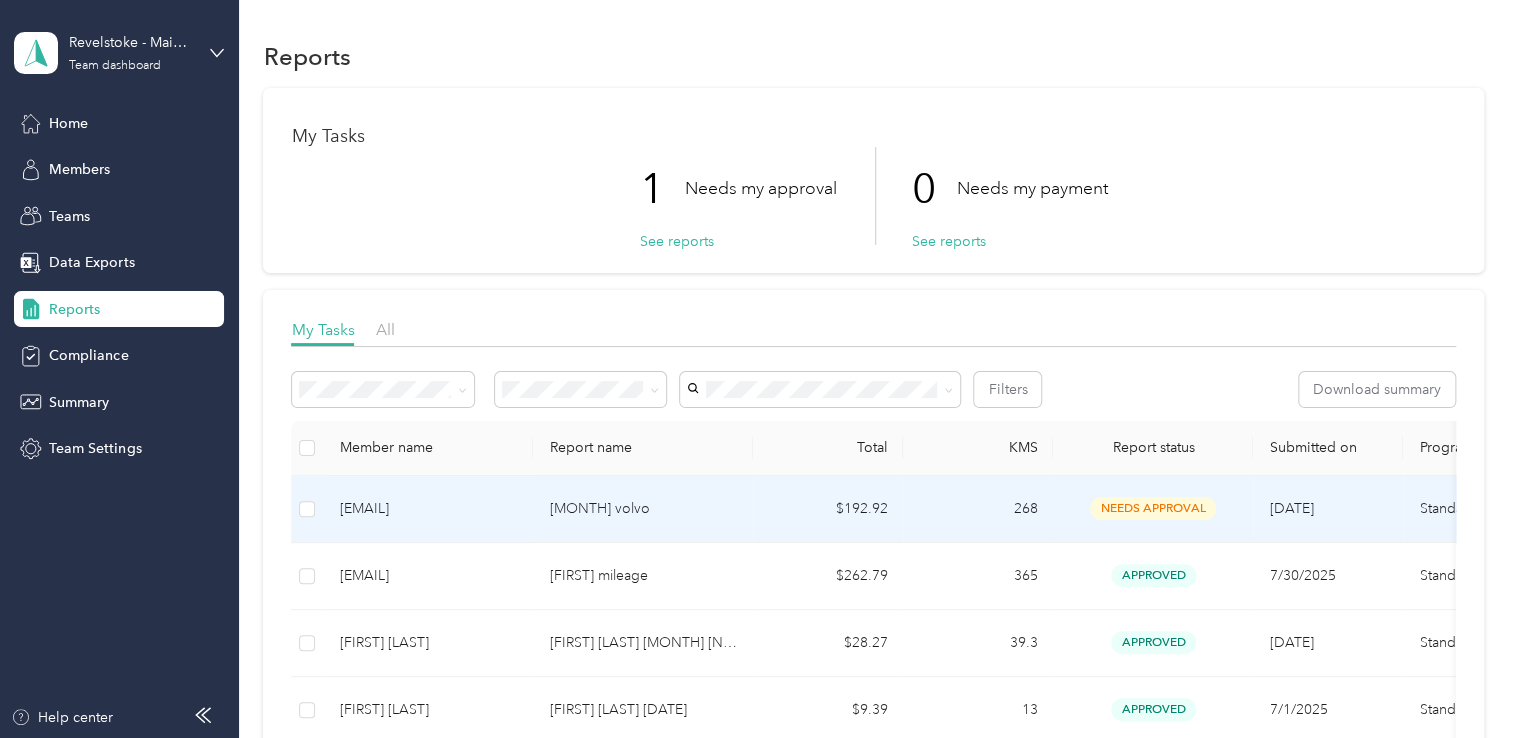 click on "[MONTH] [TEXT]" at bounding box center [643, 509] 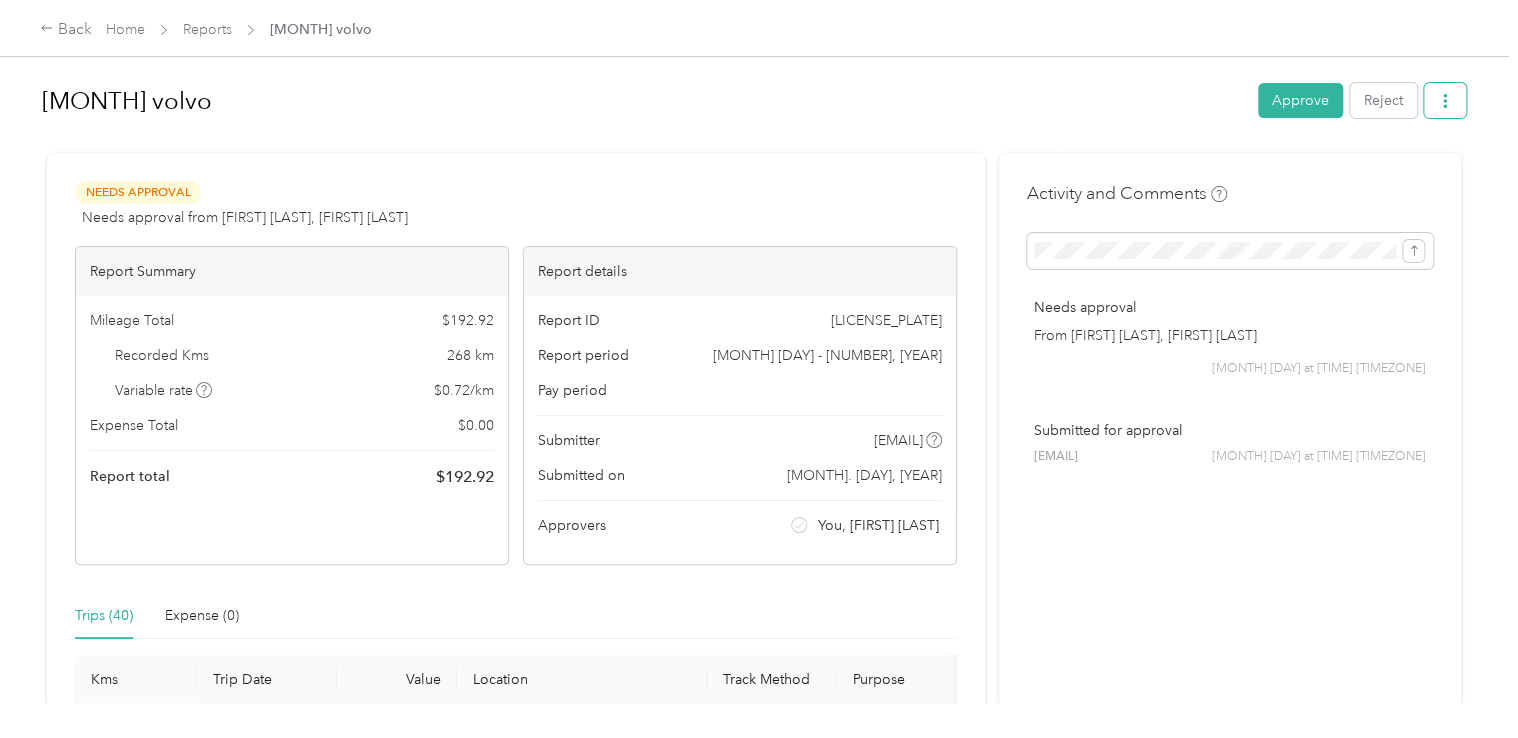 click at bounding box center [1445, 100] 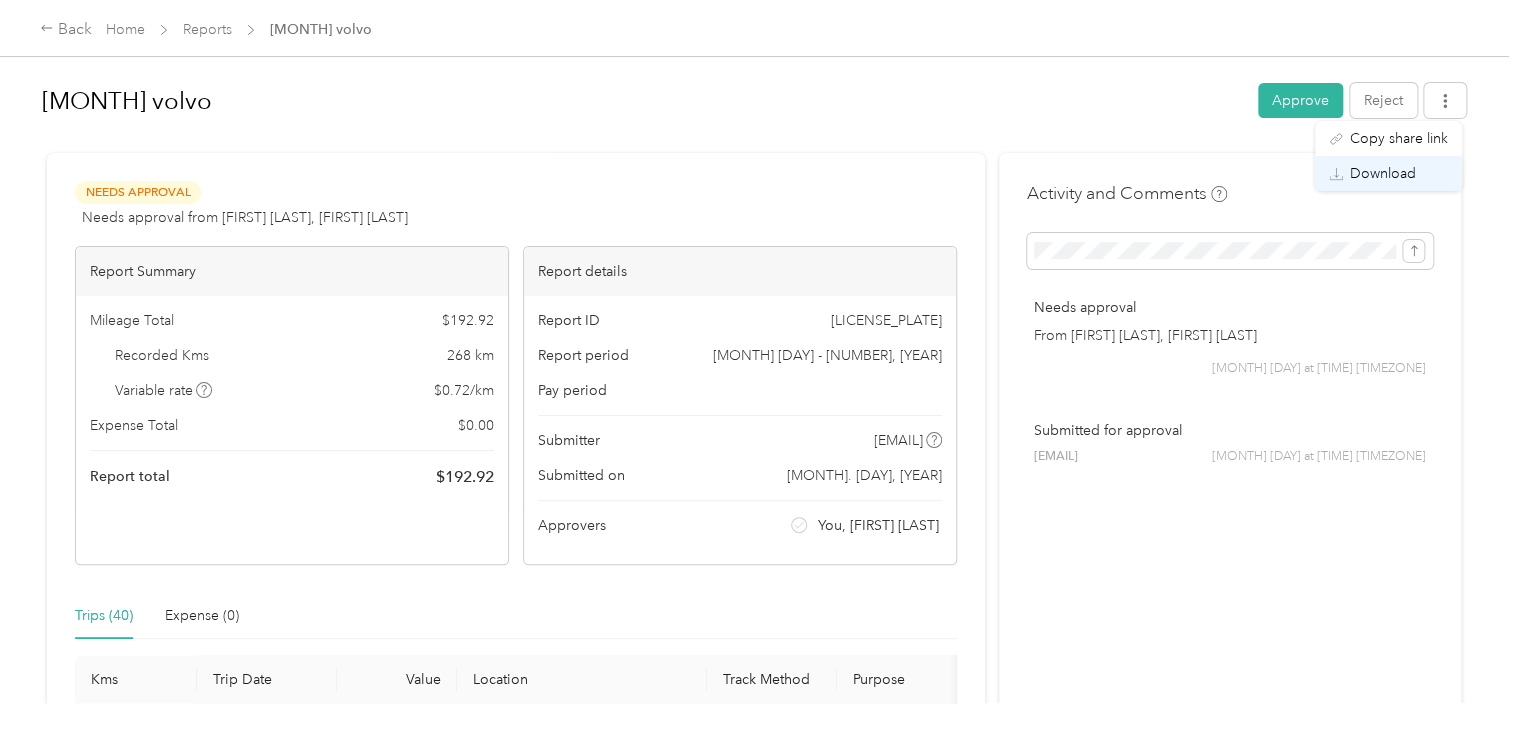 click on "Download" at bounding box center (1383, 173) 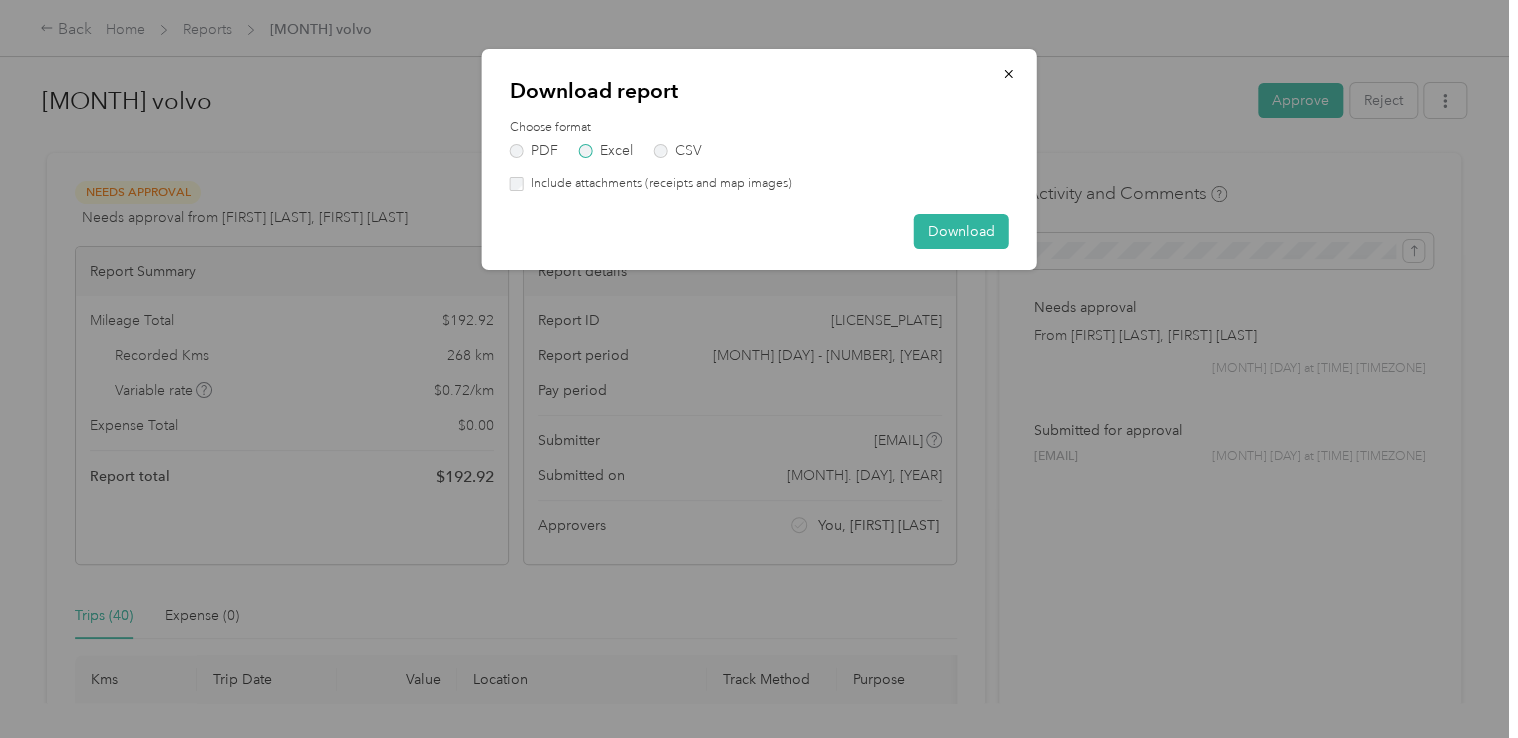 click on "Excel" at bounding box center (606, 151) 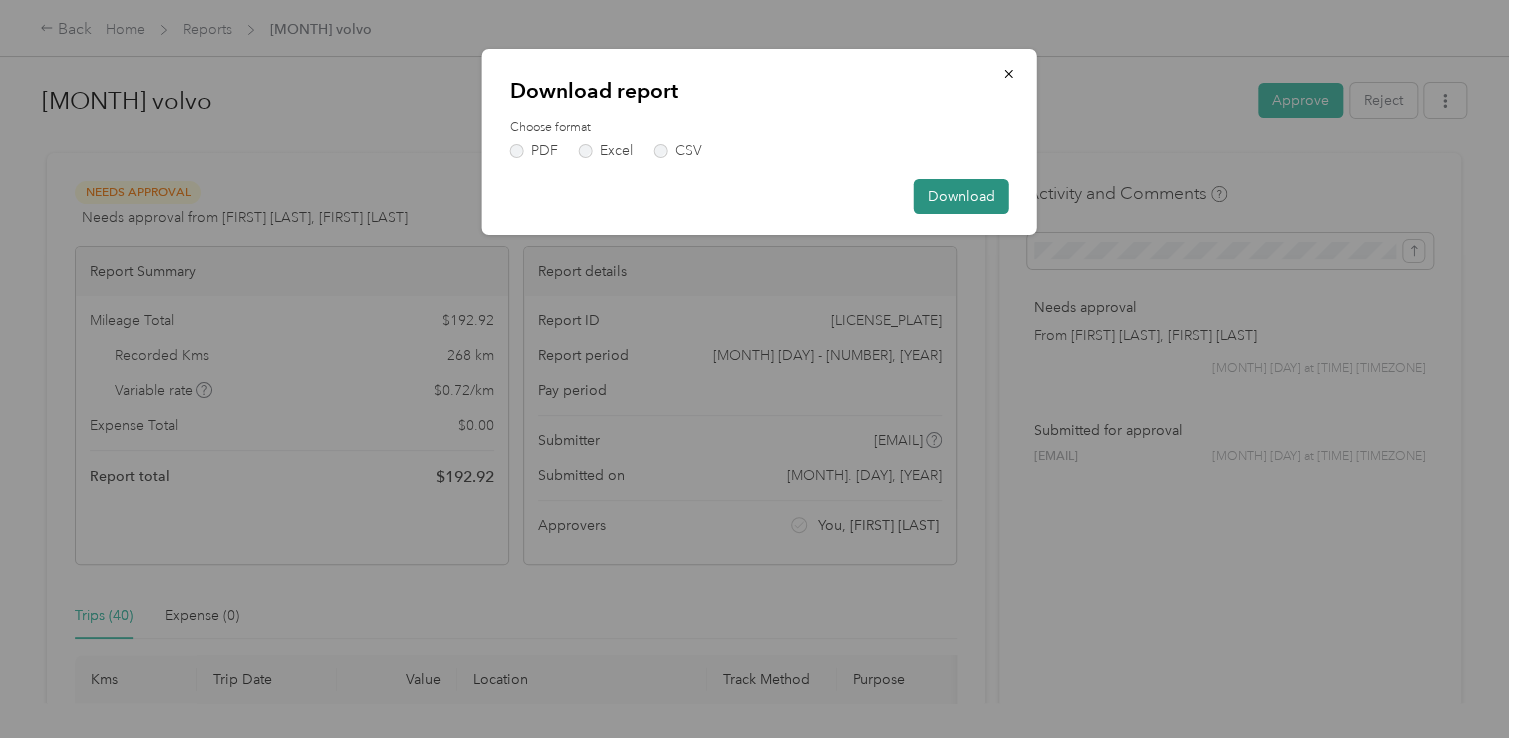 click on "Download" at bounding box center [961, 196] 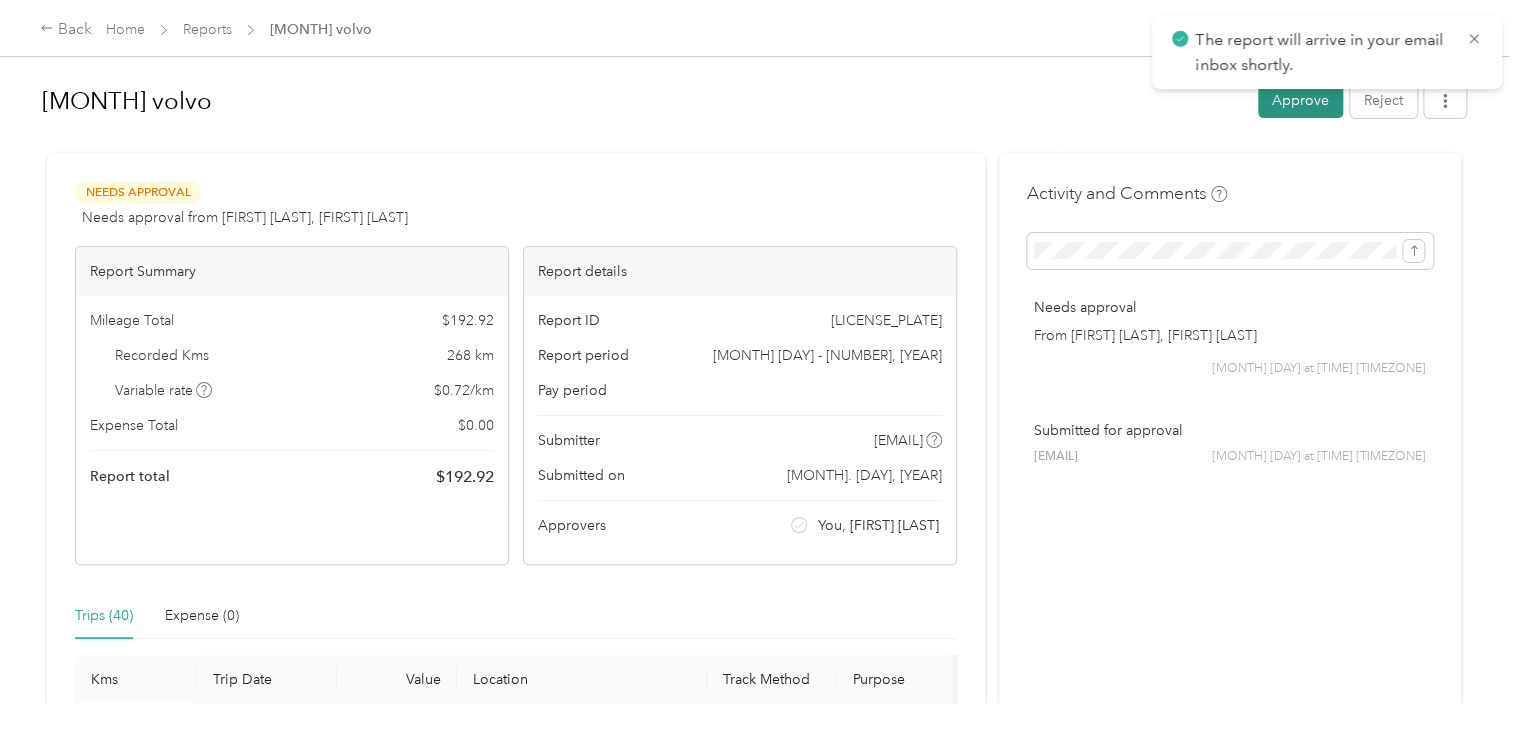 click on "Approve" at bounding box center (1300, 100) 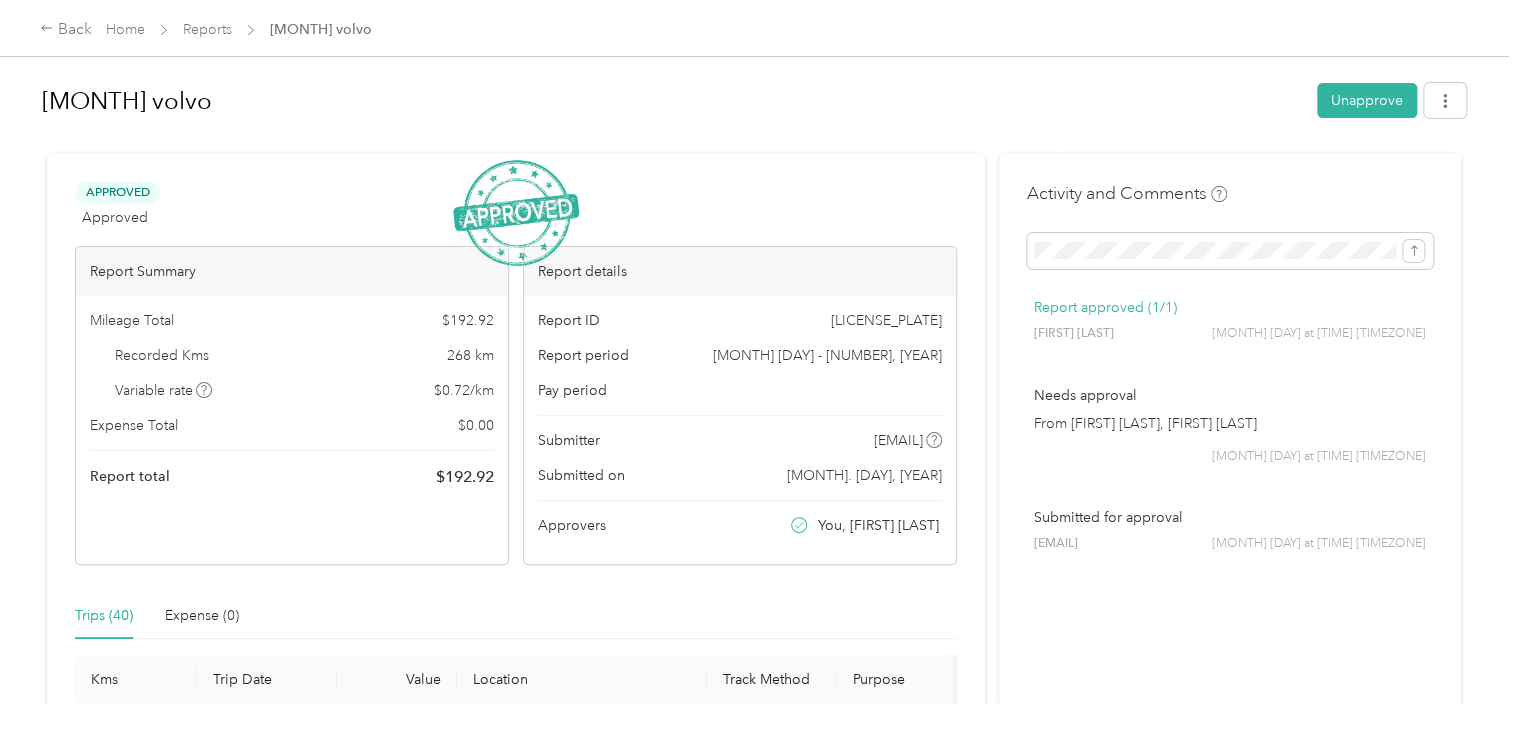 drag, startPoint x: 1292, startPoint y: 104, endPoint x: 840, endPoint y: -31, distance: 471.7298 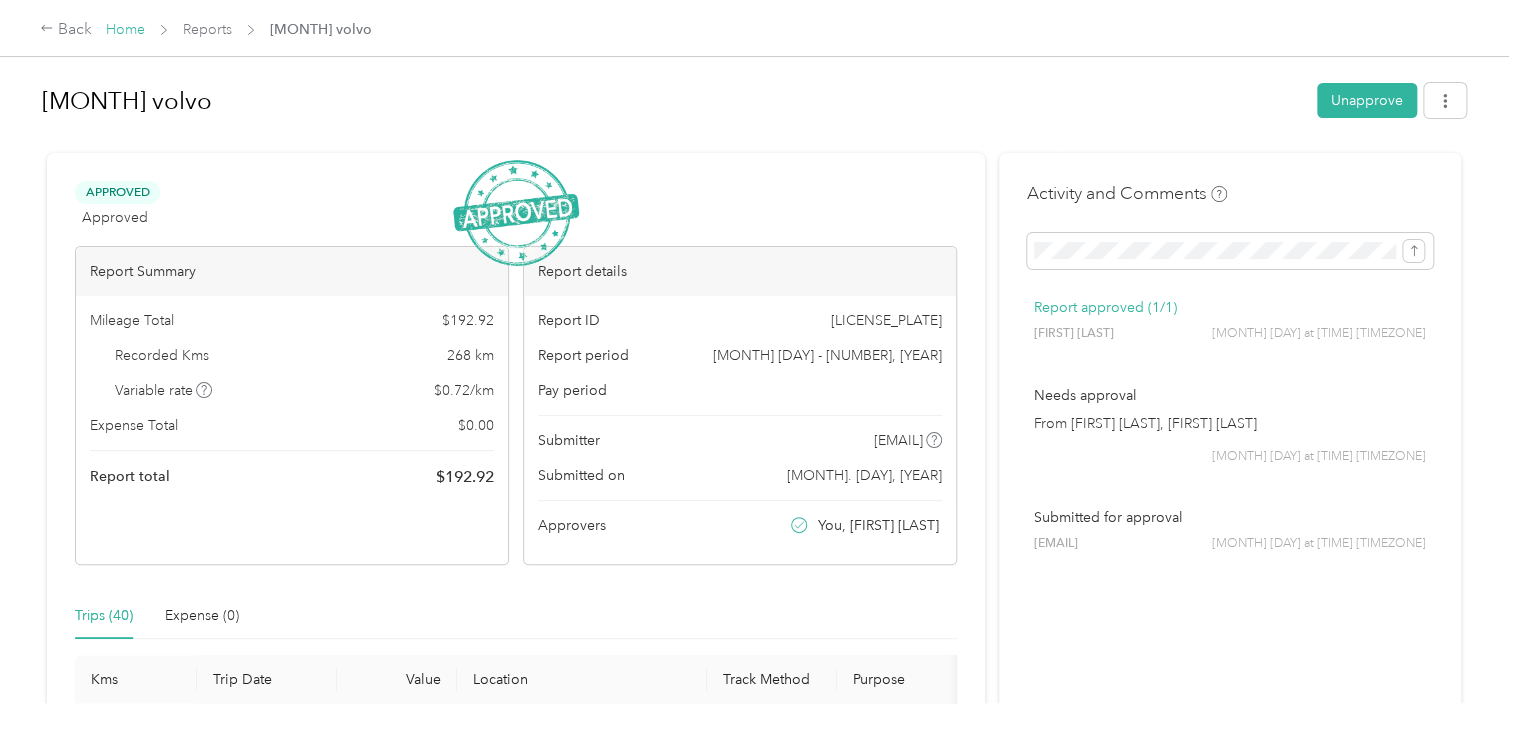 click on "Home" at bounding box center [125, 29] 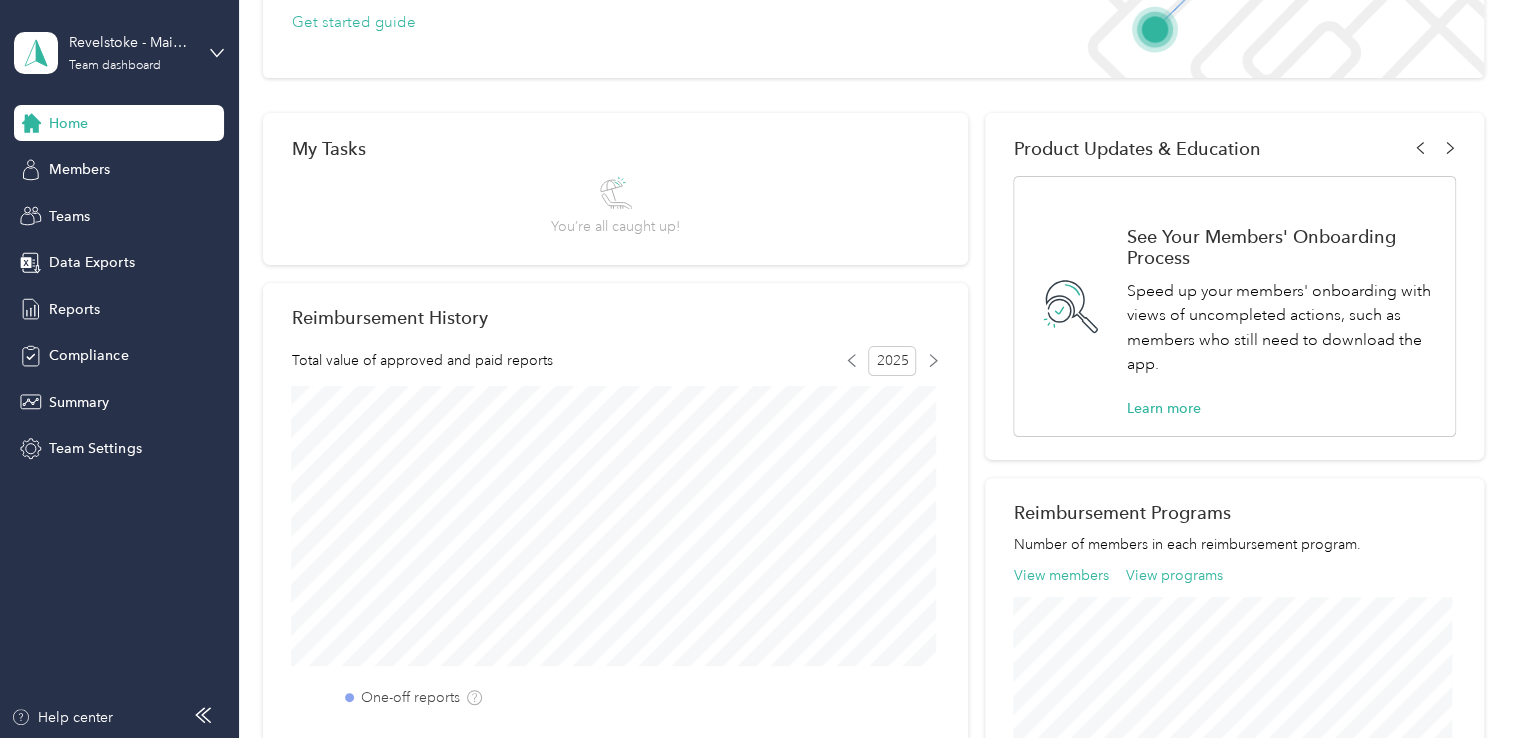 scroll, scrollTop: 258, scrollLeft: 0, axis: vertical 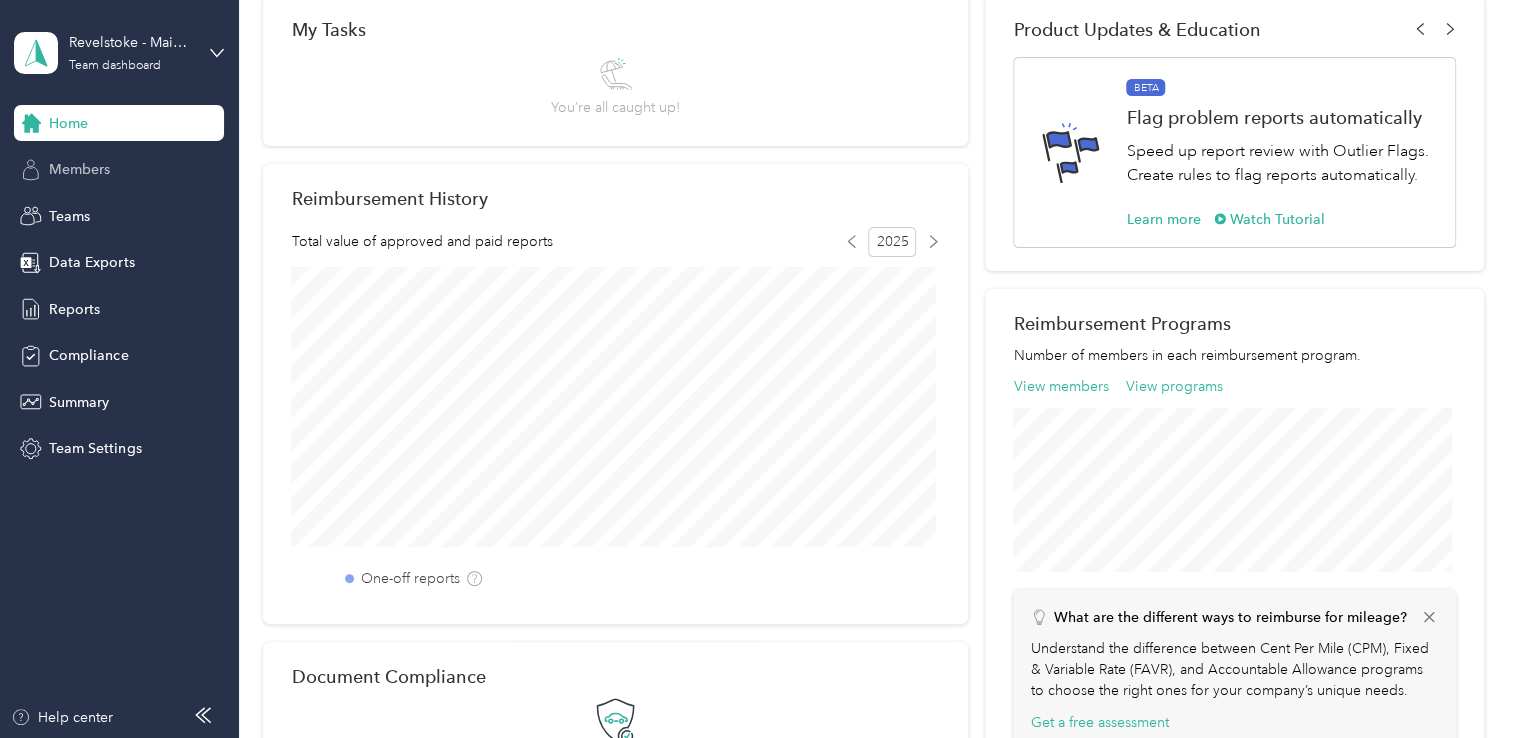click on "Members" at bounding box center (79, 169) 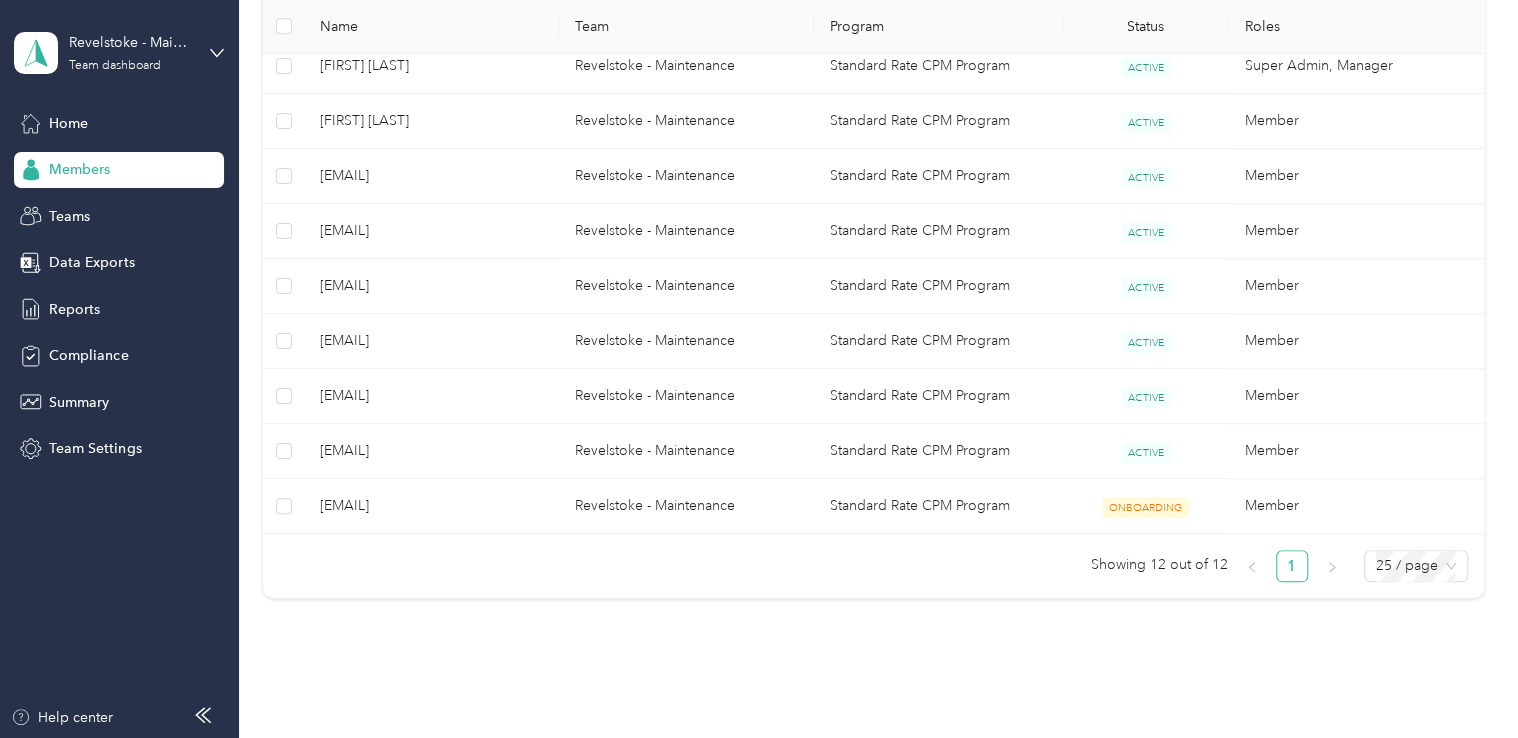 scroll, scrollTop: 715, scrollLeft: 0, axis: vertical 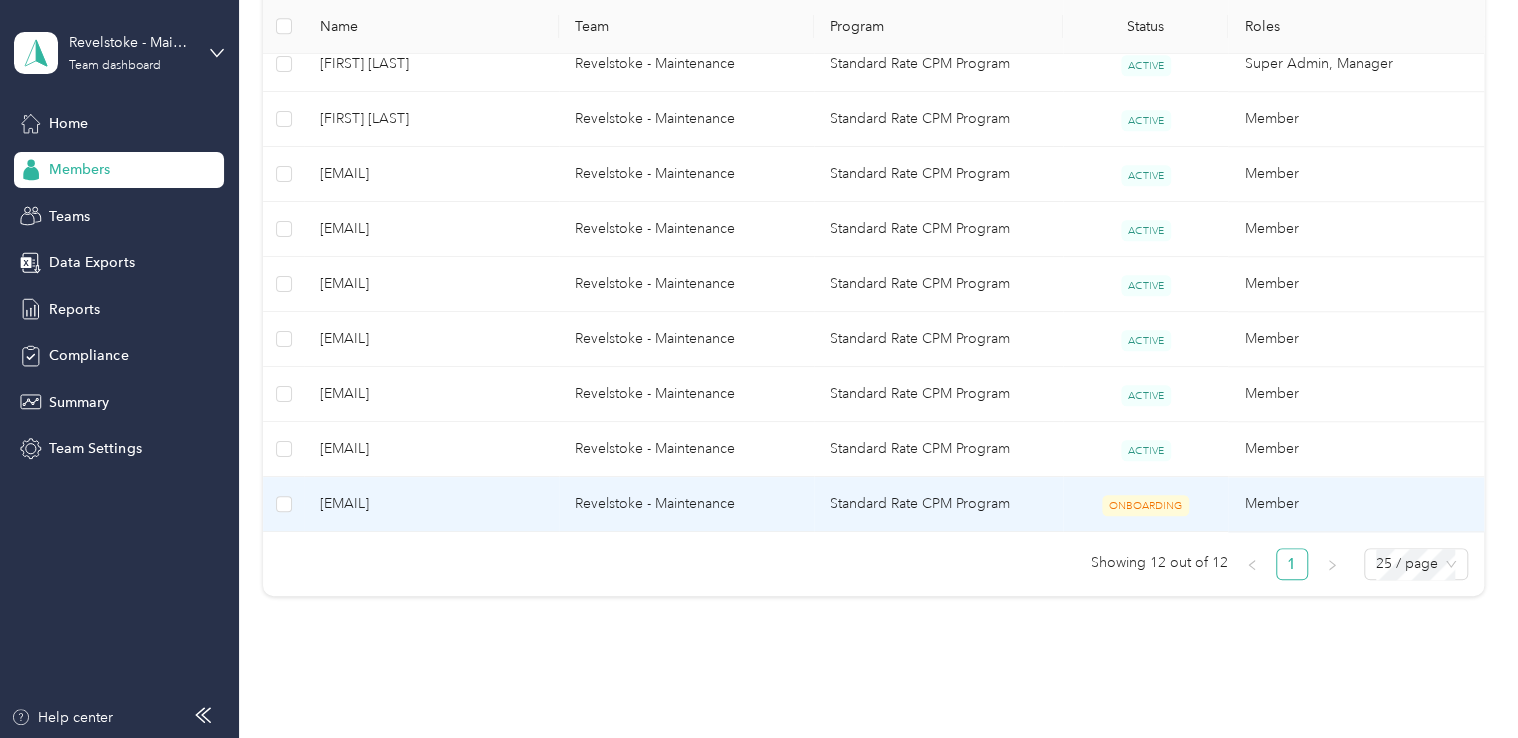 click on "Member" at bounding box center (1355, 504) 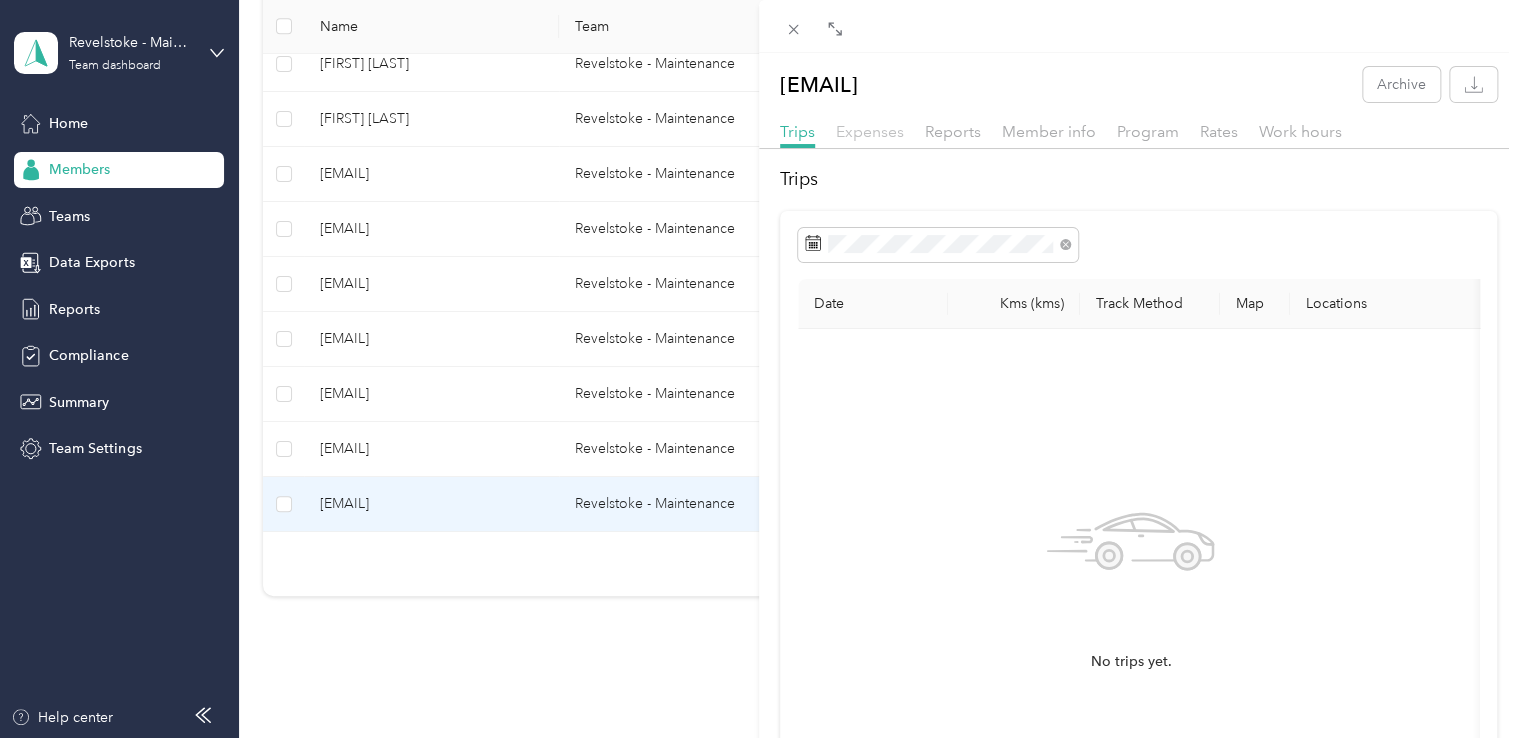 click on "Expenses" at bounding box center [870, 131] 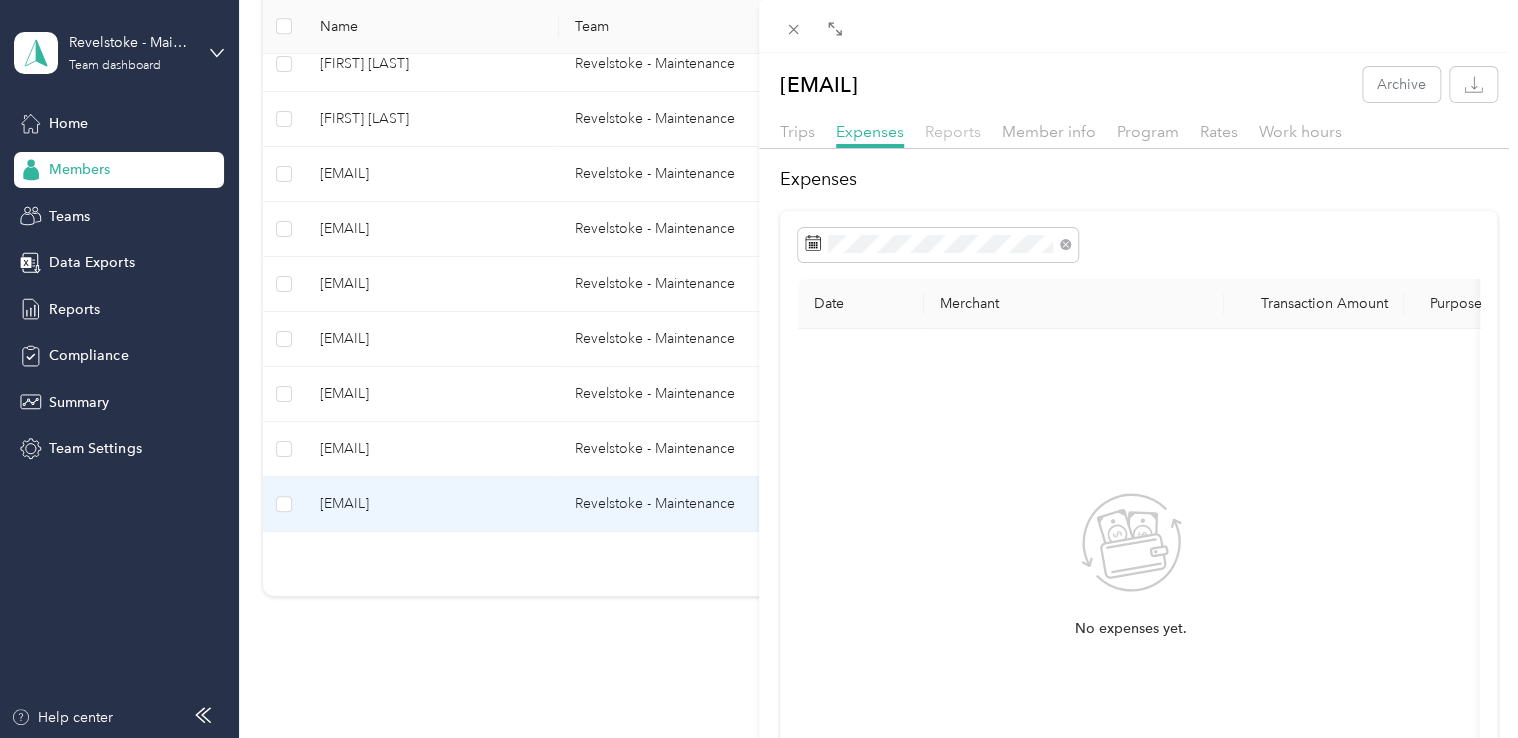 click on "Reports" at bounding box center (953, 131) 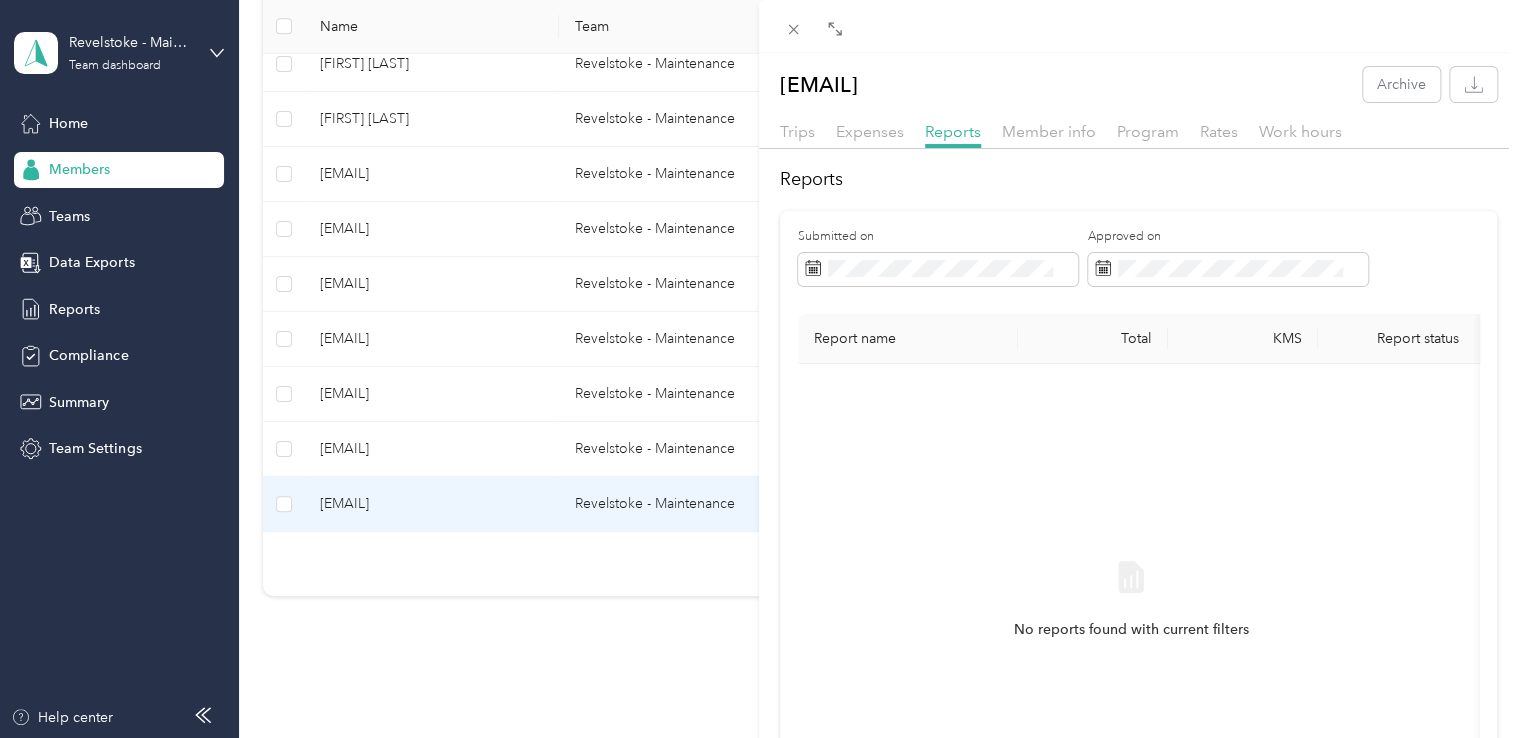 click on "tjcorrell8@gmail.com Archive Trips Expenses Reports Member info Program Rates Work hours Reports Submitted on   Approved on   Report name Total KMS Report status Submitted on           No reports found with current filters" at bounding box center (759, 369) 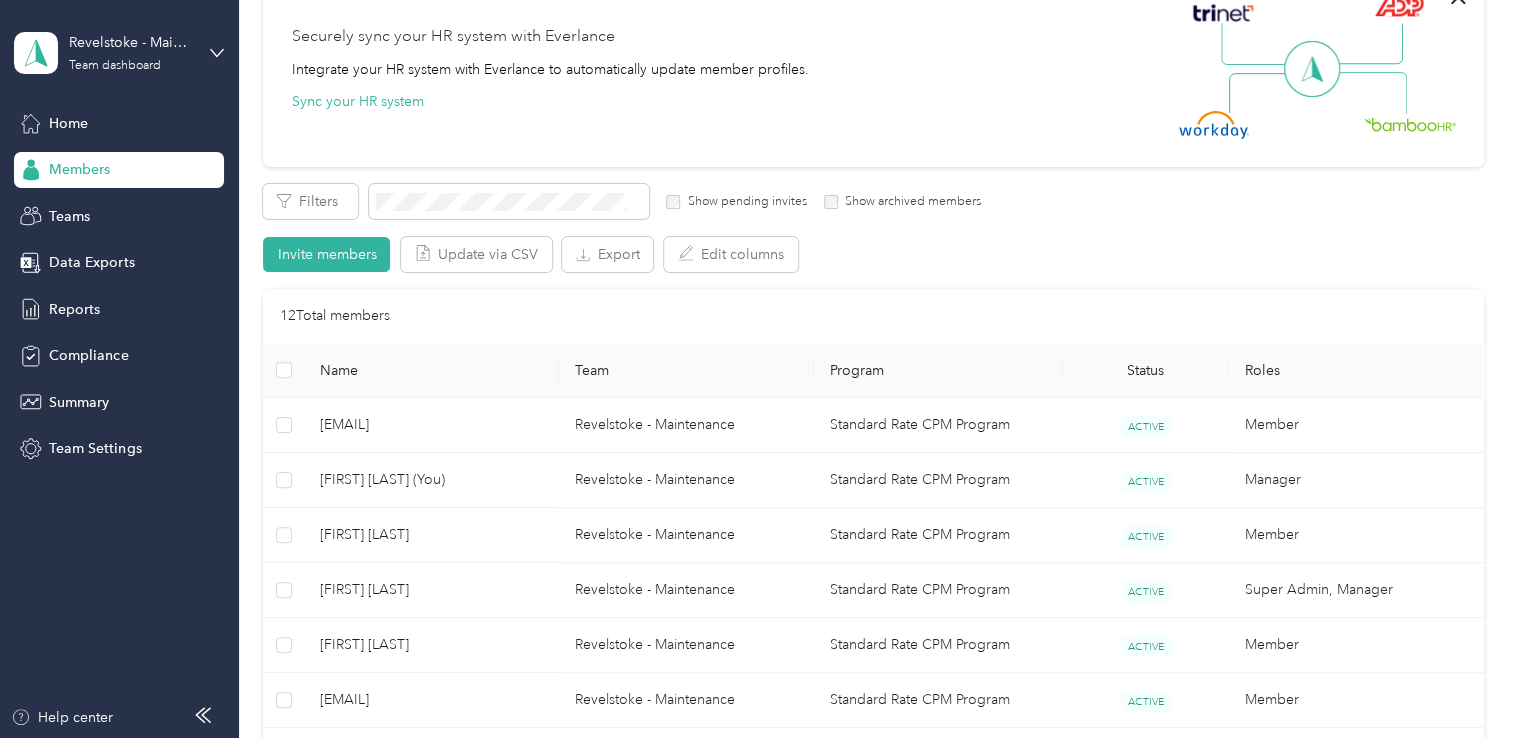 scroll, scrollTop: 122, scrollLeft: 0, axis: vertical 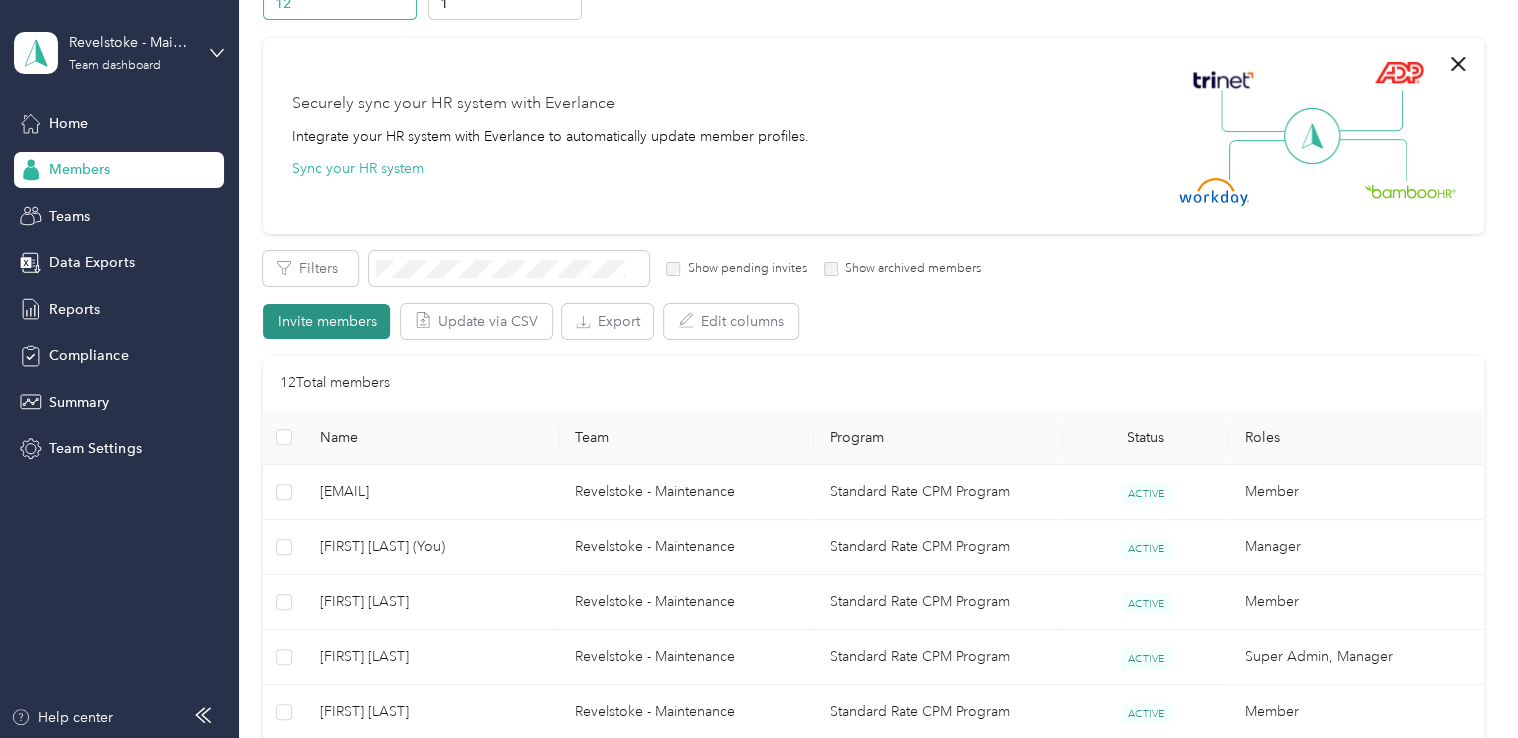 click on "Invite members" at bounding box center [326, 321] 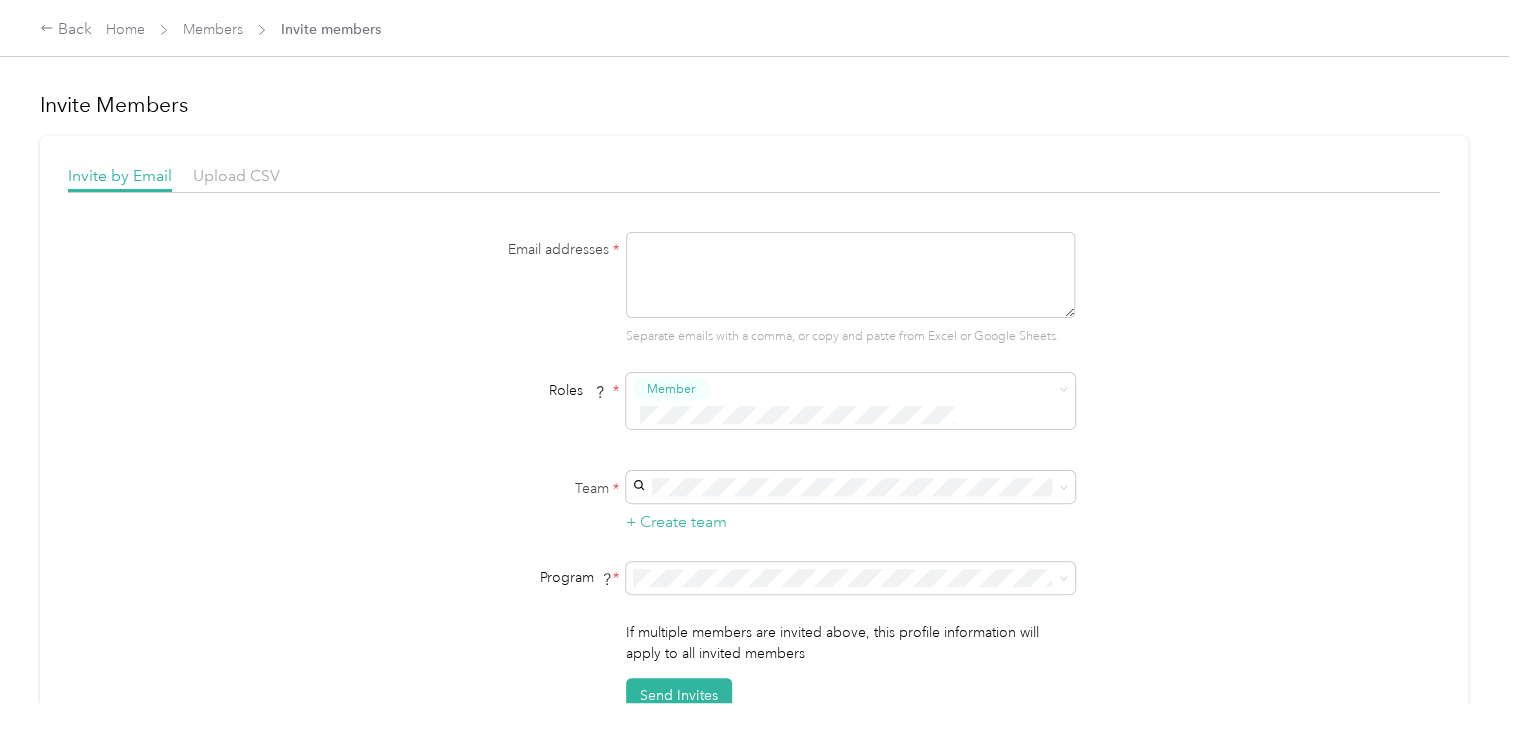 click at bounding box center [850, 275] 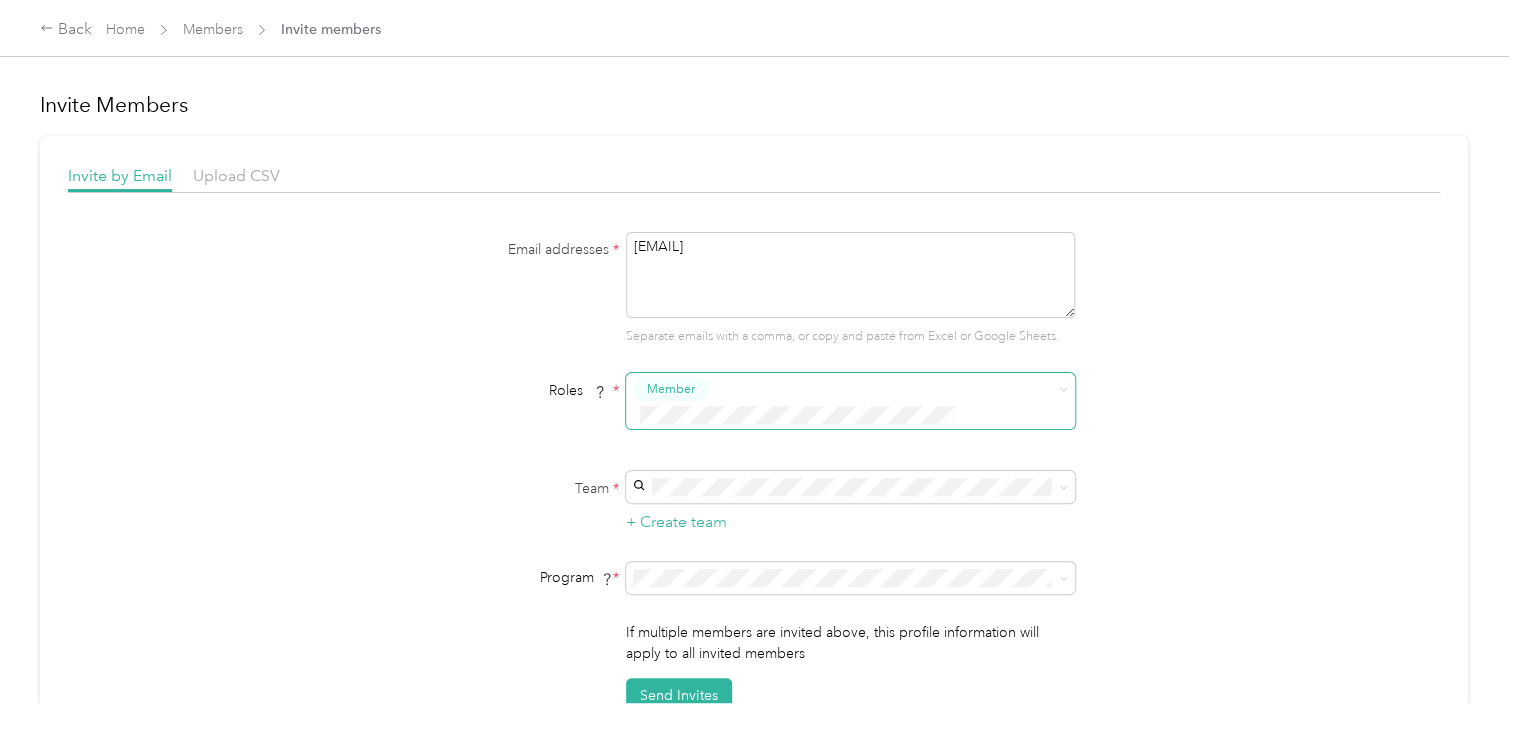 type on "[EMAIL]" 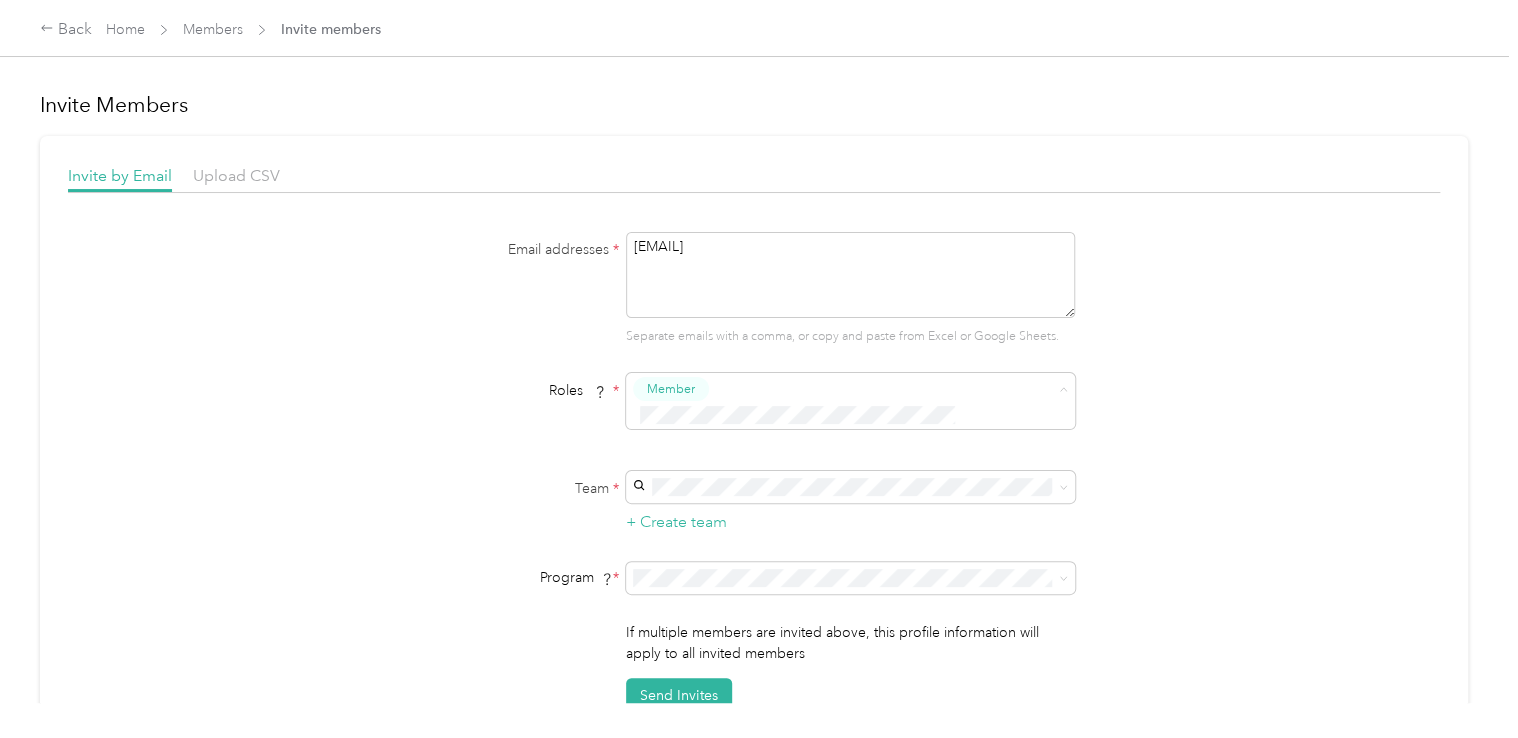 click on "Member" at bounding box center [675, 424] 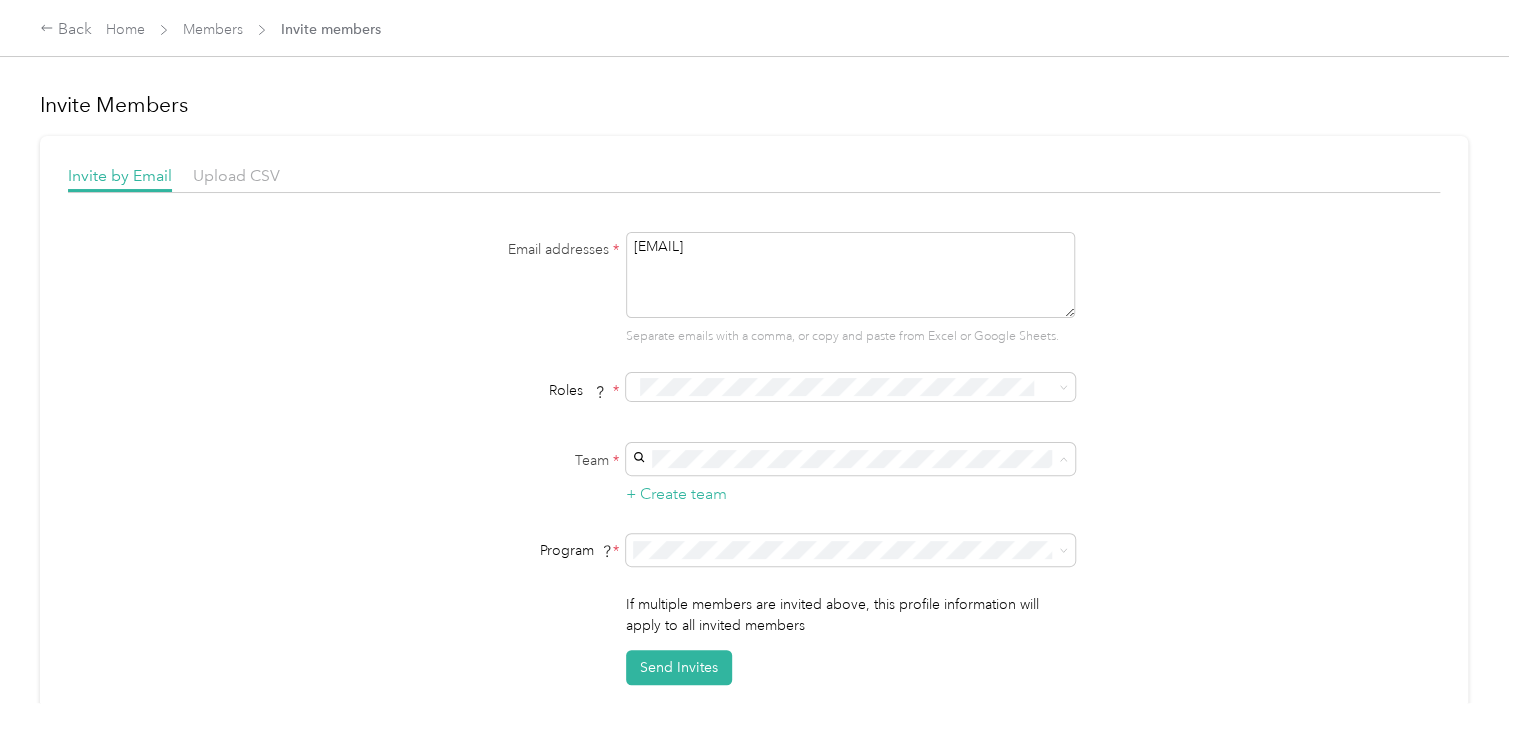 click on "Revelstoke - Maintenance Niall Mc Manus +1 more" at bounding box center (847, 505) 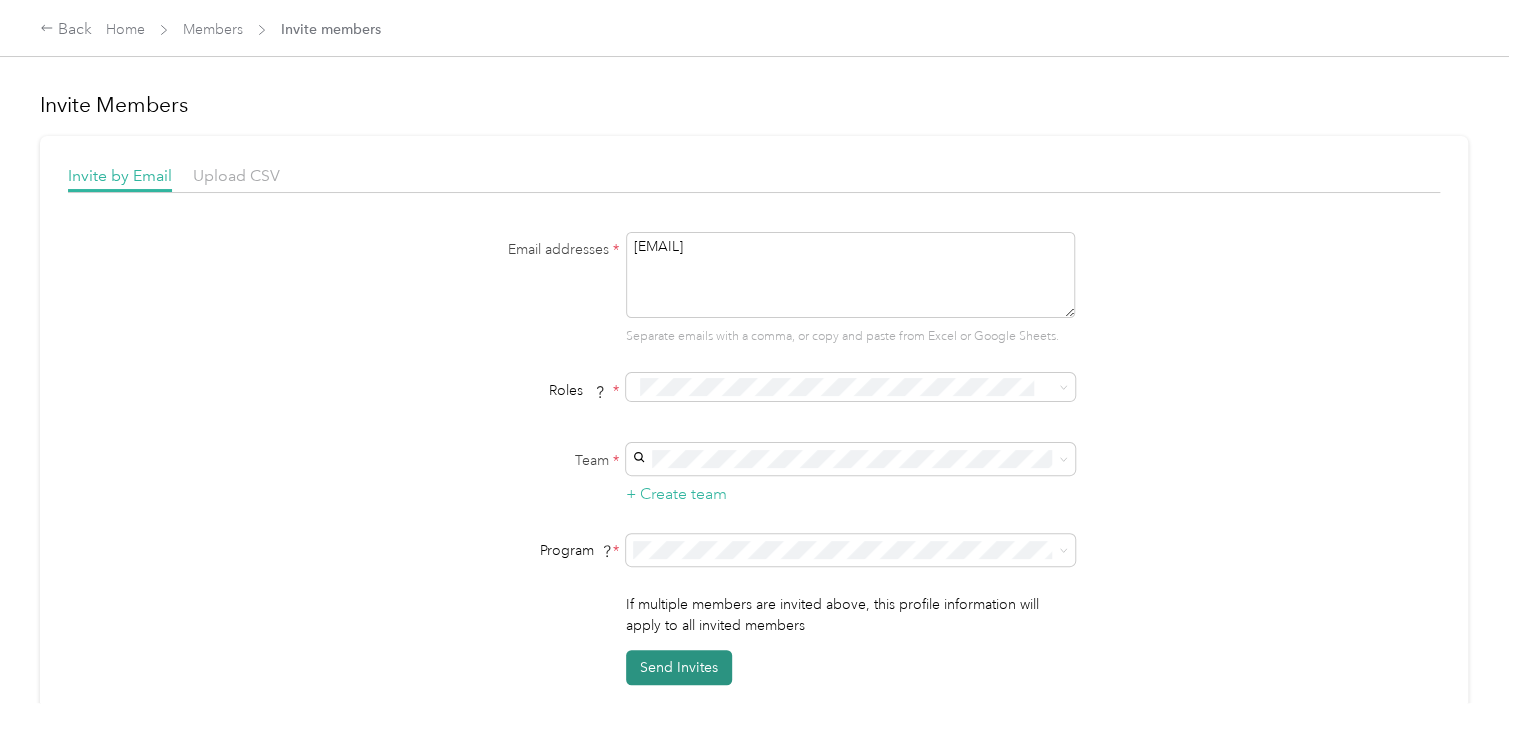 click on "Send Invites" at bounding box center (679, 667) 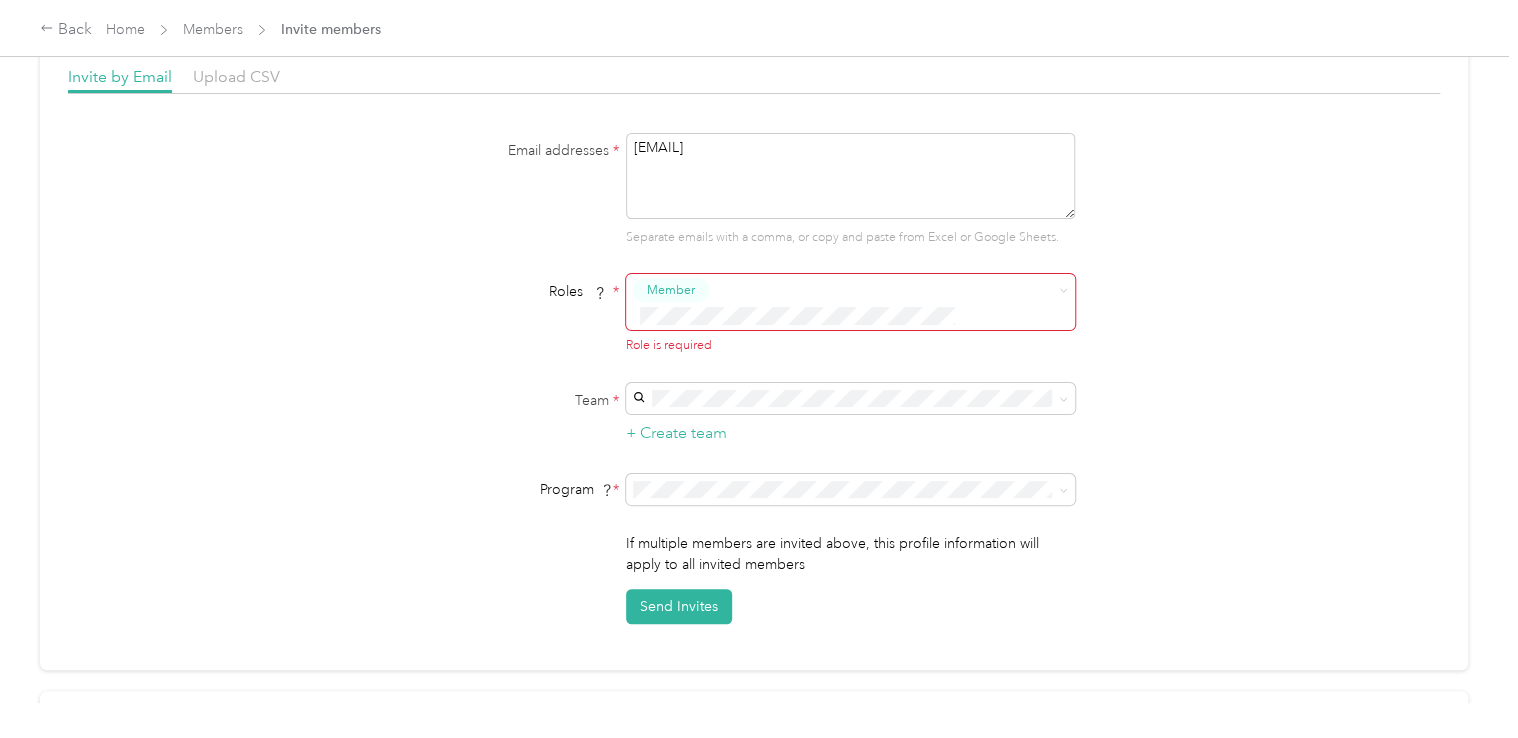 scroll, scrollTop: 97, scrollLeft: 0, axis: vertical 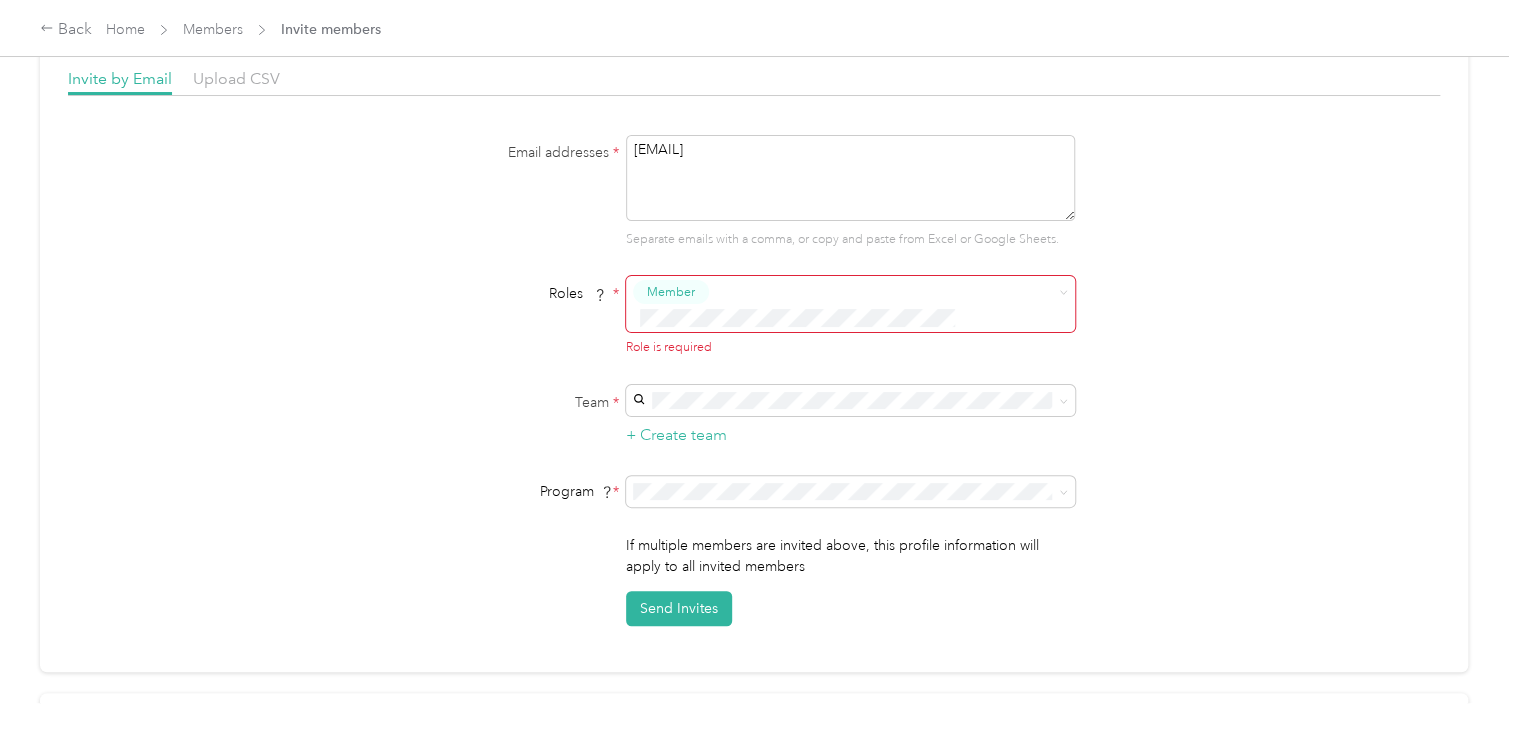 click on "Member" at bounding box center [671, 292] 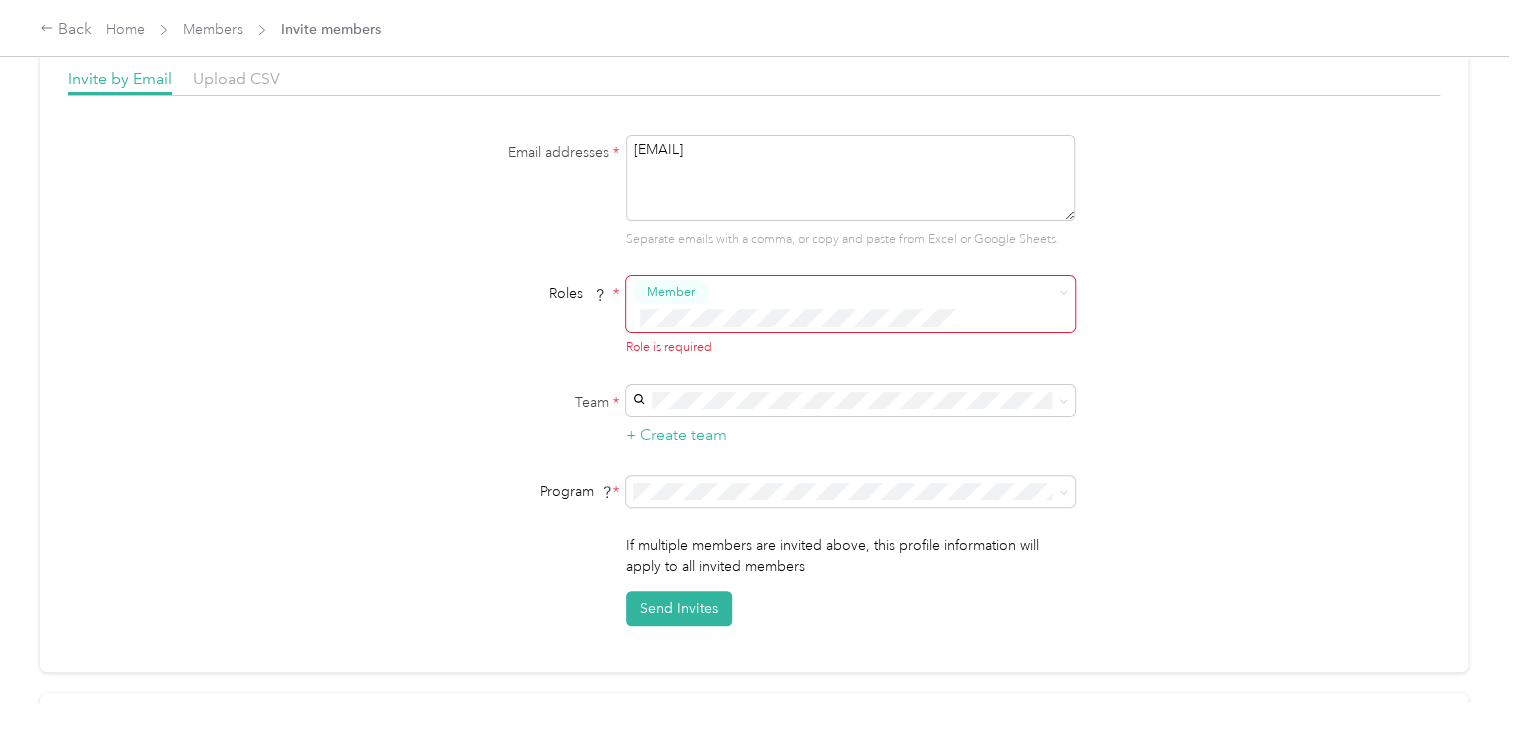 click on "Member" at bounding box center [675, 318] 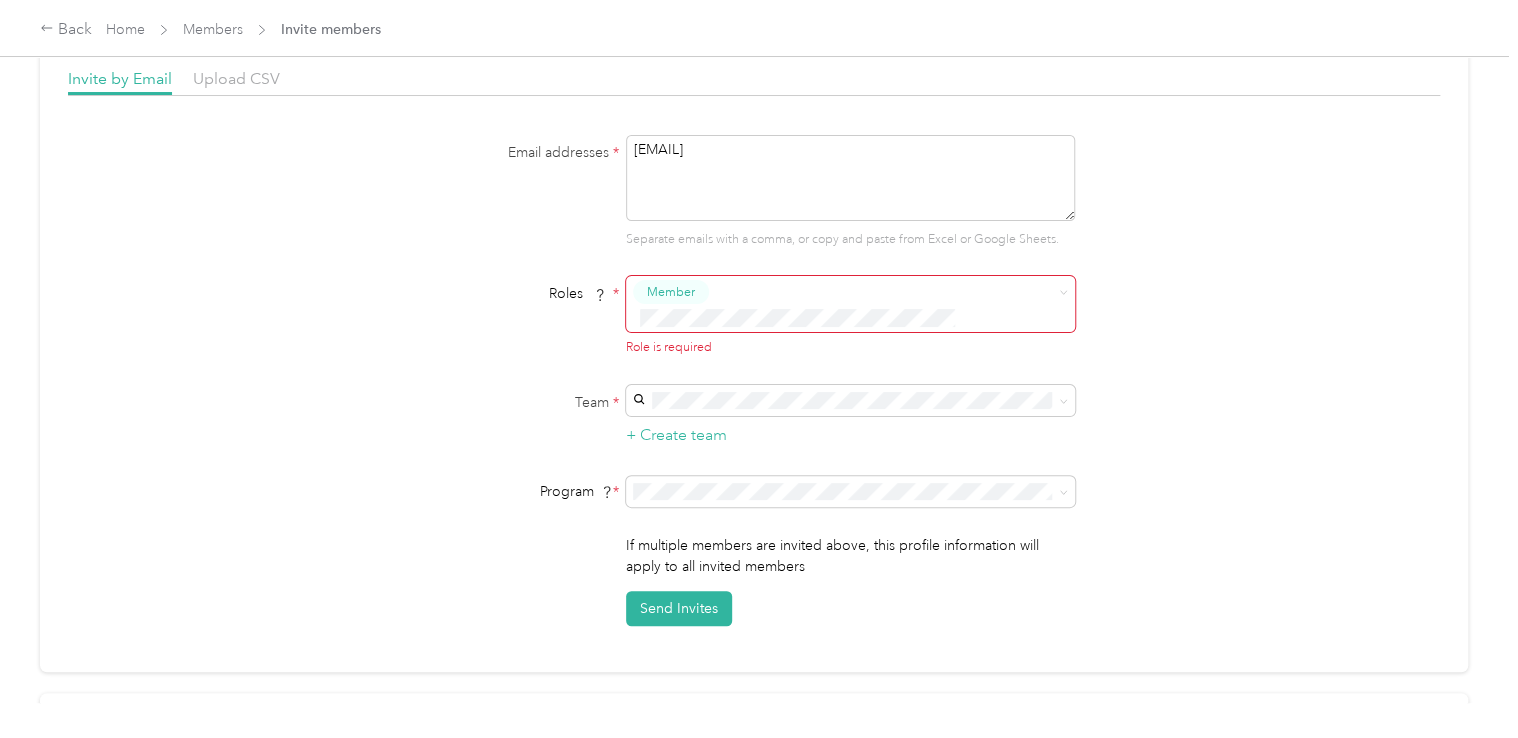 click on "Member" at bounding box center (847, 319) 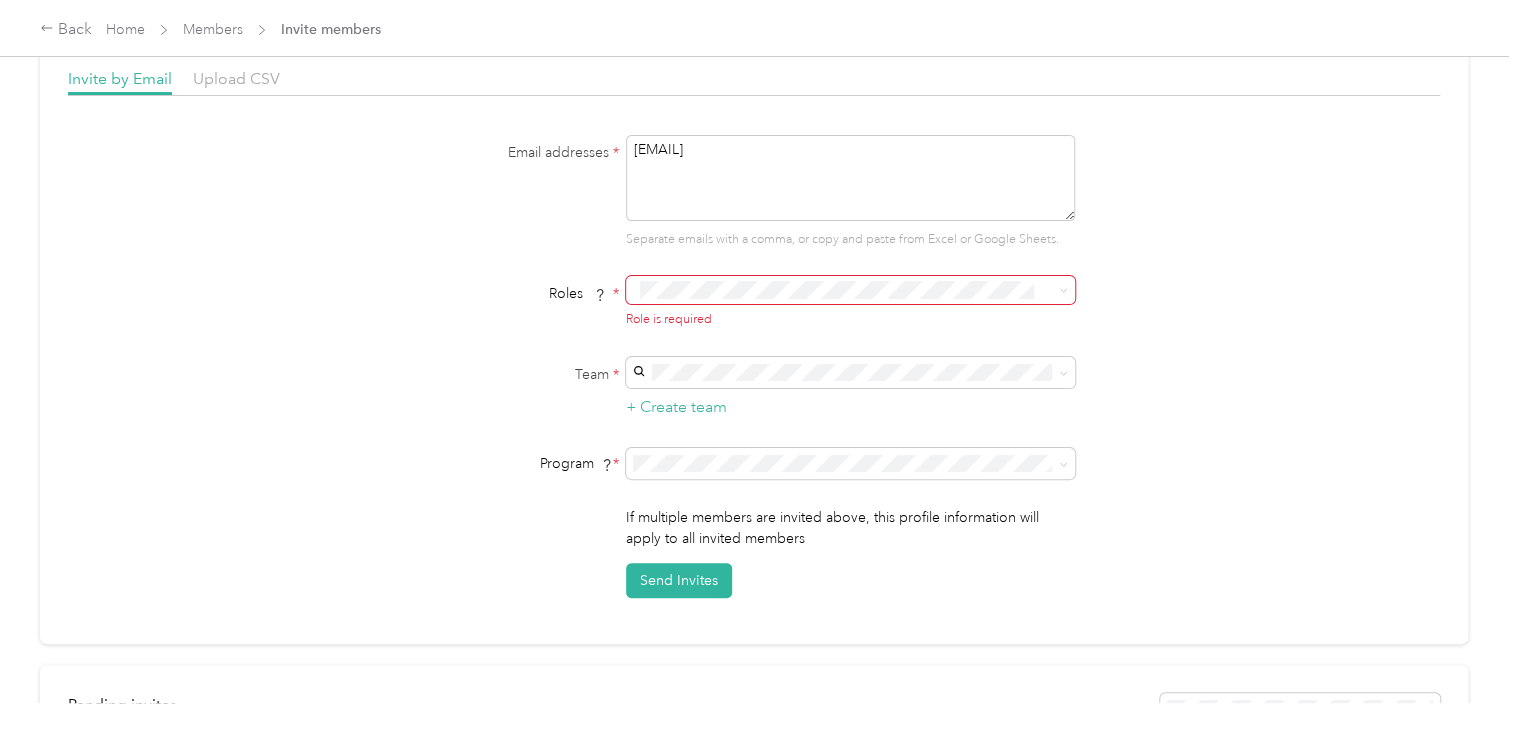 click on "Role is required" at bounding box center (850, 320) 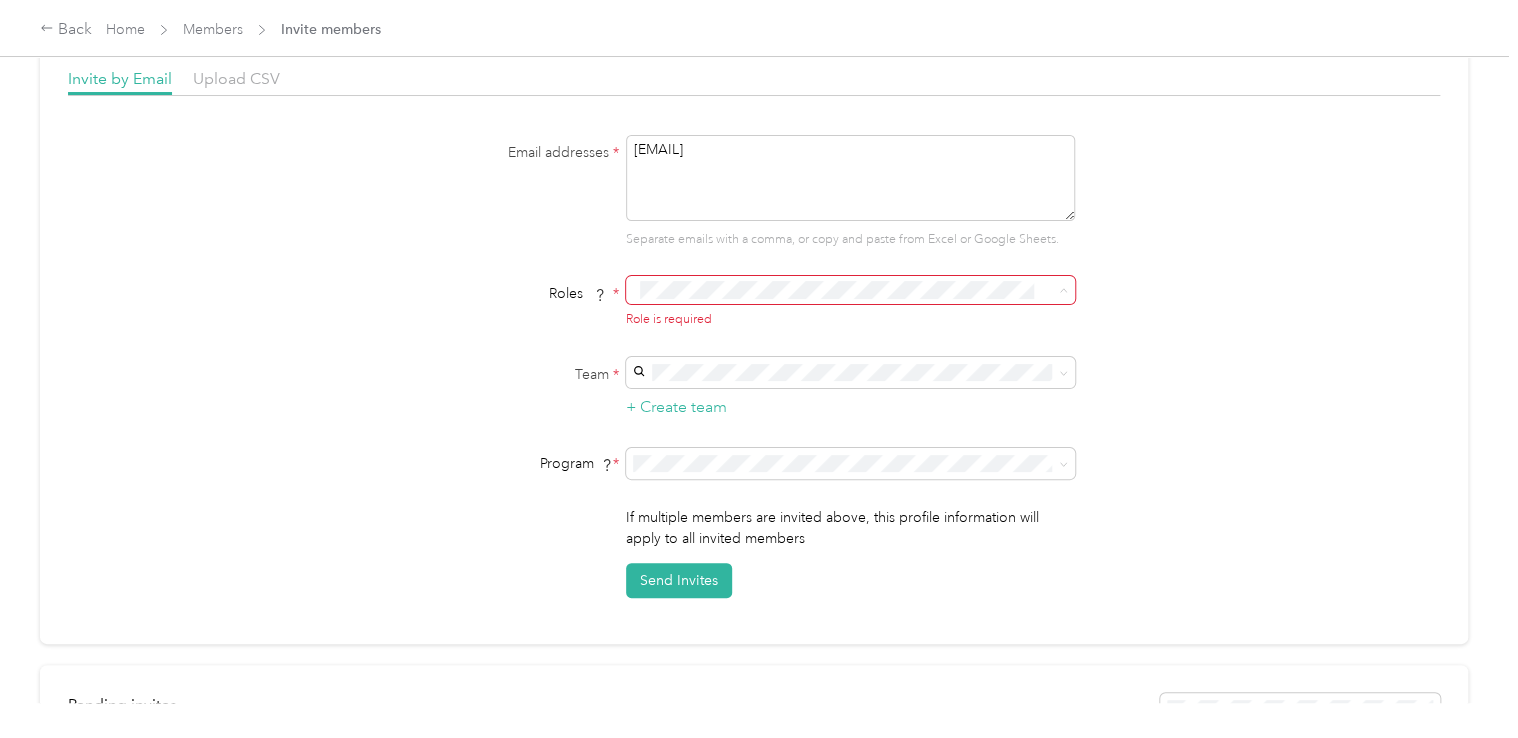 click on "Member" at bounding box center (675, 323) 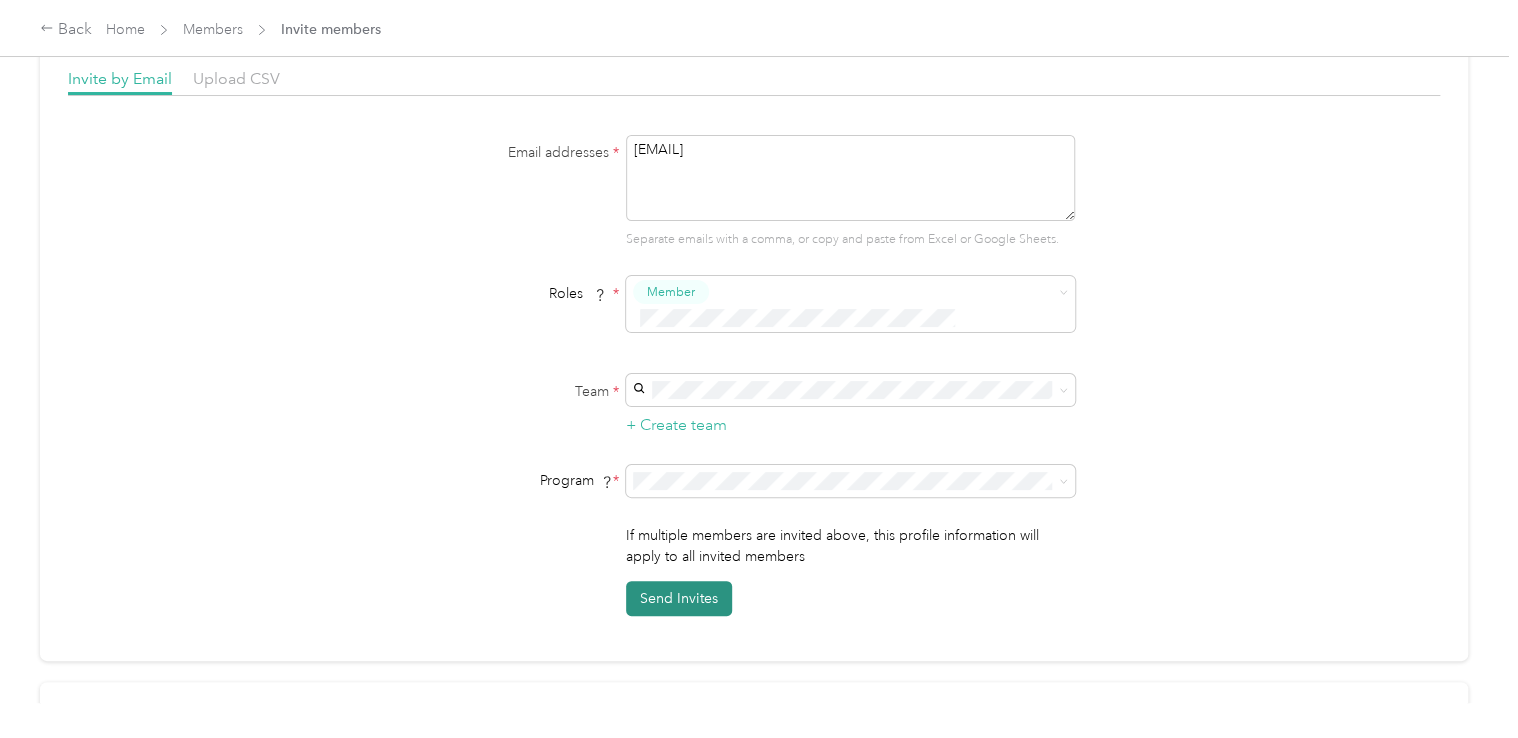 click on "Send Invites" at bounding box center [679, 598] 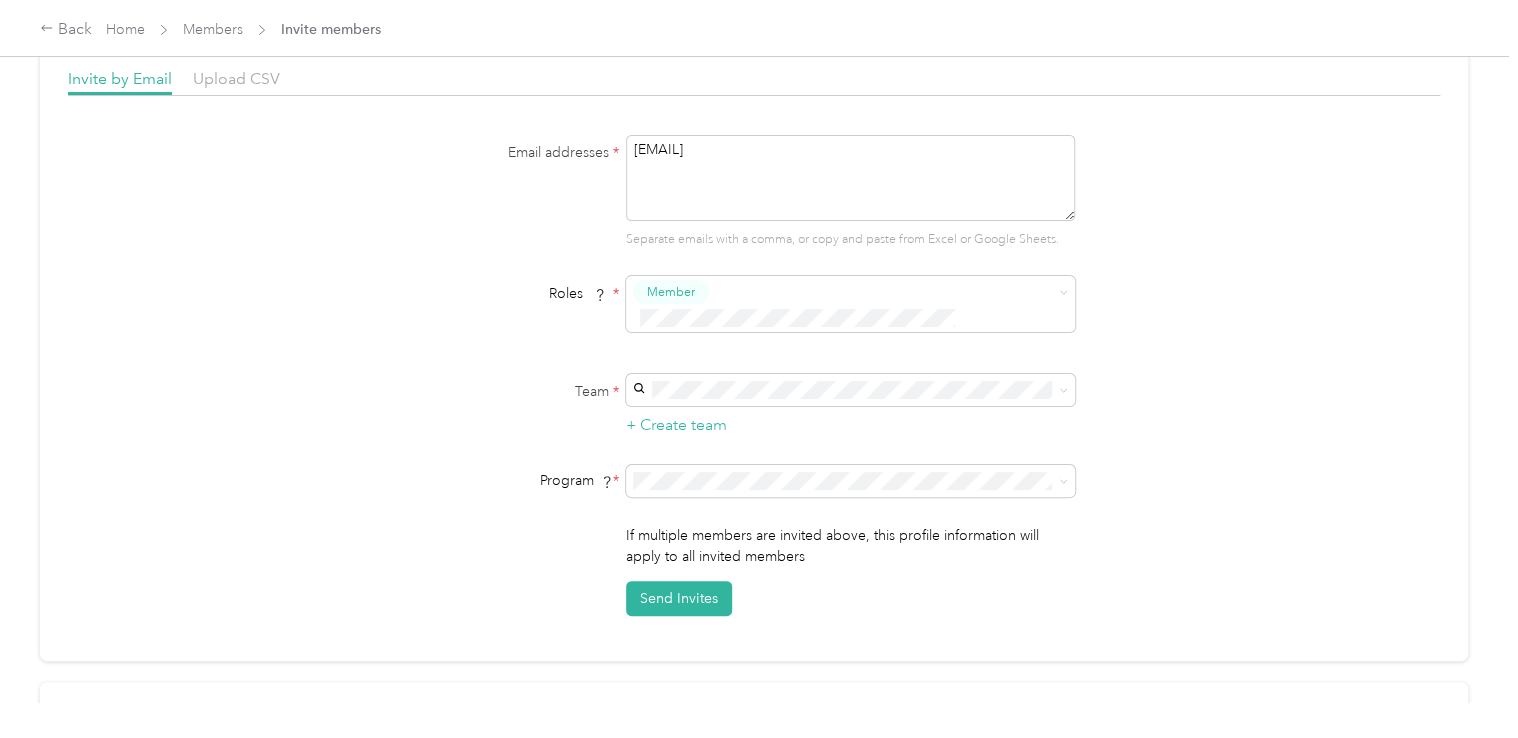 scroll, scrollTop: 0, scrollLeft: 0, axis: both 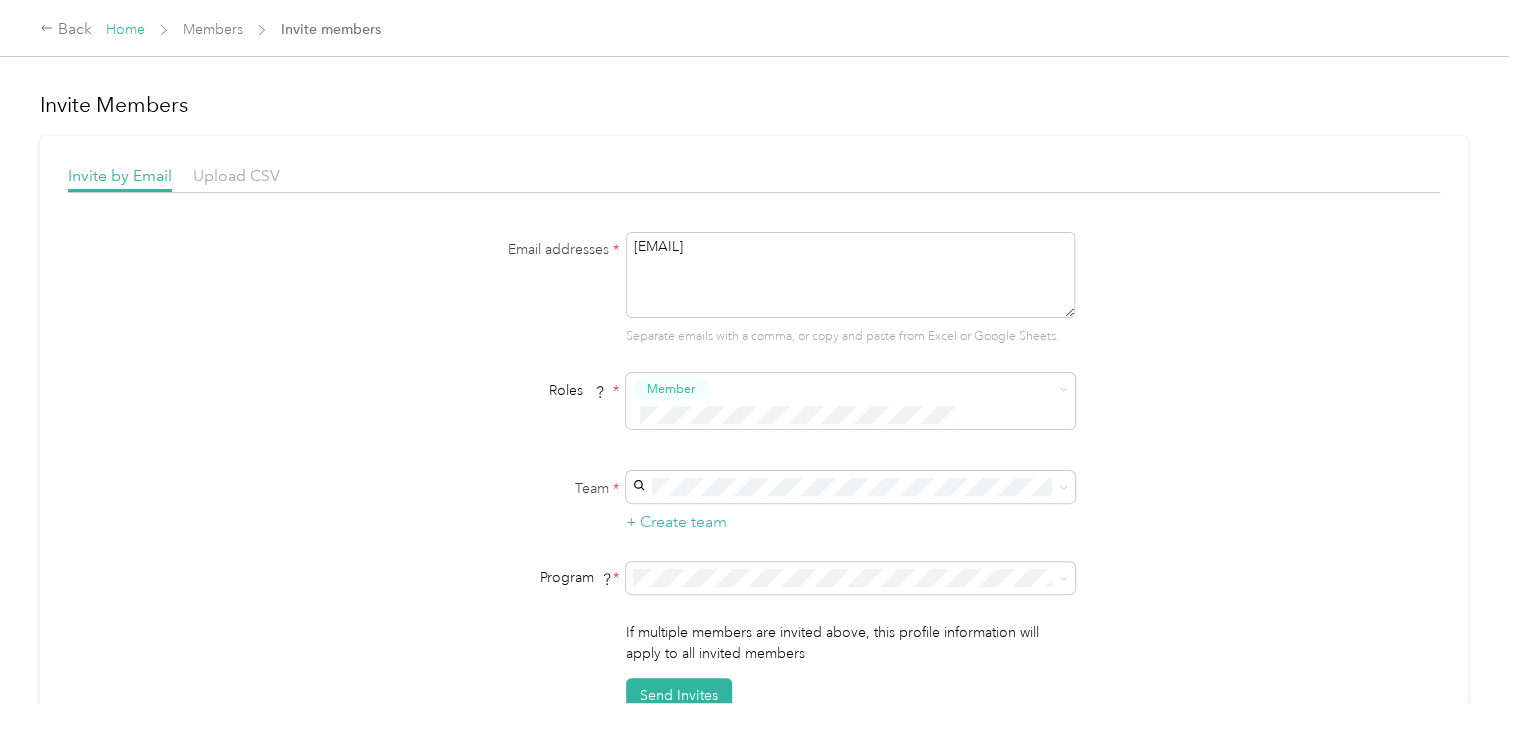 click on "Home" at bounding box center [125, 29] 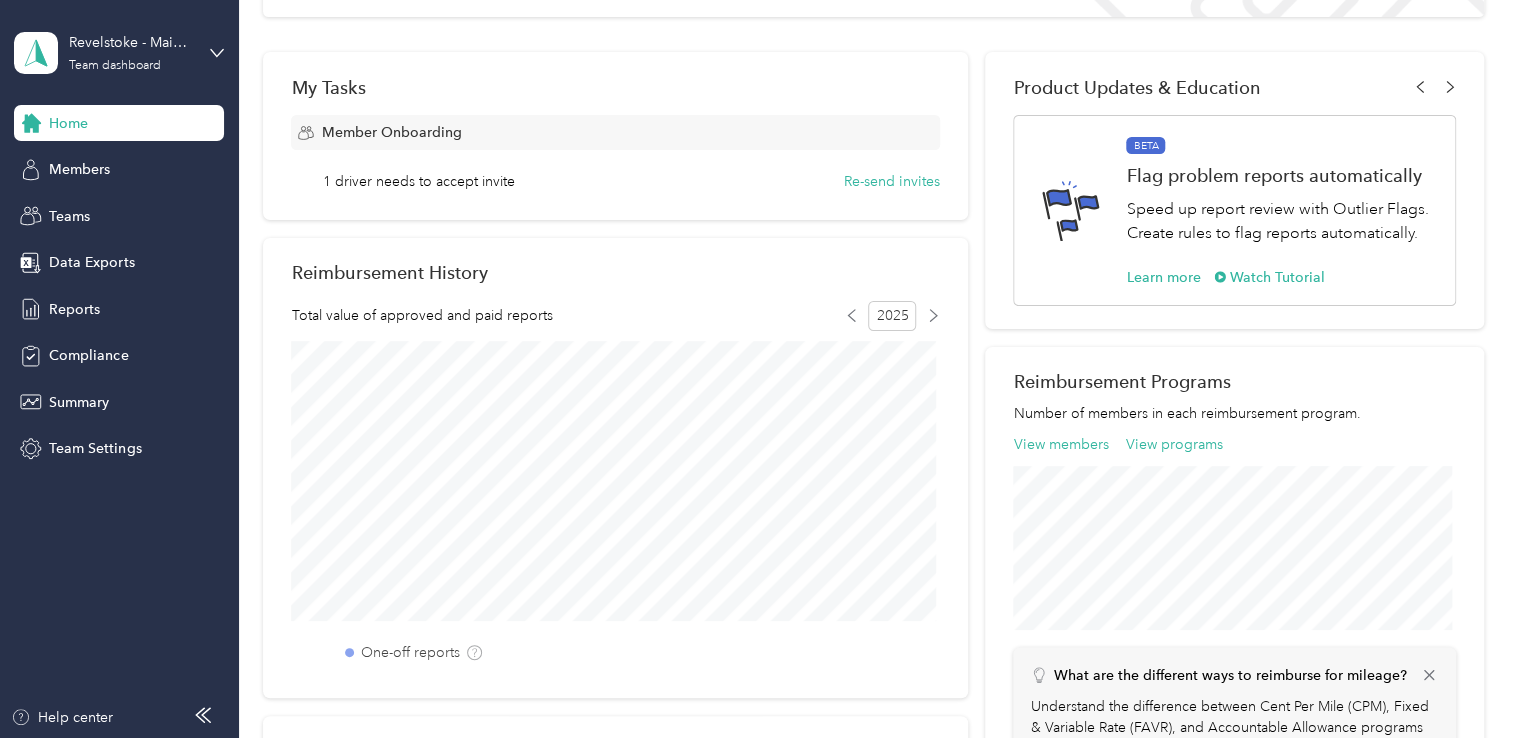 scroll, scrollTop: 220, scrollLeft: 0, axis: vertical 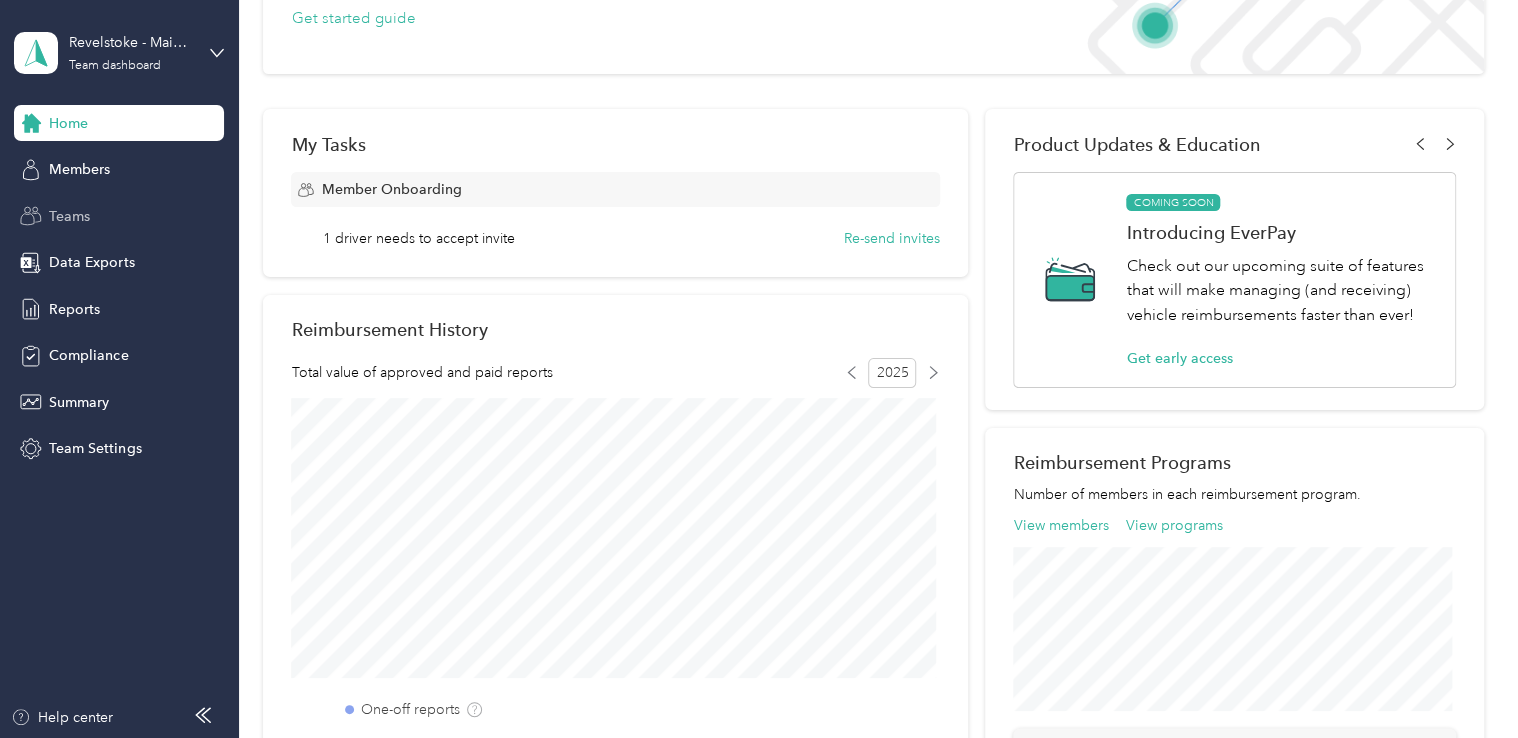 click on "Teams" at bounding box center [69, 216] 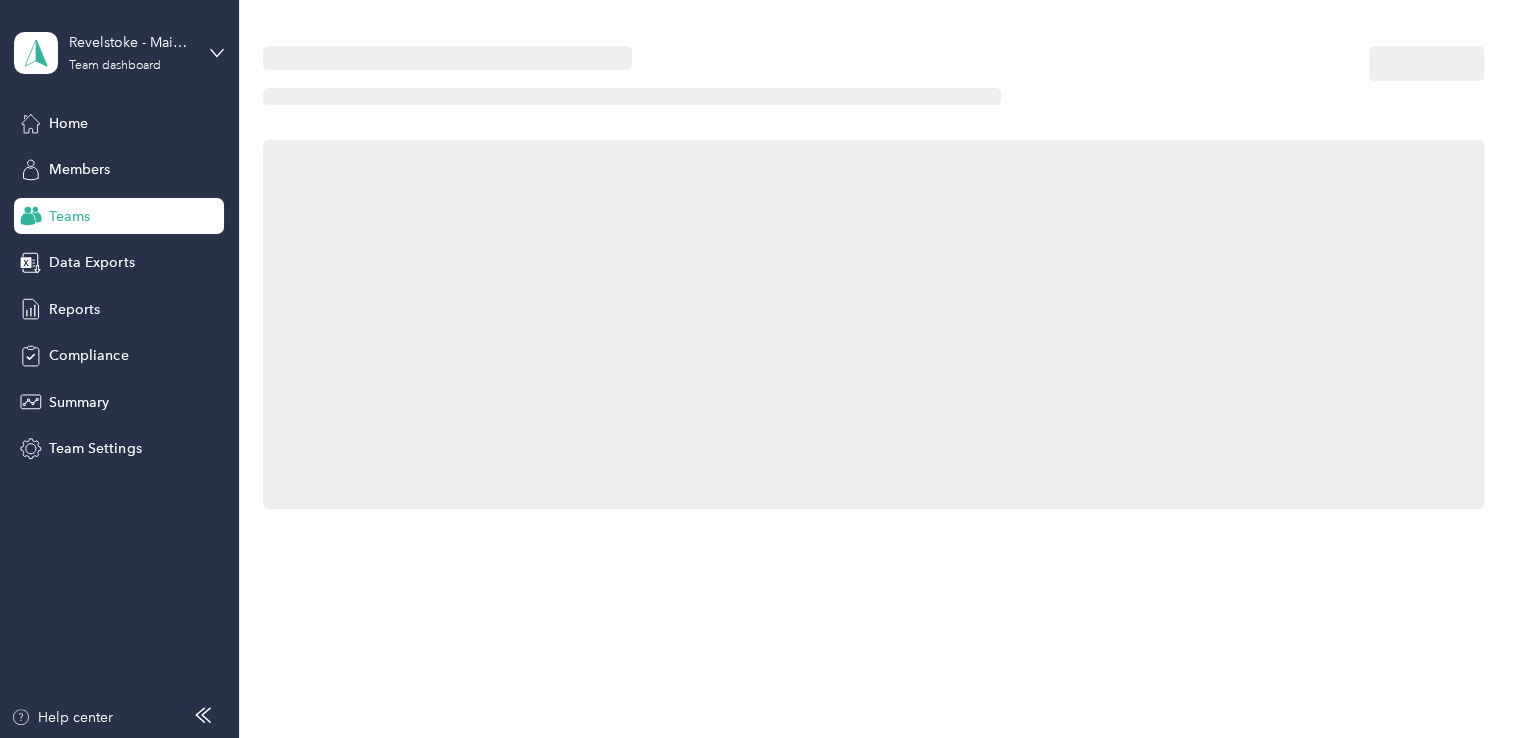 scroll, scrollTop: 0, scrollLeft: 0, axis: both 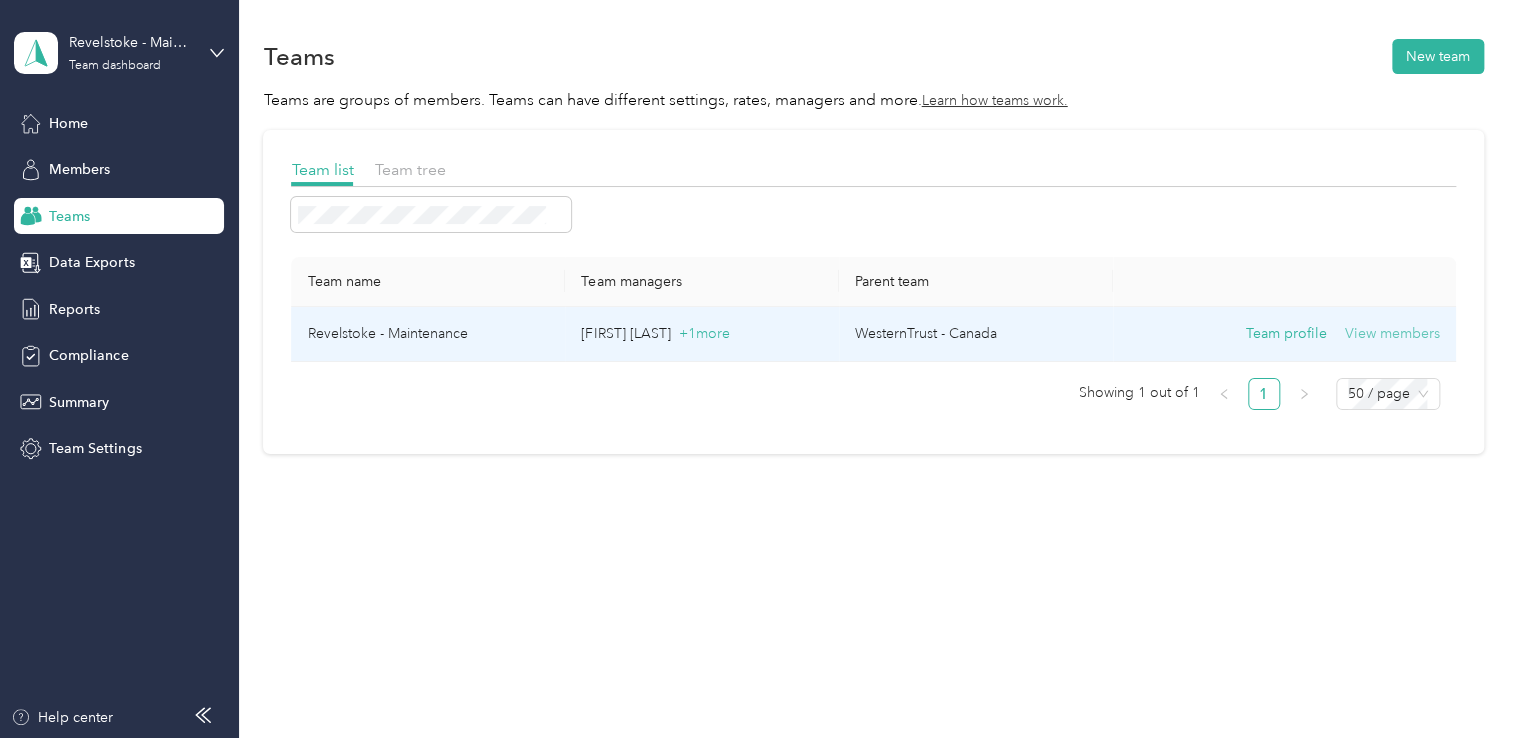 click on "View members" at bounding box center [1392, 334] 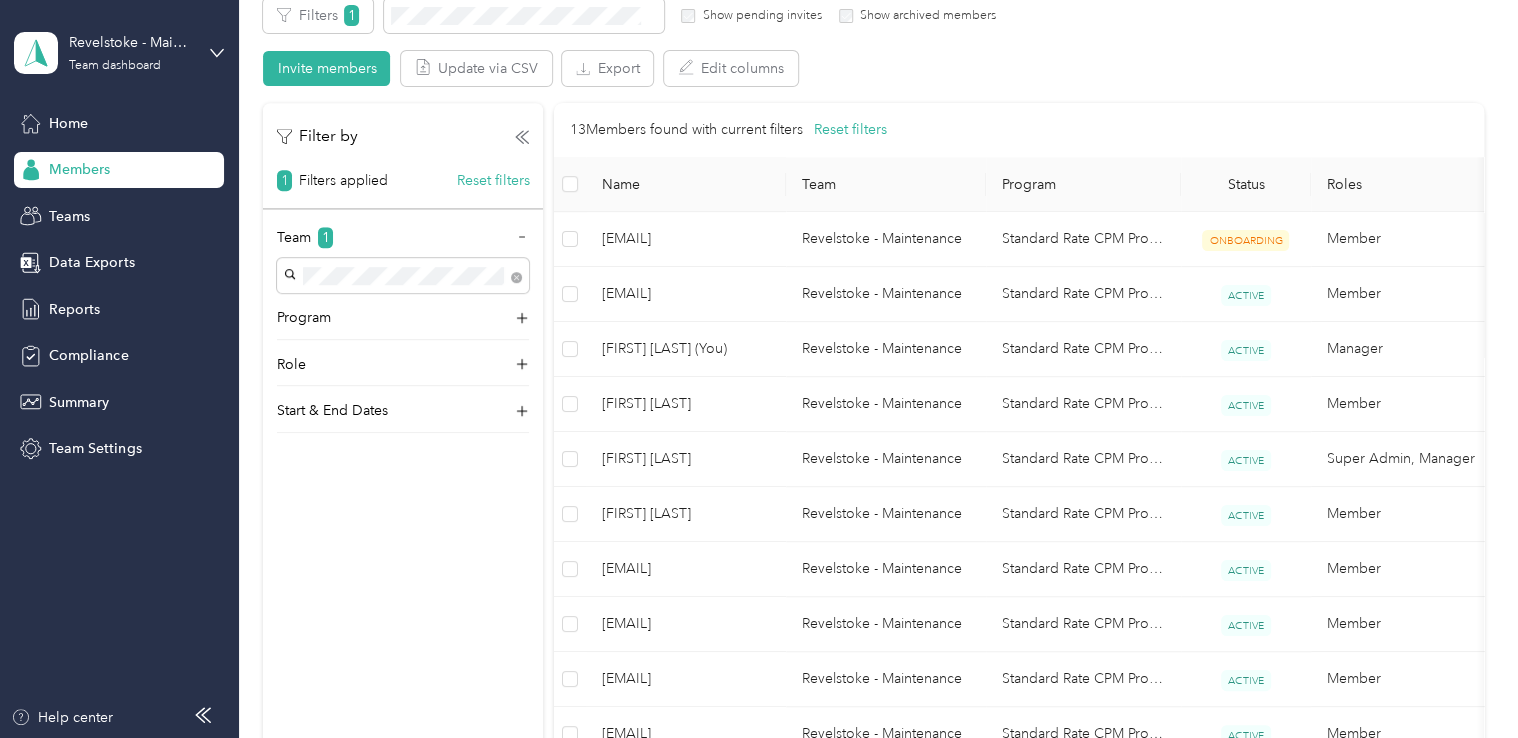 scroll, scrollTop: 375, scrollLeft: 0, axis: vertical 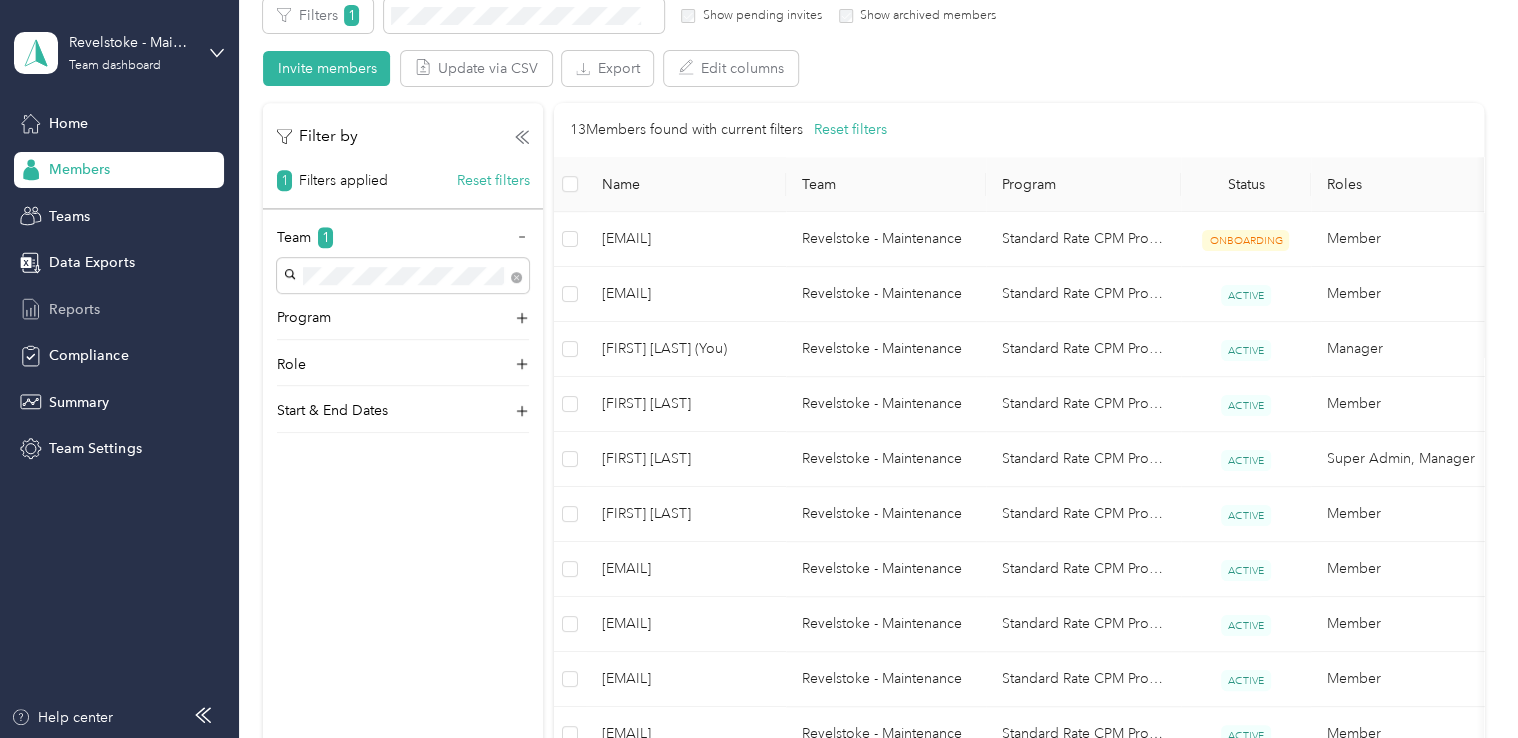 click on "Reports" at bounding box center [74, 309] 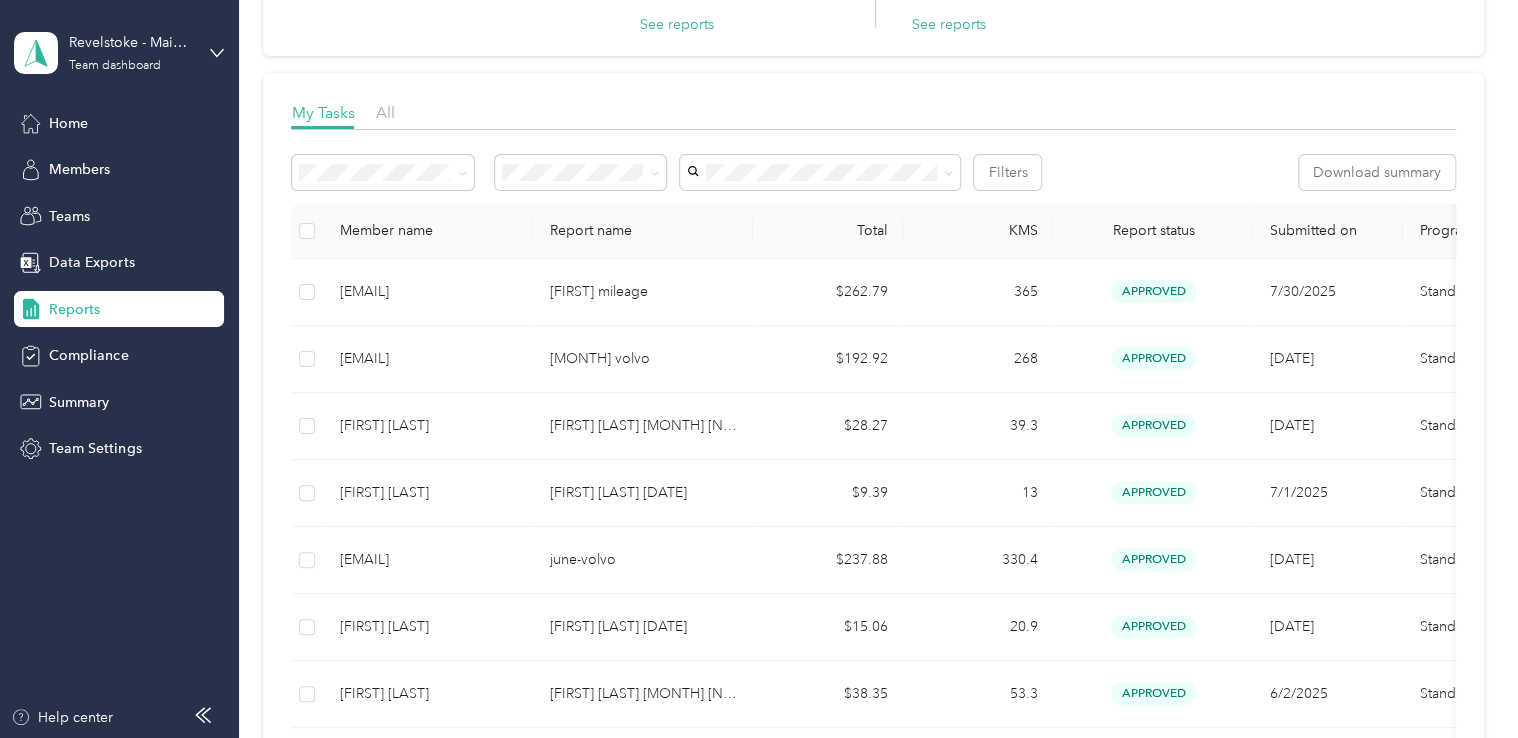 scroll, scrollTop: 208, scrollLeft: 0, axis: vertical 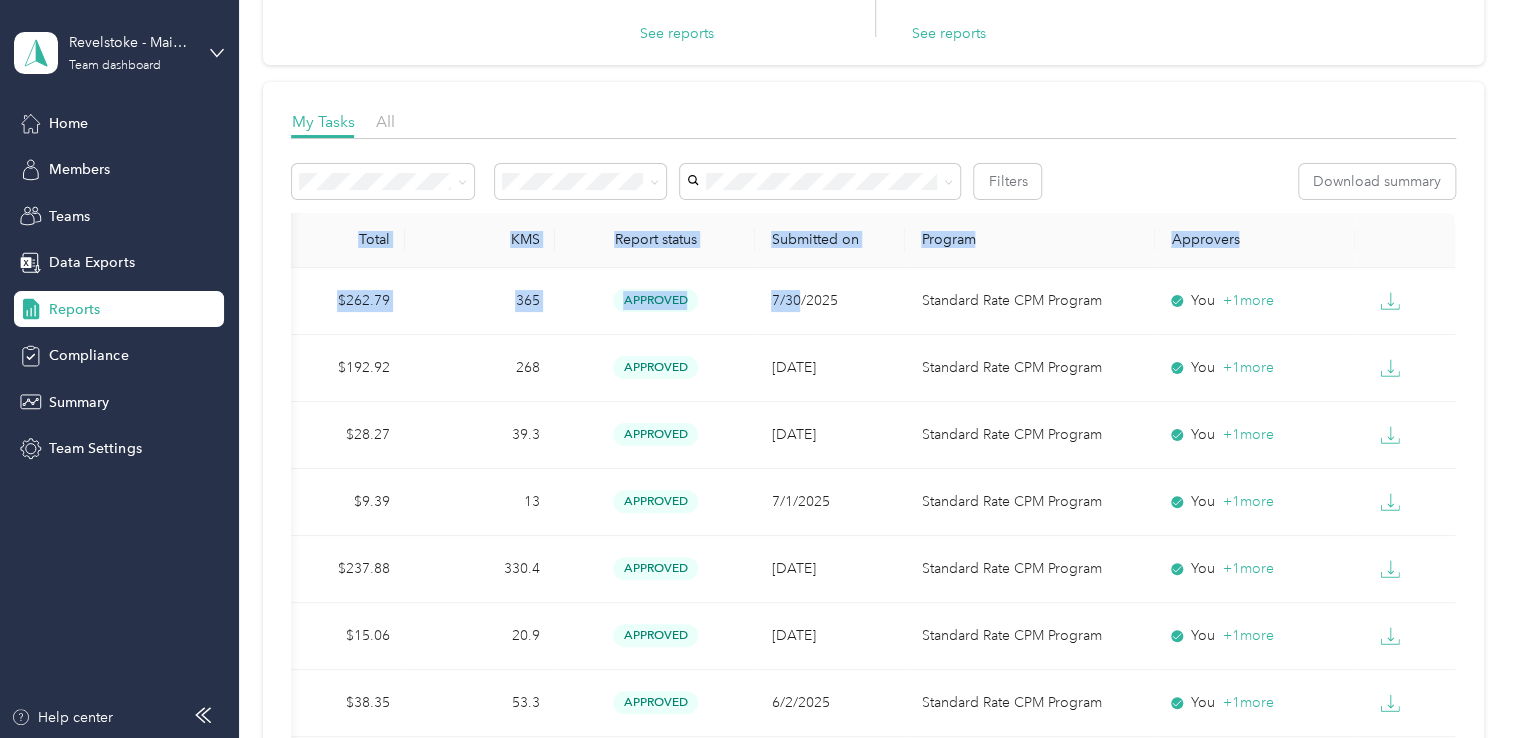 drag, startPoint x: 1299, startPoint y: 268, endPoint x: 1493, endPoint y: 285, distance: 194.74342 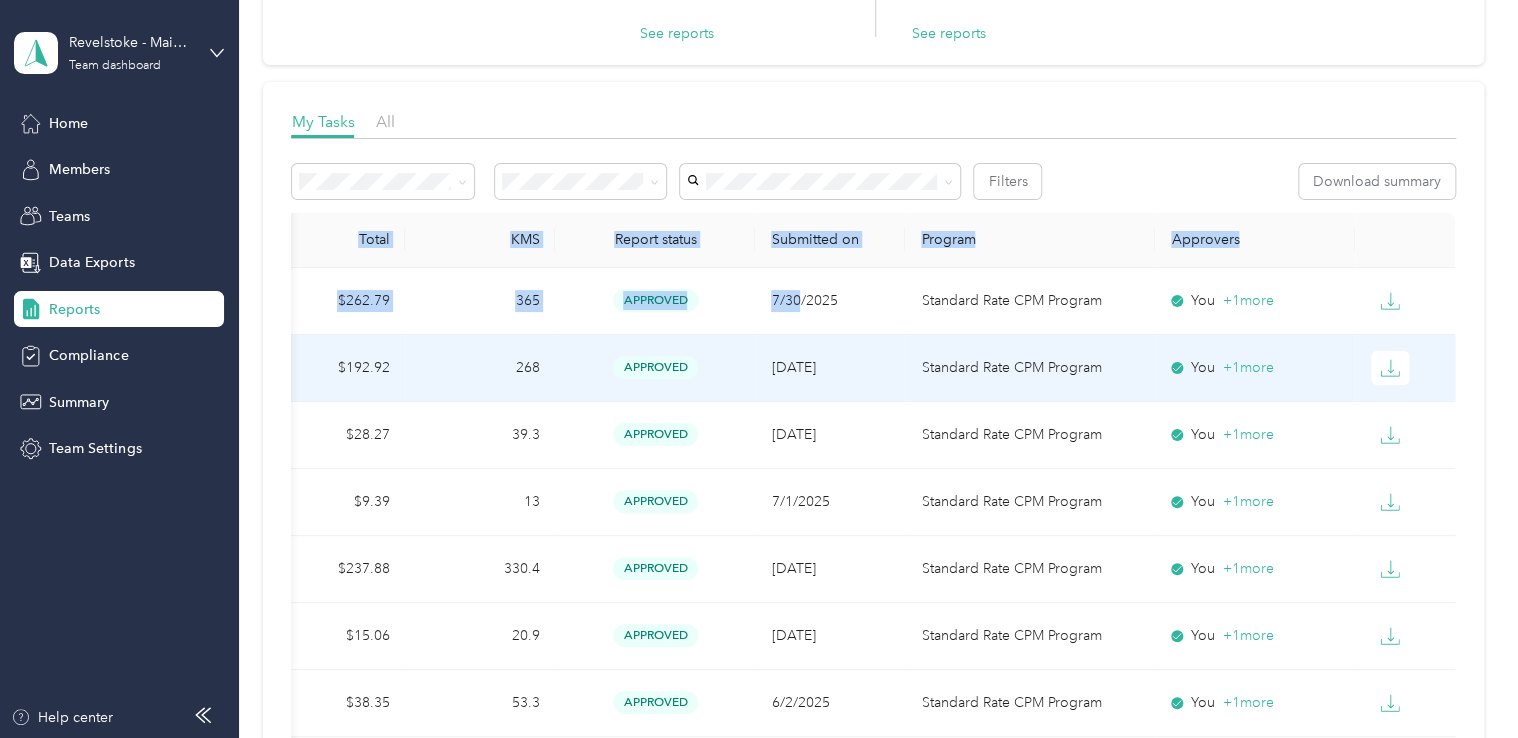 drag, startPoint x: 1493, startPoint y: 285, endPoint x: 1437, endPoint y: 344, distance: 81.34495 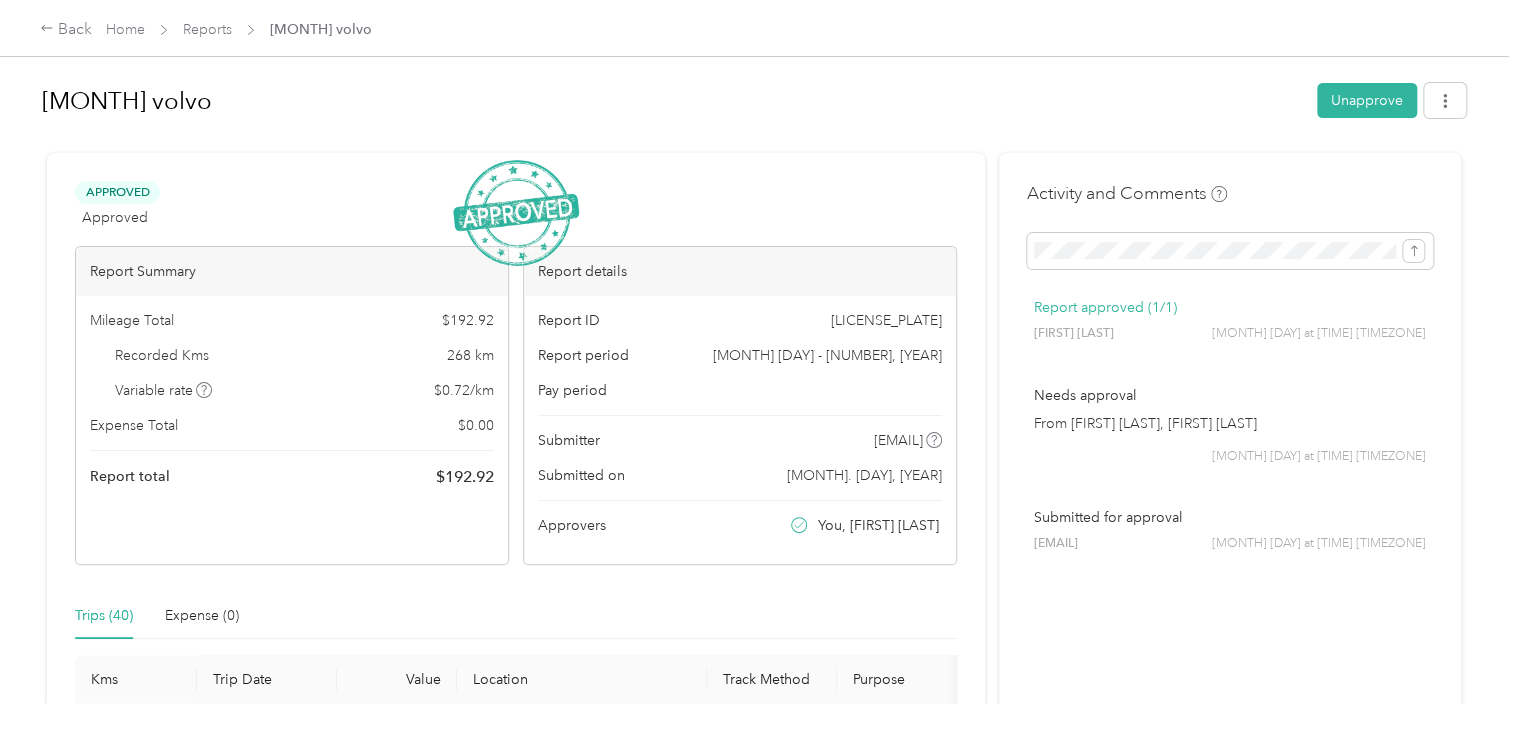 click on "Home" at bounding box center (125, 29) 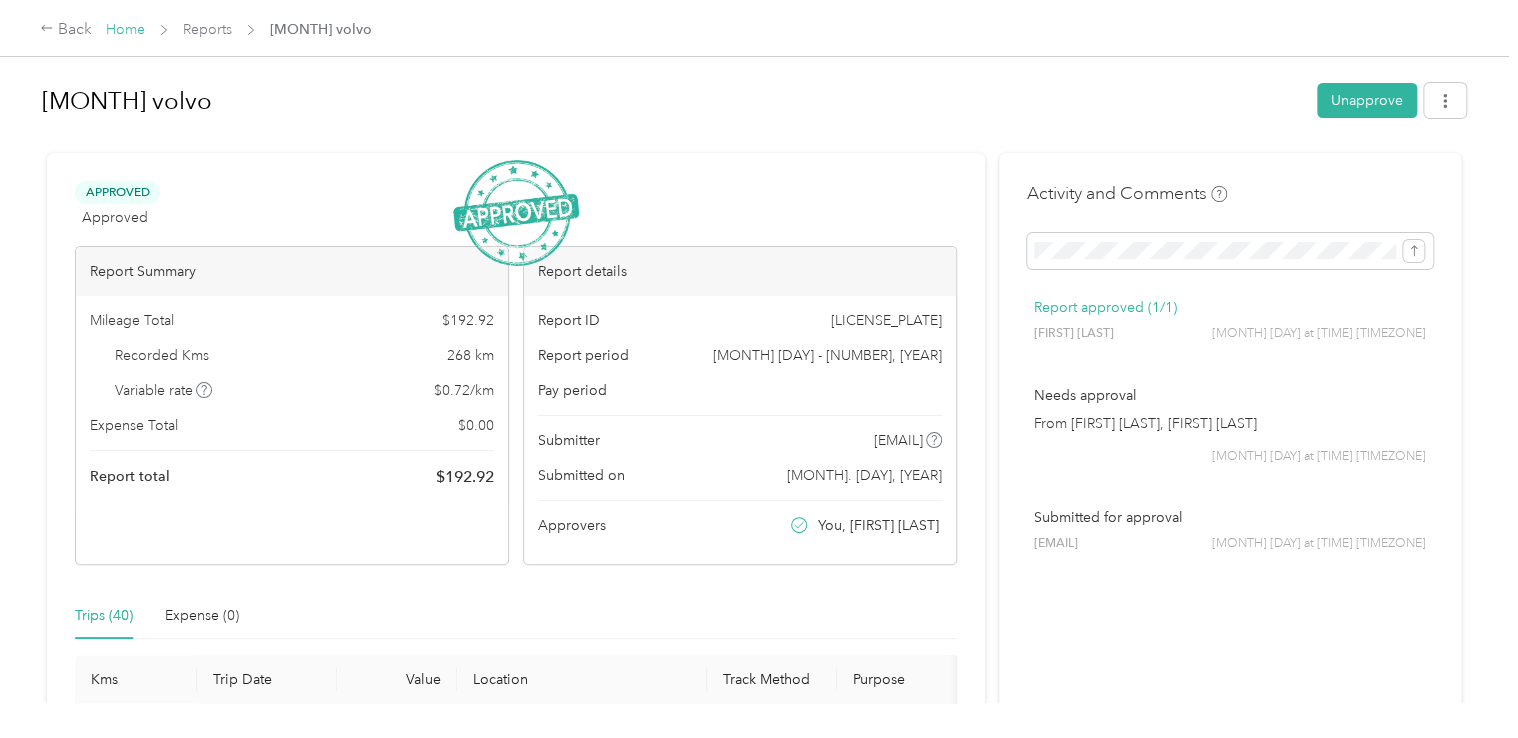 click on "Home" at bounding box center [125, 29] 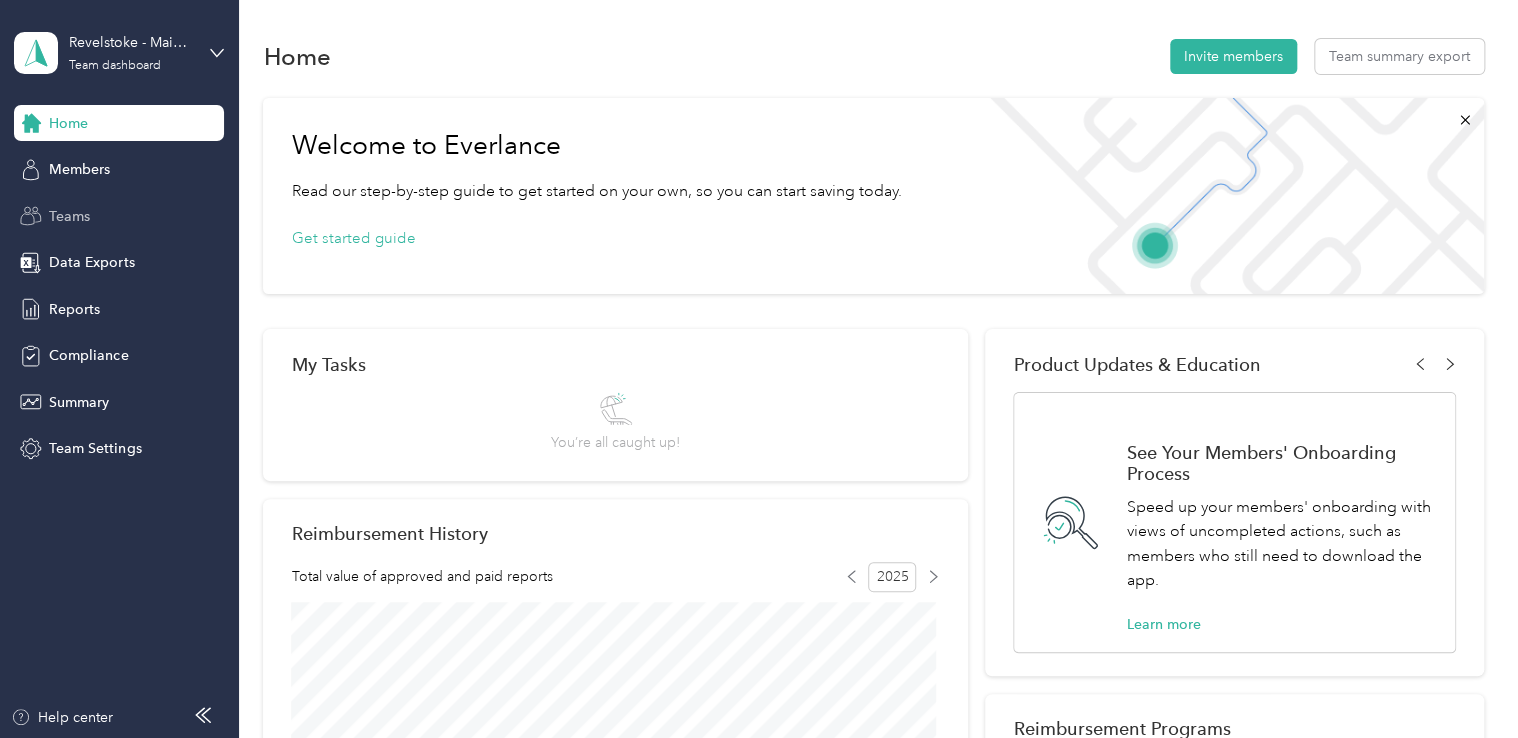 click on "Teams" at bounding box center (69, 216) 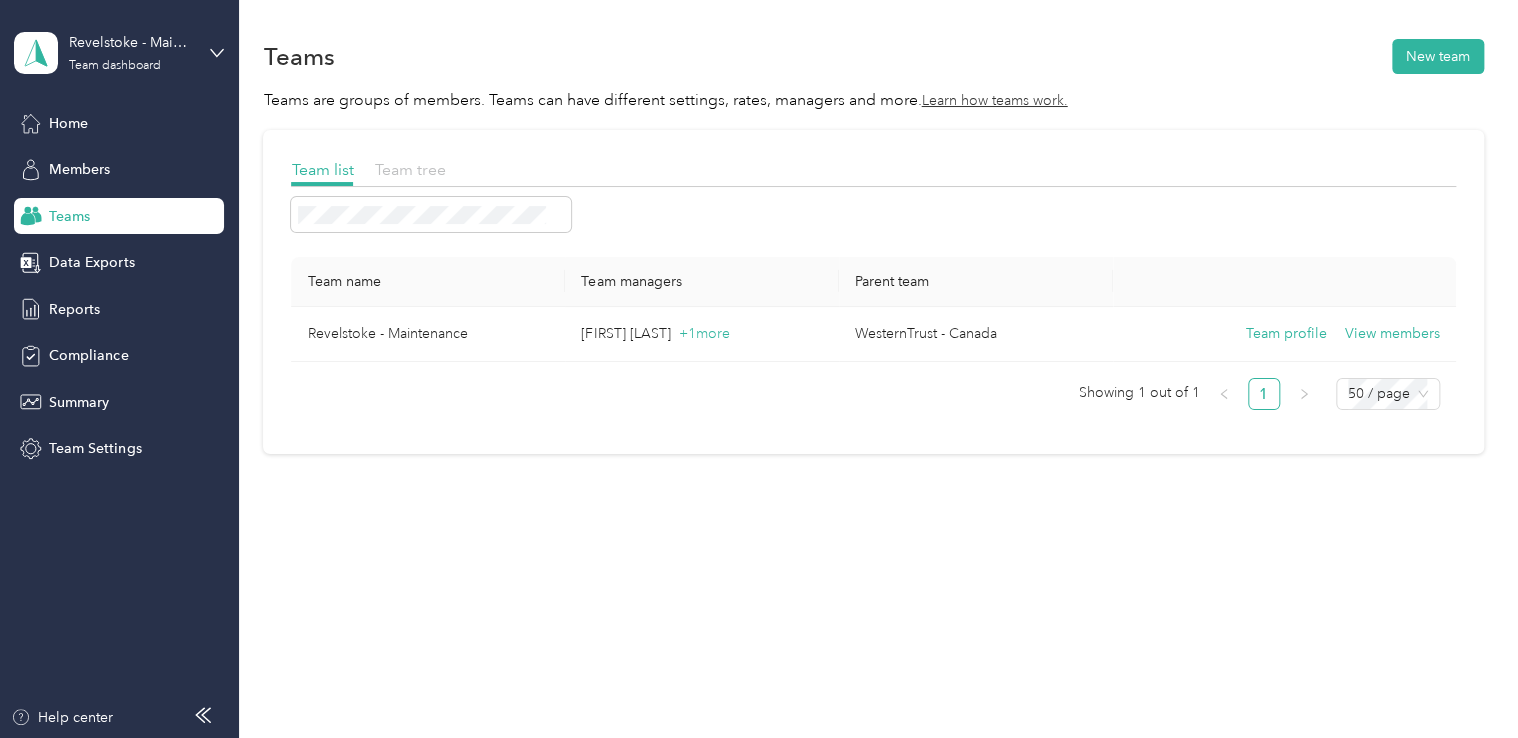 click on "Team tree" at bounding box center [409, 169] 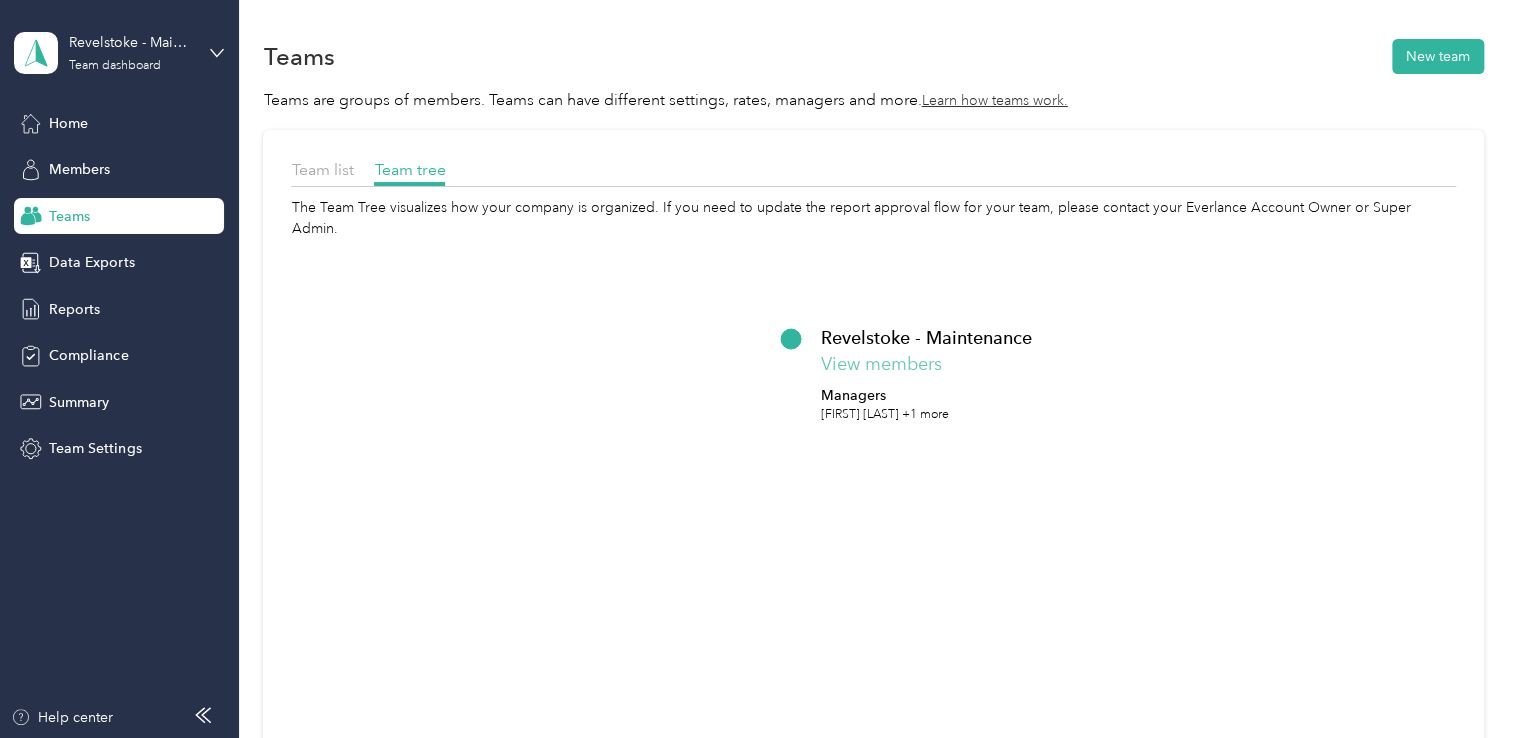 click on "View members" 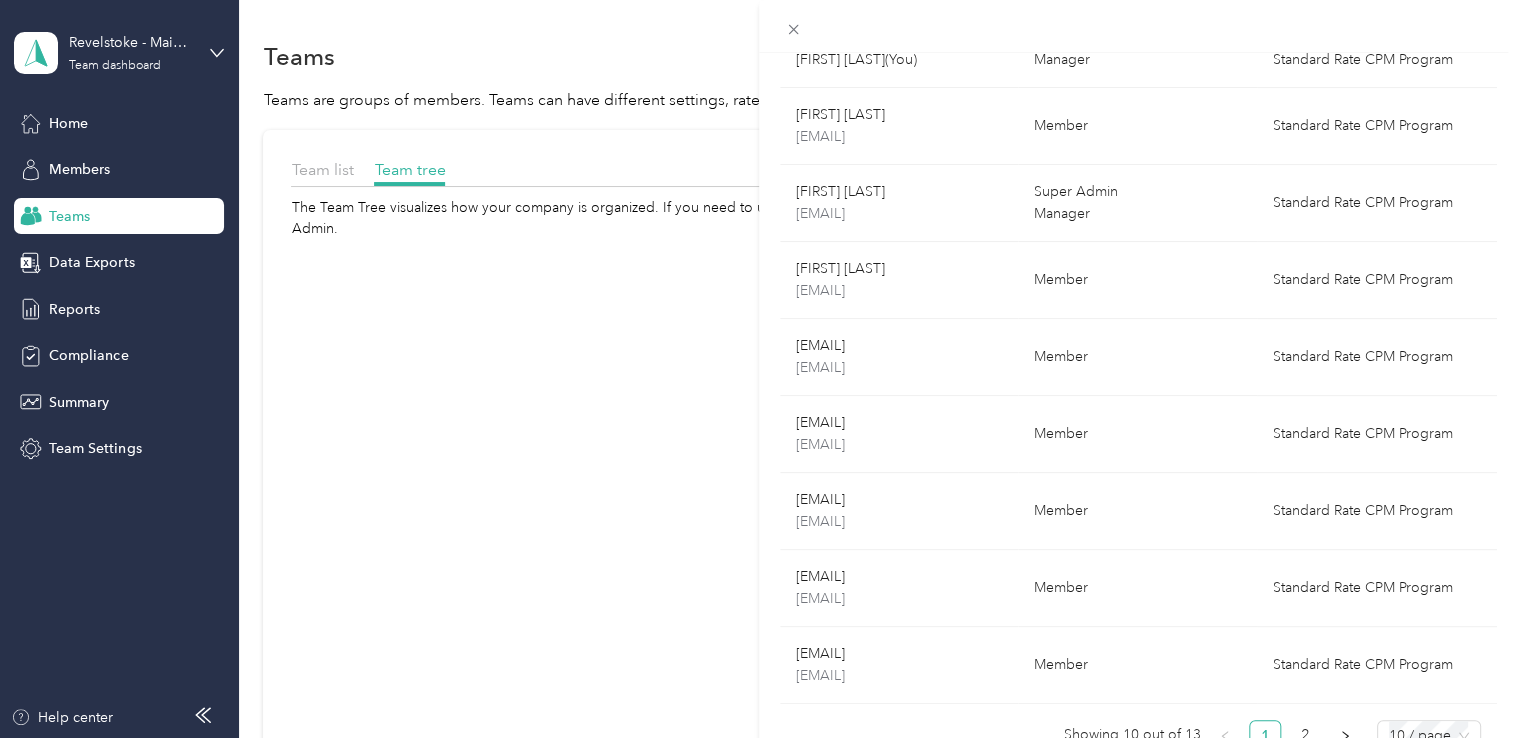scroll, scrollTop: 310, scrollLeft: 0, axis: vertical 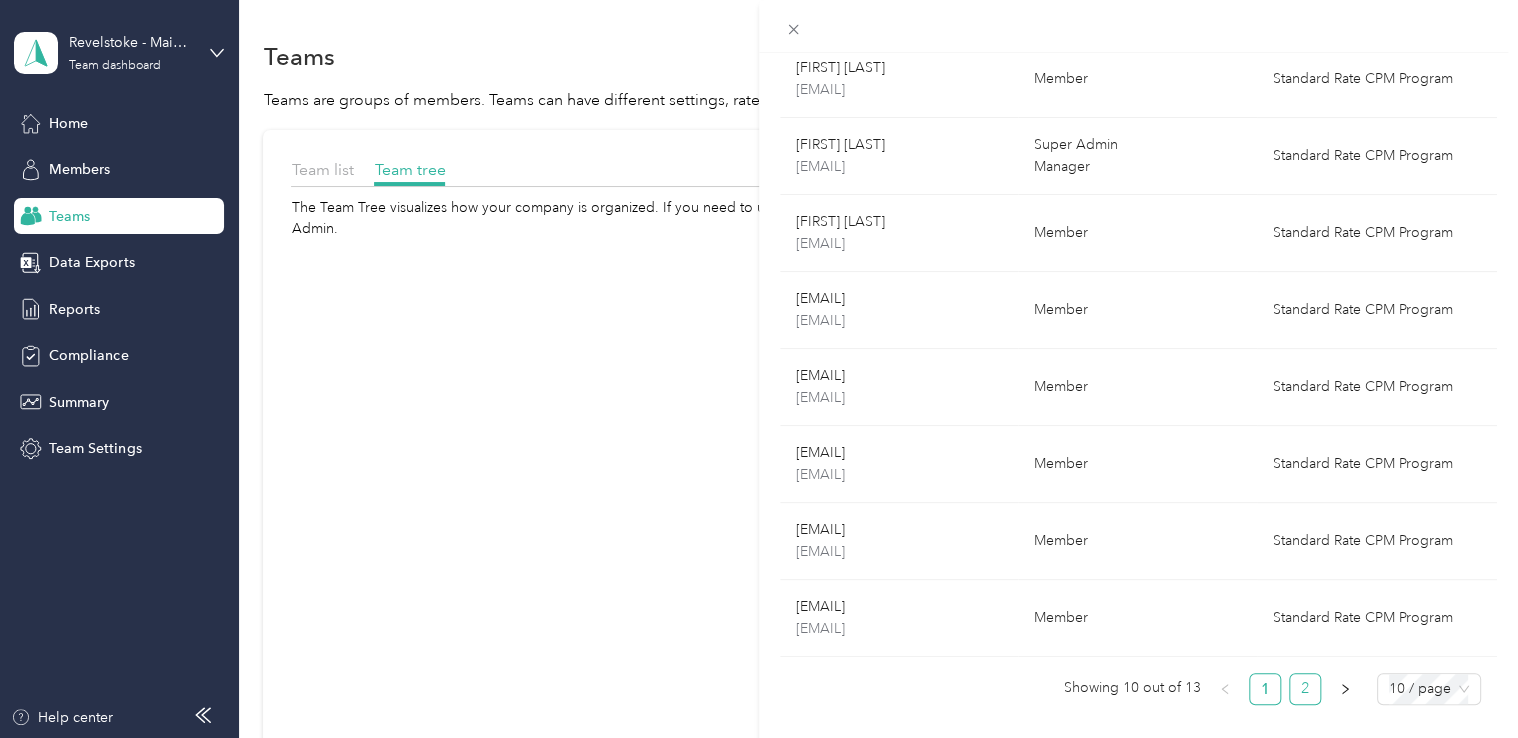 click on "2" at bounding box center [1305, 689] 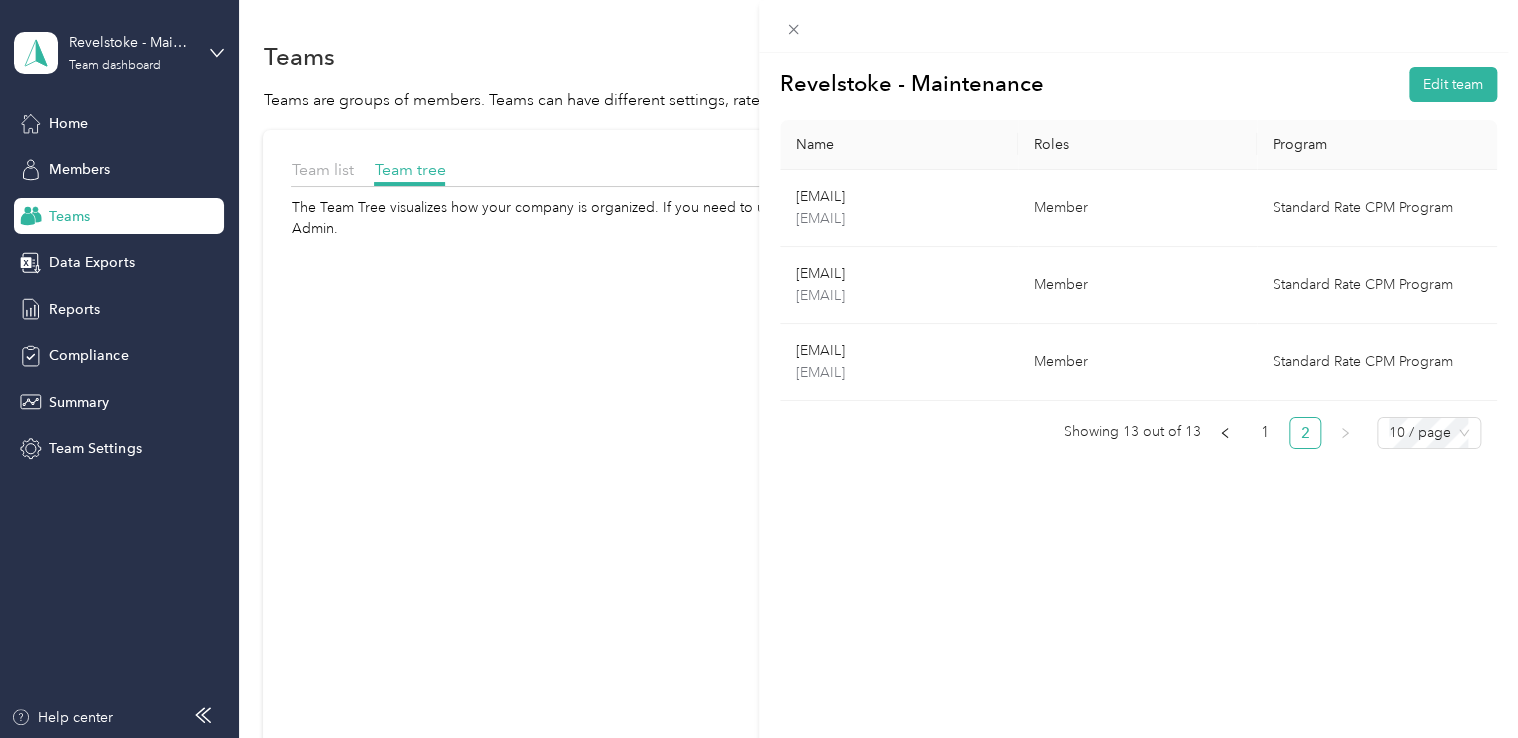 scroll, scrollTop: 0, scrollLeft: 0, axis: both 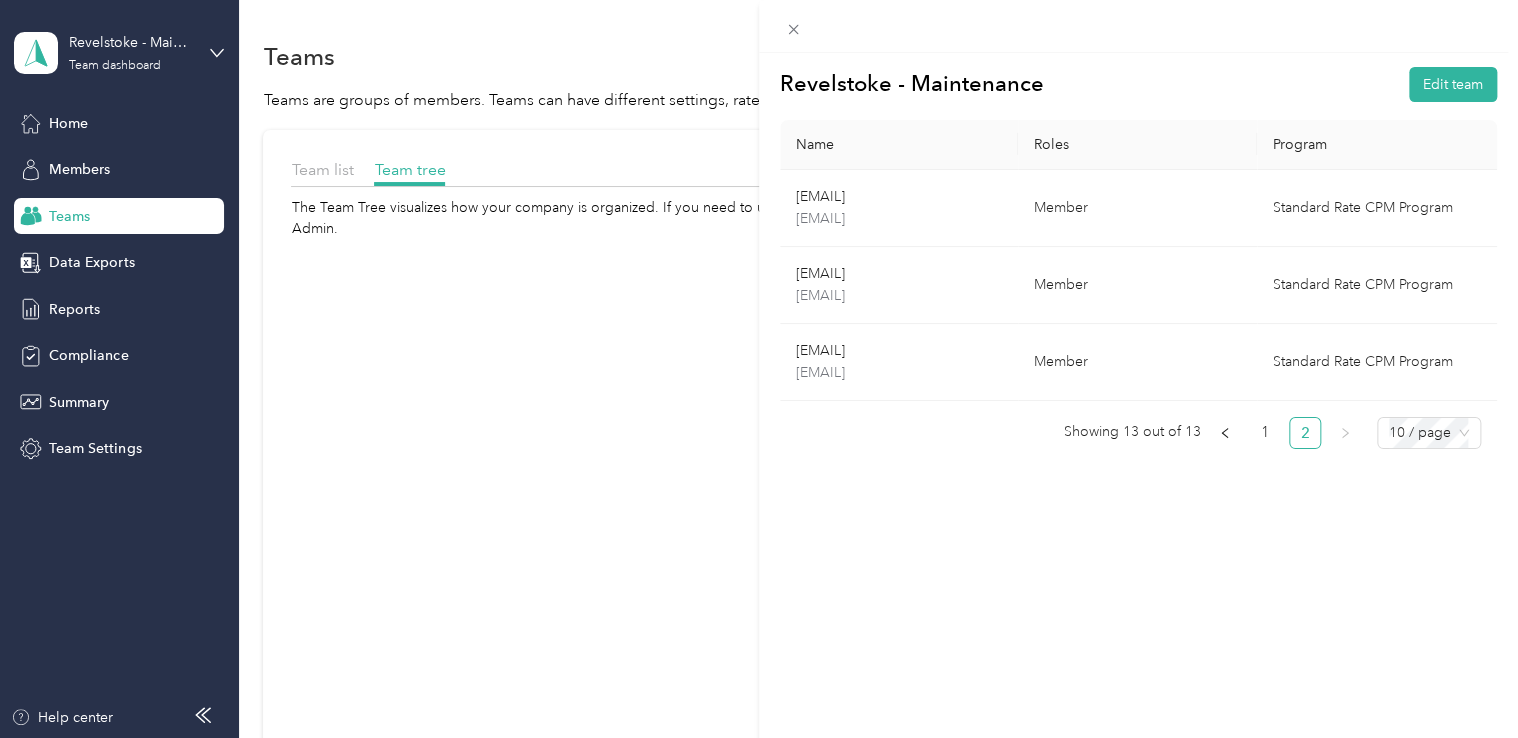 click on "Revelstoke - Maintenance Edit team Name Roles Program       tcorrell@revelstokepropertyservices.ca tcorrell@revelstokepropertyservices.ca Member Standard Rate CPM Program jperlowski@revelstokepropertyservices.ca jperlowski@revelstokepropertyservices.ca Member Standard Rate CPM Program tjcorrell8@gmail.com tjcorrell8@gmail.com Member Standard Rate CPM Program Showing 13 out of 13 1 2 10 / page" at bounding box center [759, 369] 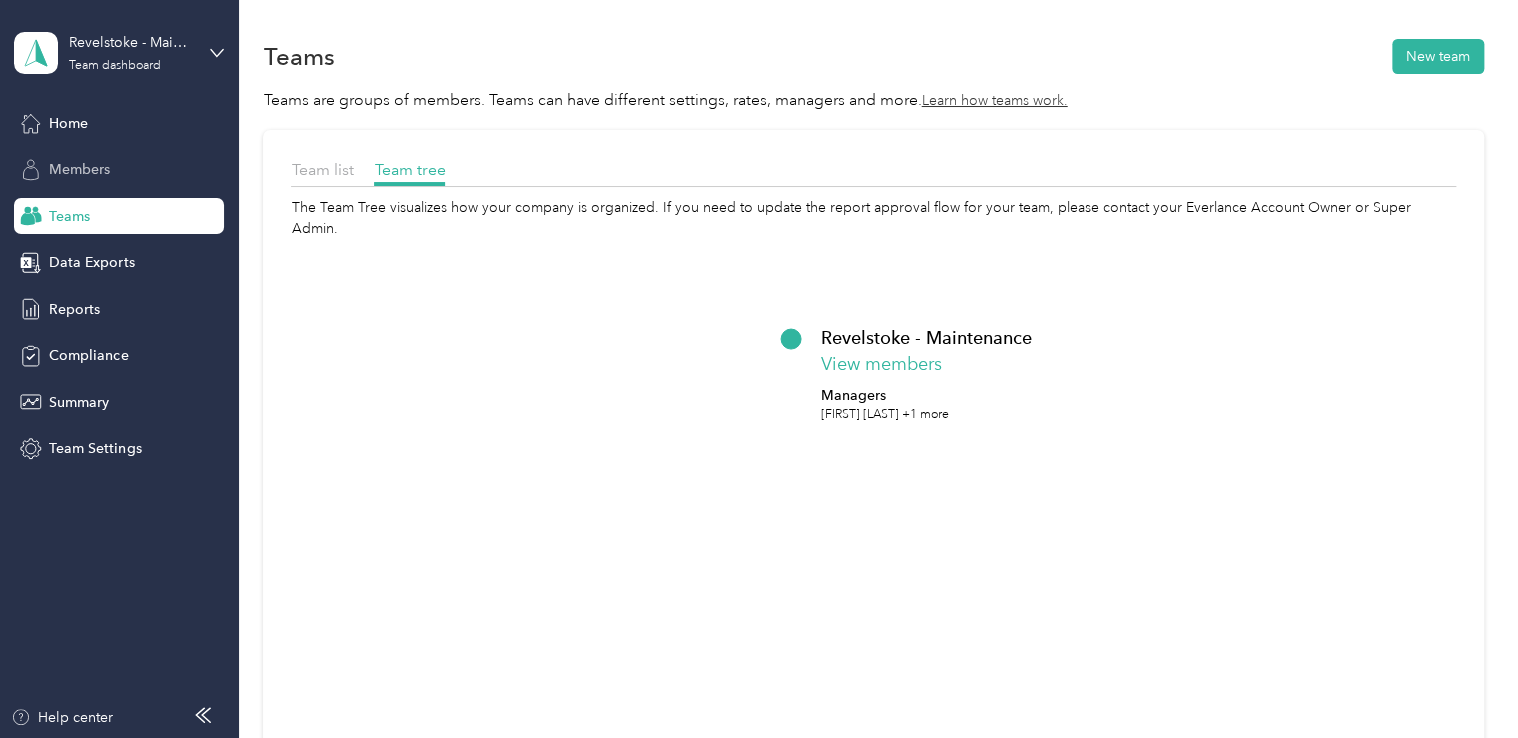 click on "Members" at bounding box center [79, 169] 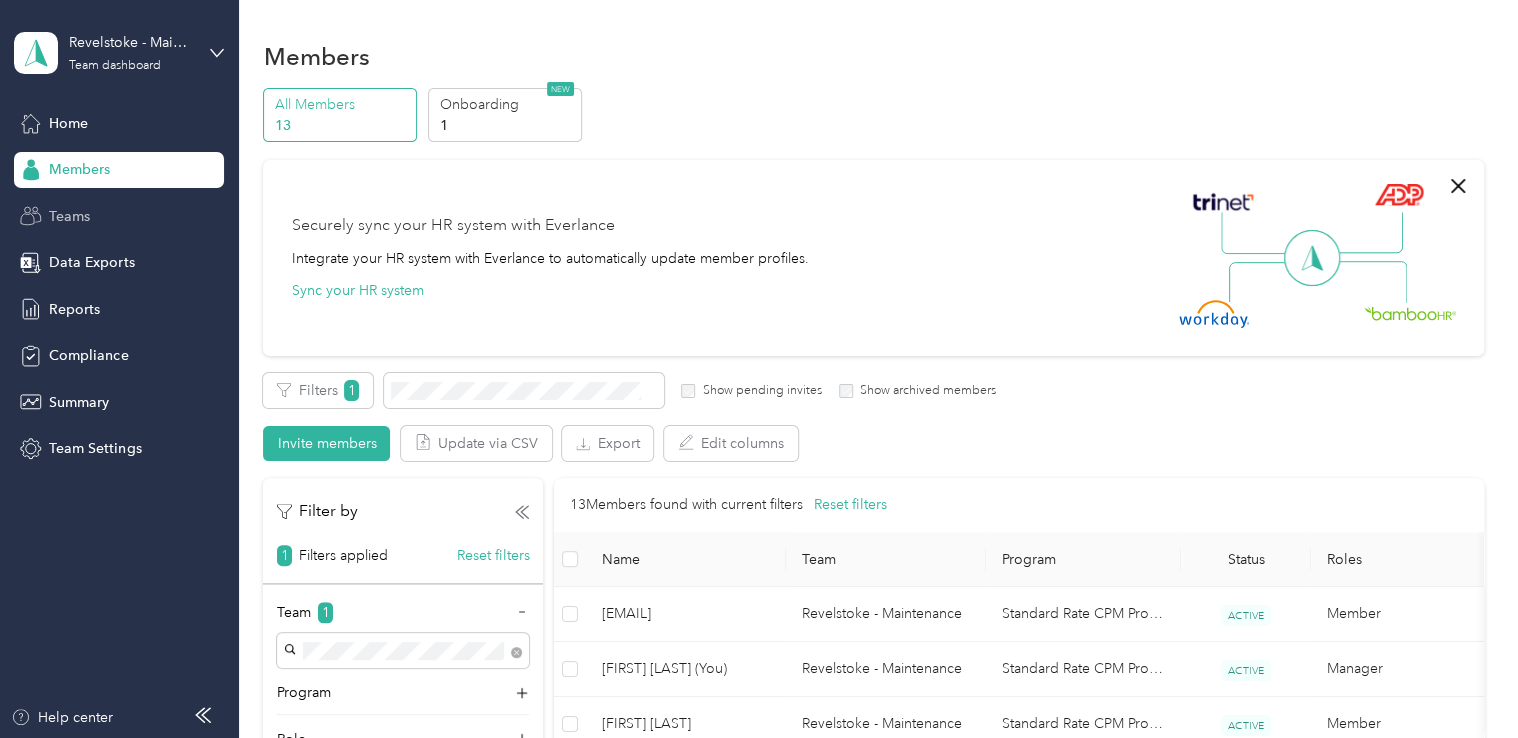 click on "Teams" at bounding box center [69, 216] 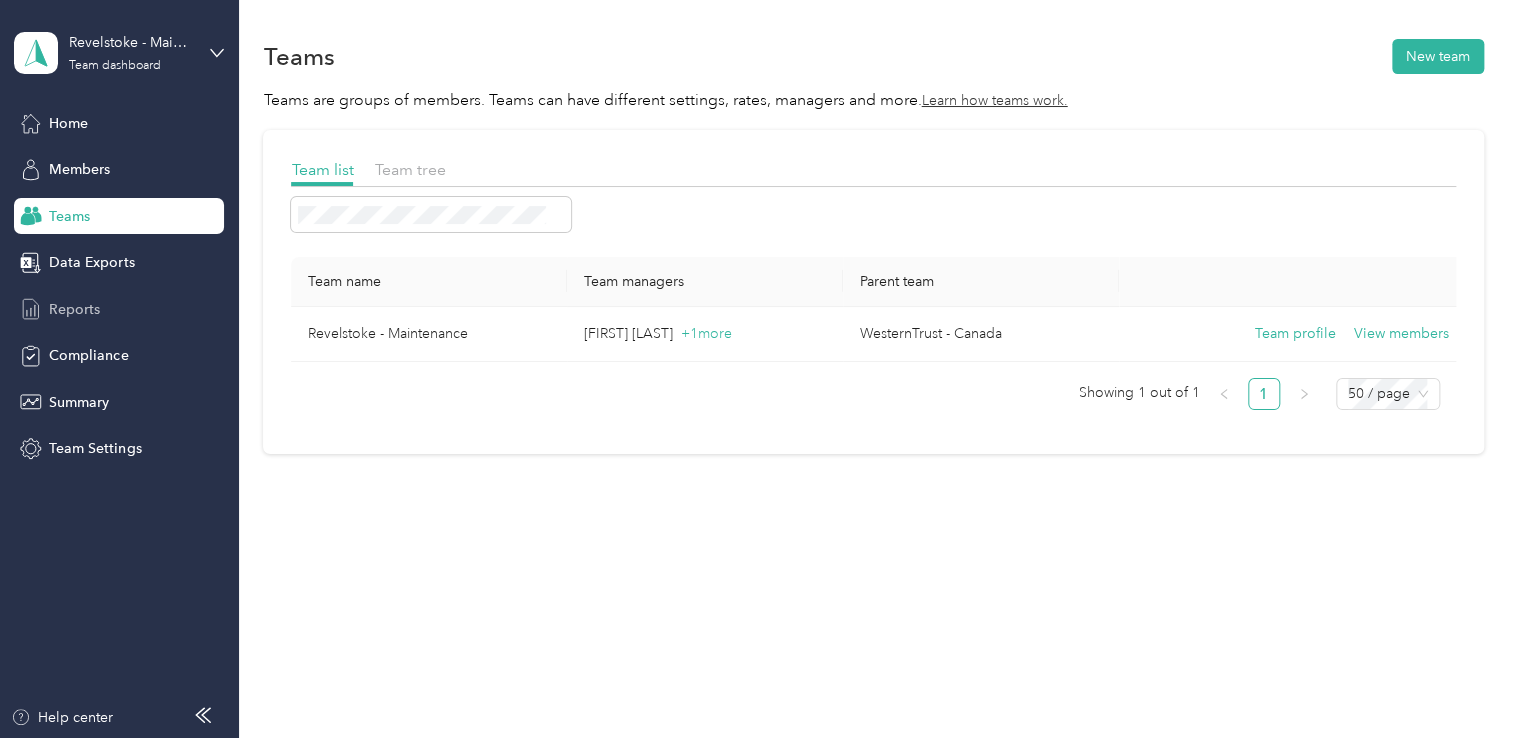 click on "Reports" at bounding box center [74, 309] 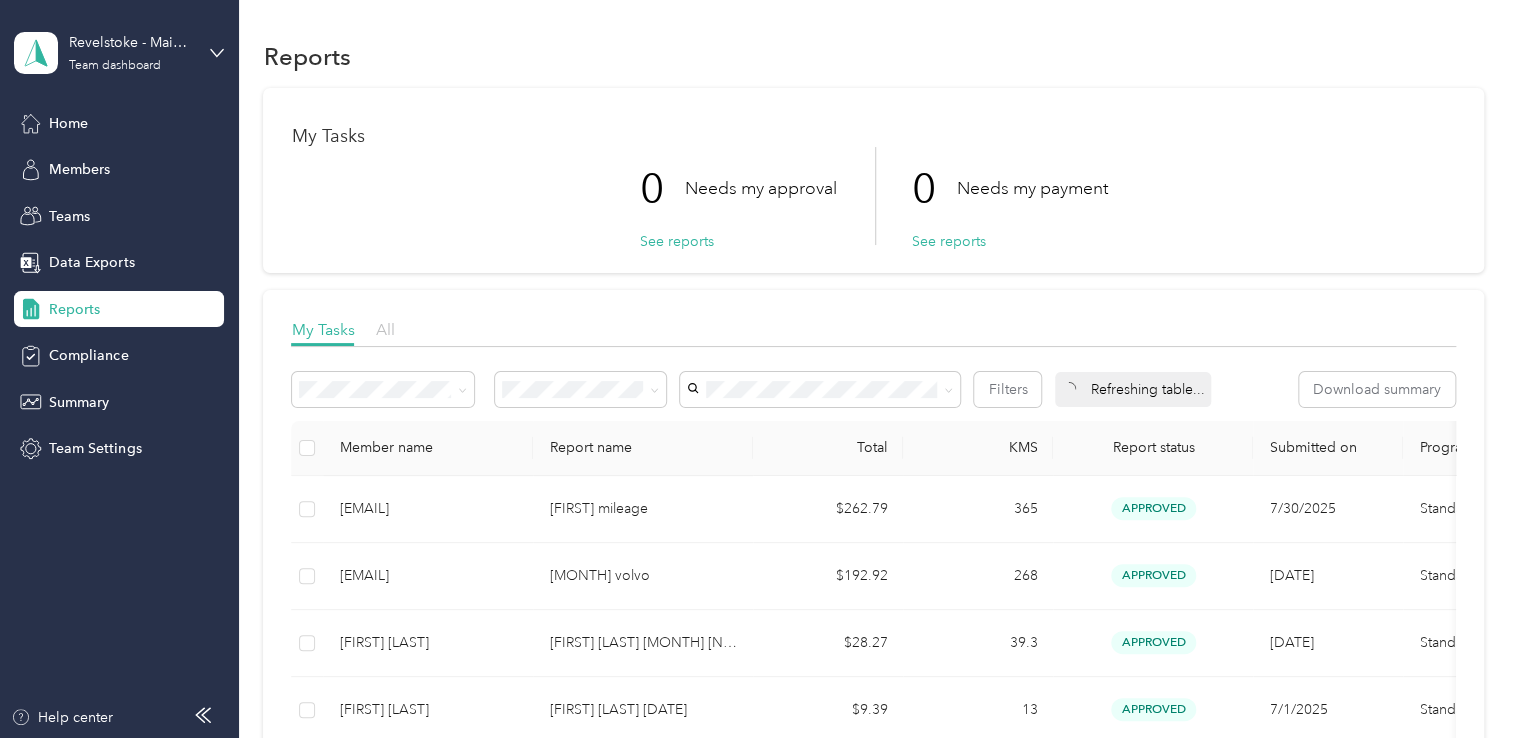 click on "All" at bounding box center (384, 329) 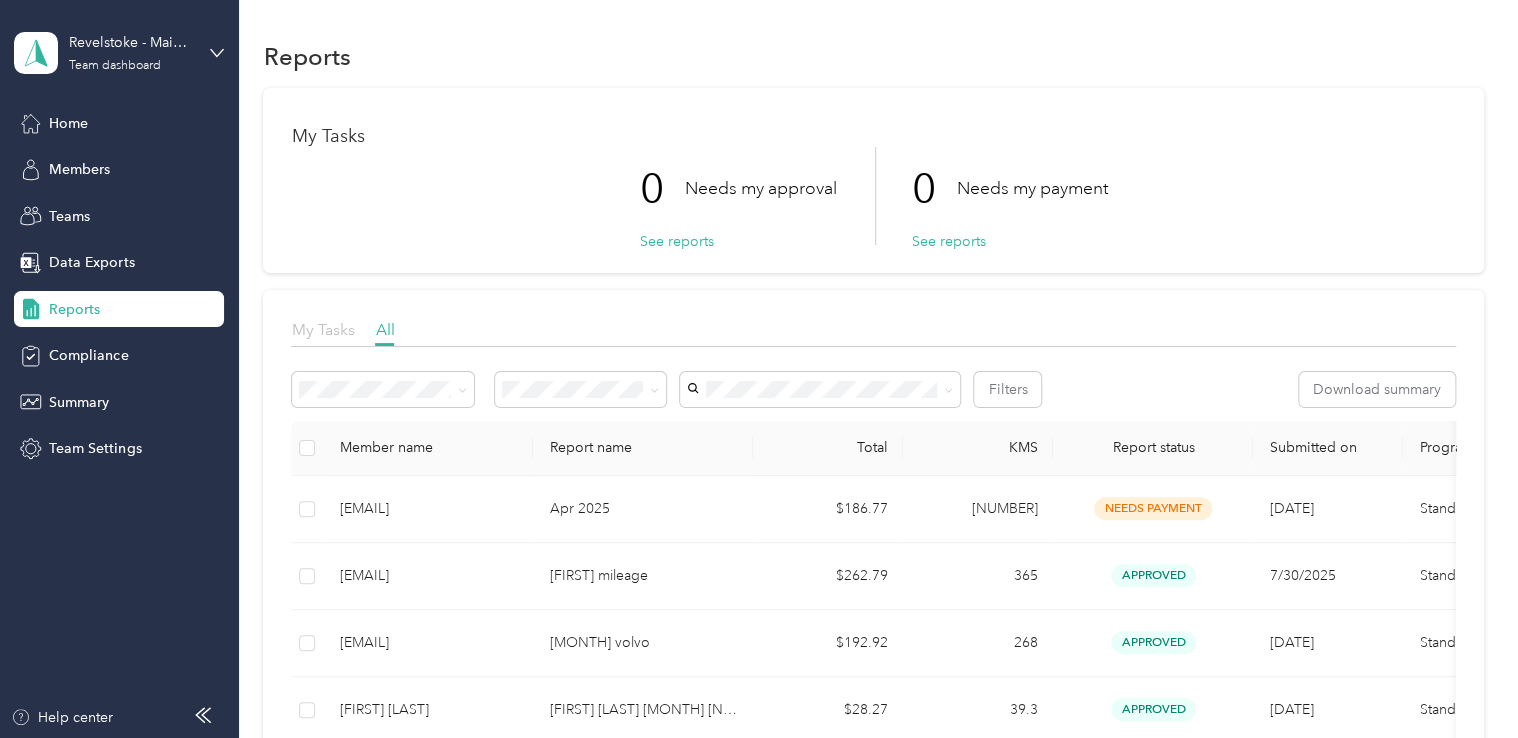 click on "My Tasks" at bounding box center (322, 329) 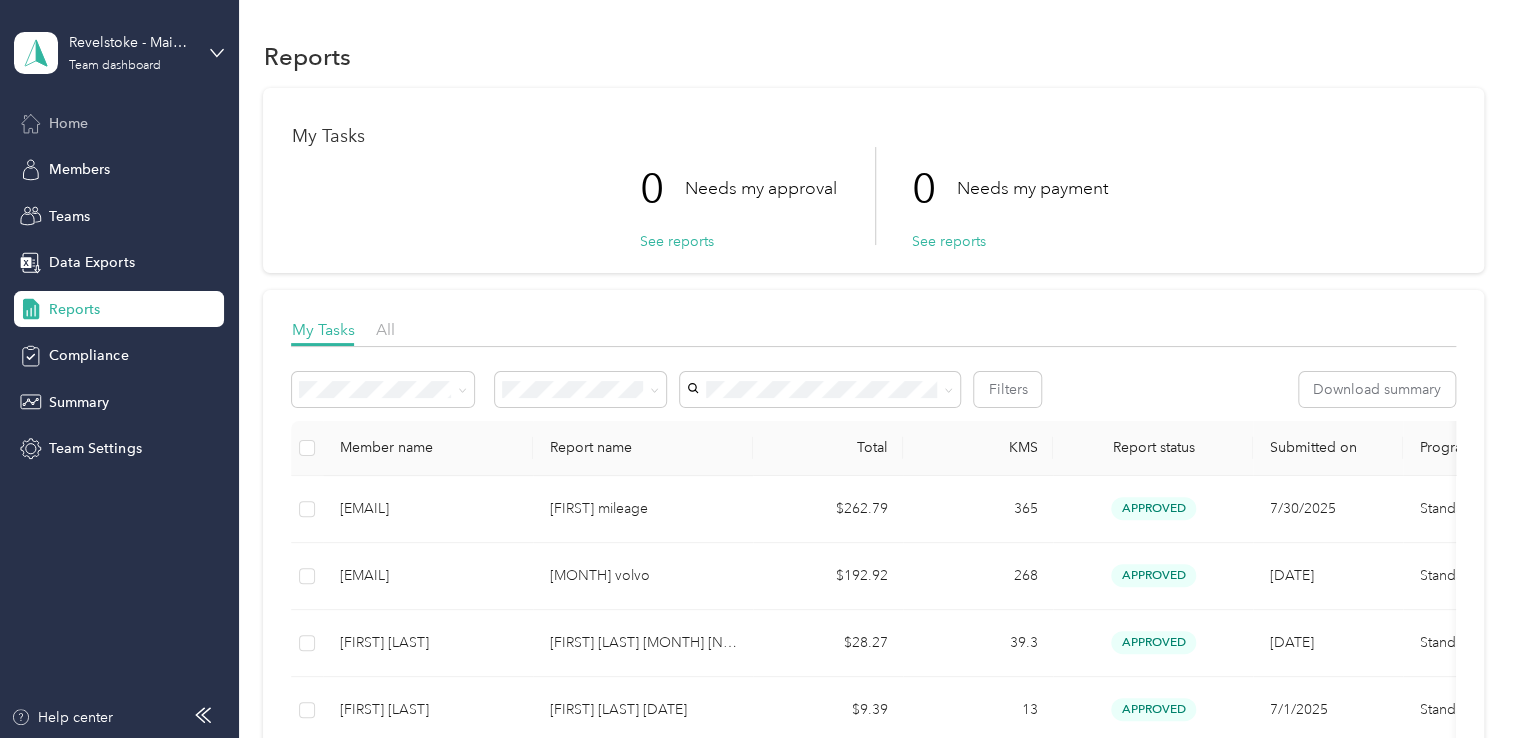 click on "Home" at bounding box center (68, 123) 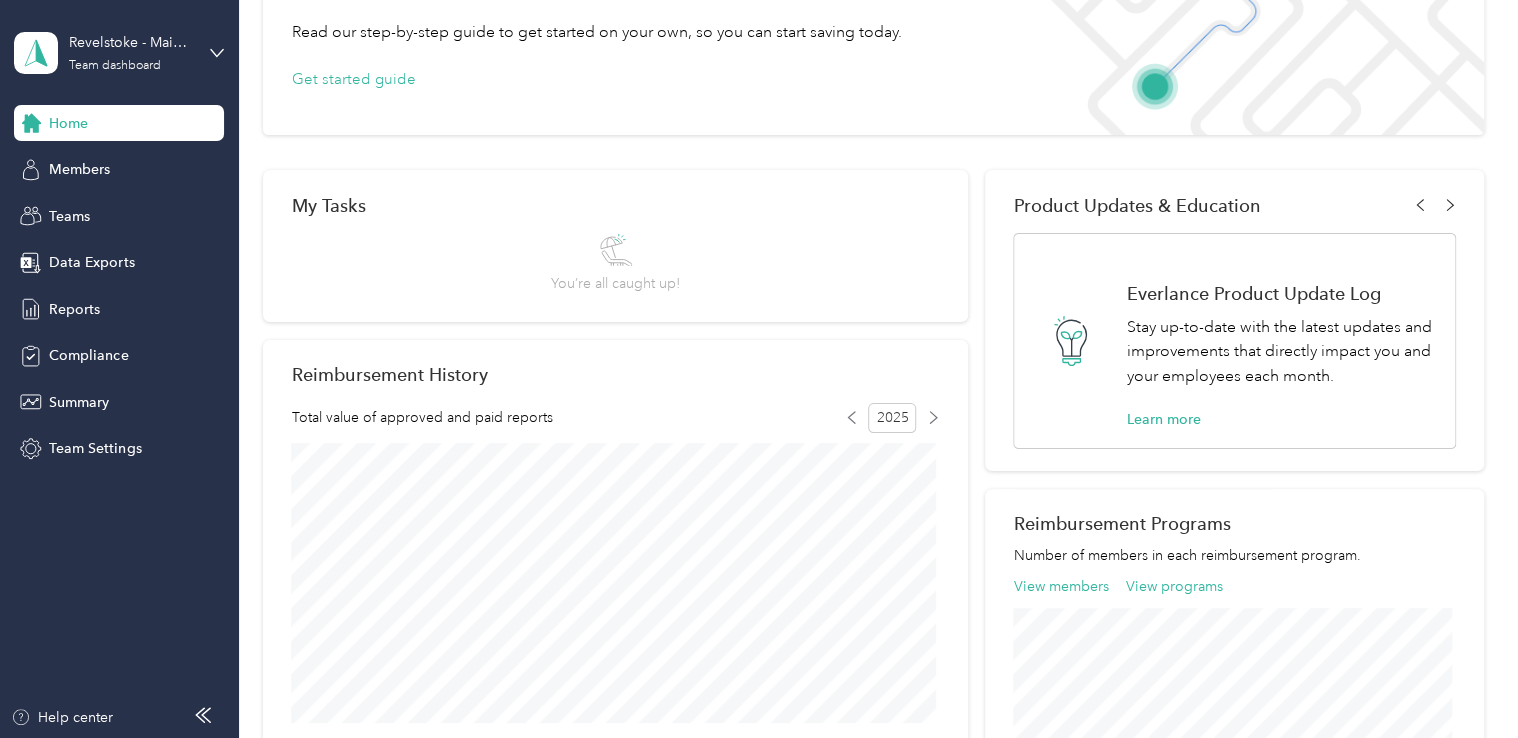 scroll, scrollTop: 0, scrollLeft: 0, axis: both 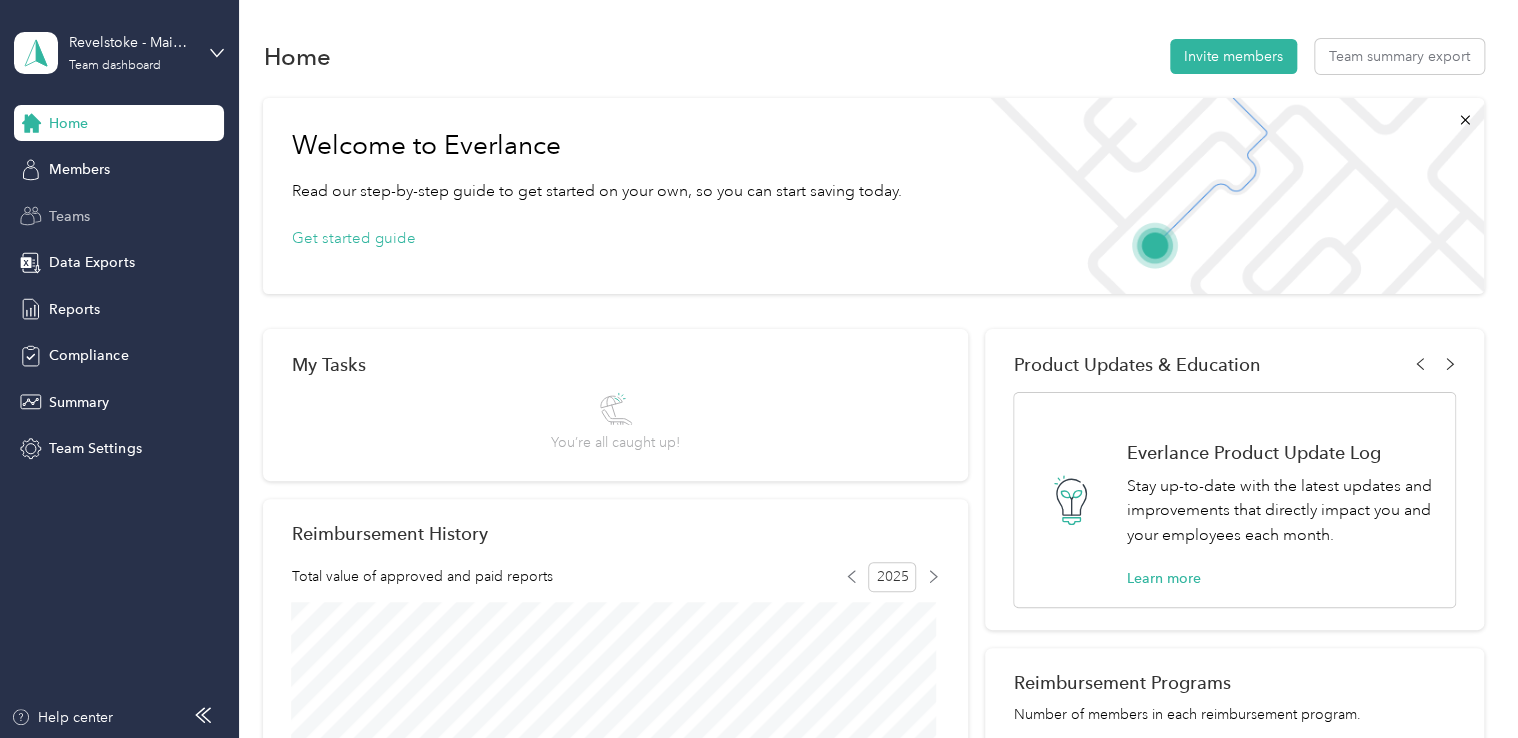click on "Teams" at bounding box center (69, 216) 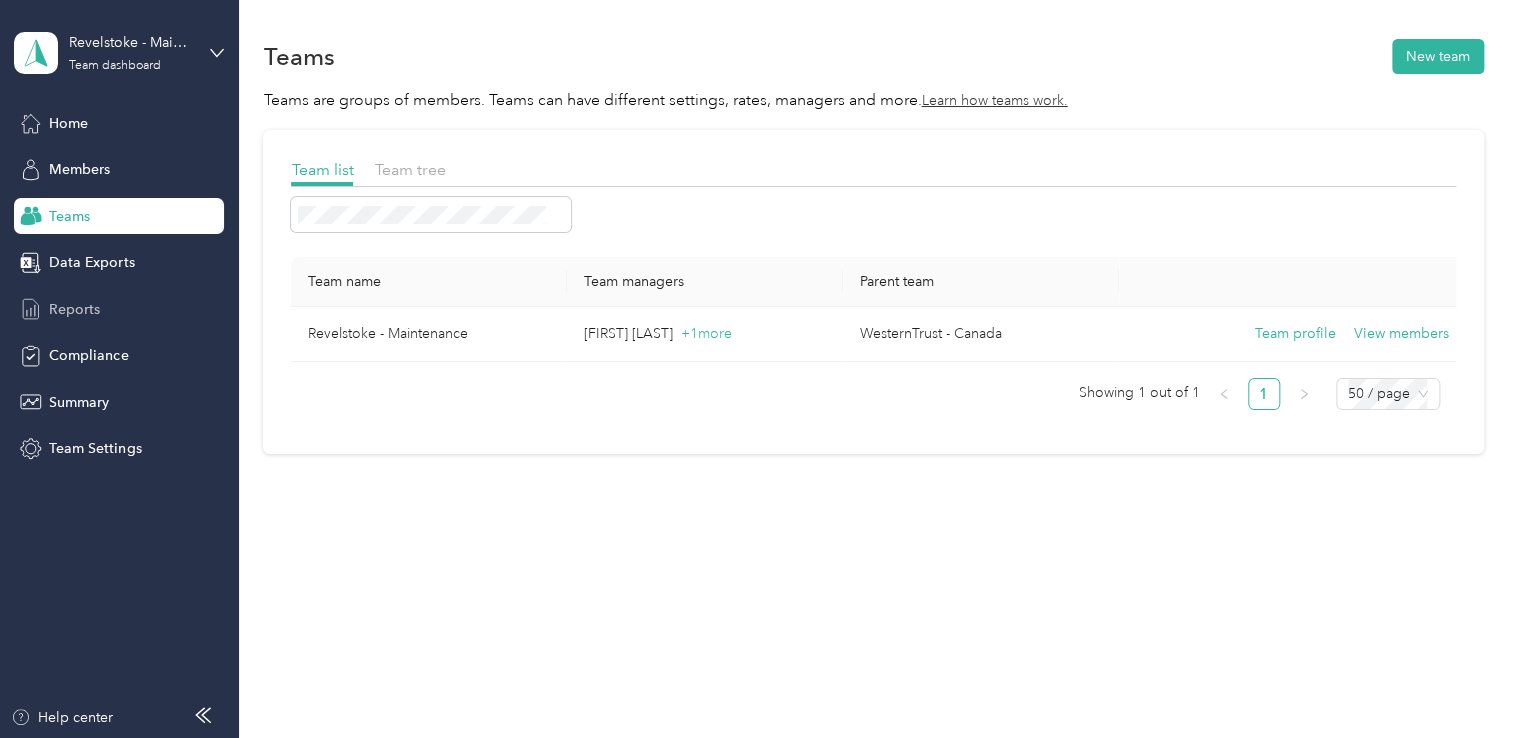 click on "Reports" at bounding box center [74, 309] 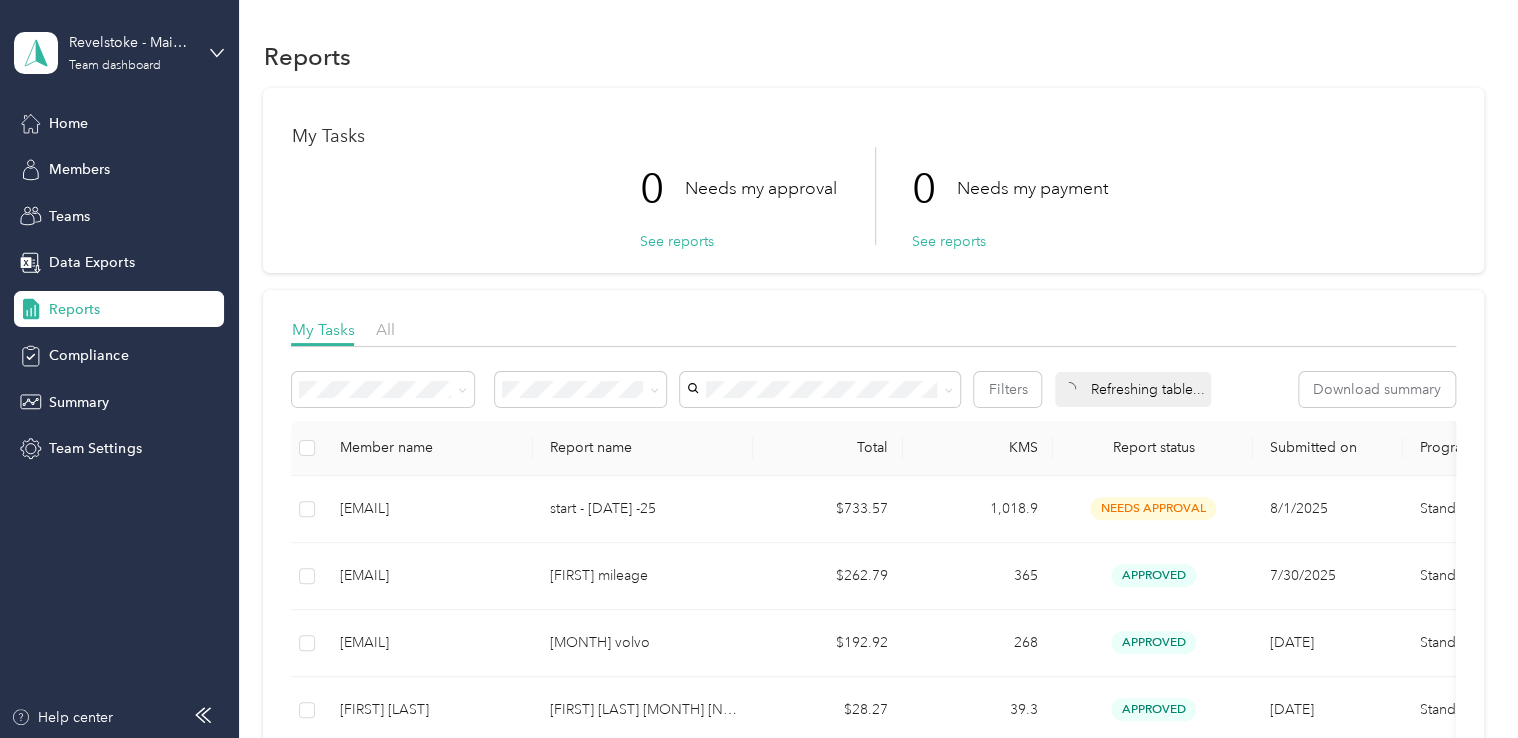 scroll, scrollTop: 52, scrollLeft: 0, axis: vertical 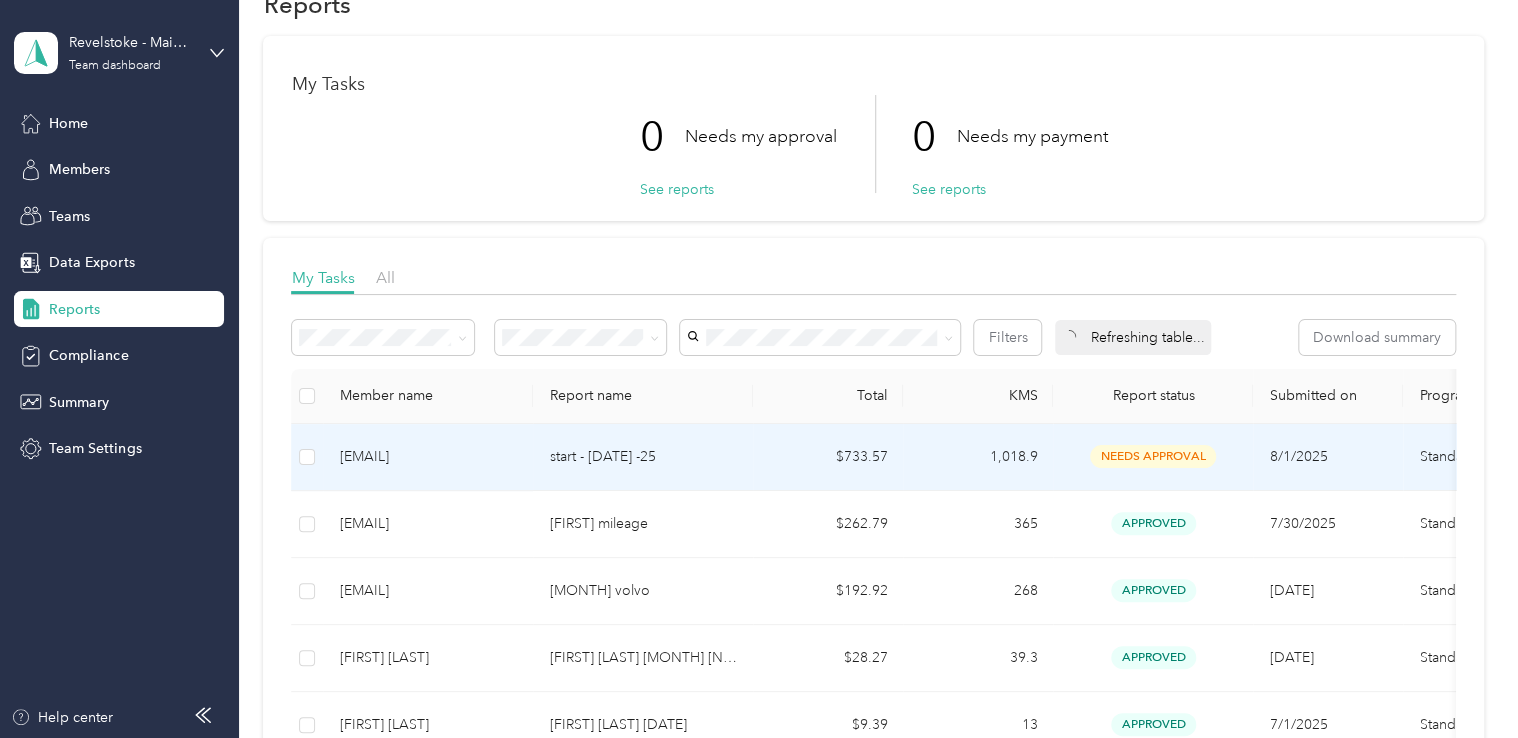 click on "start - july 31 -25" at bounding box center (643, 457) 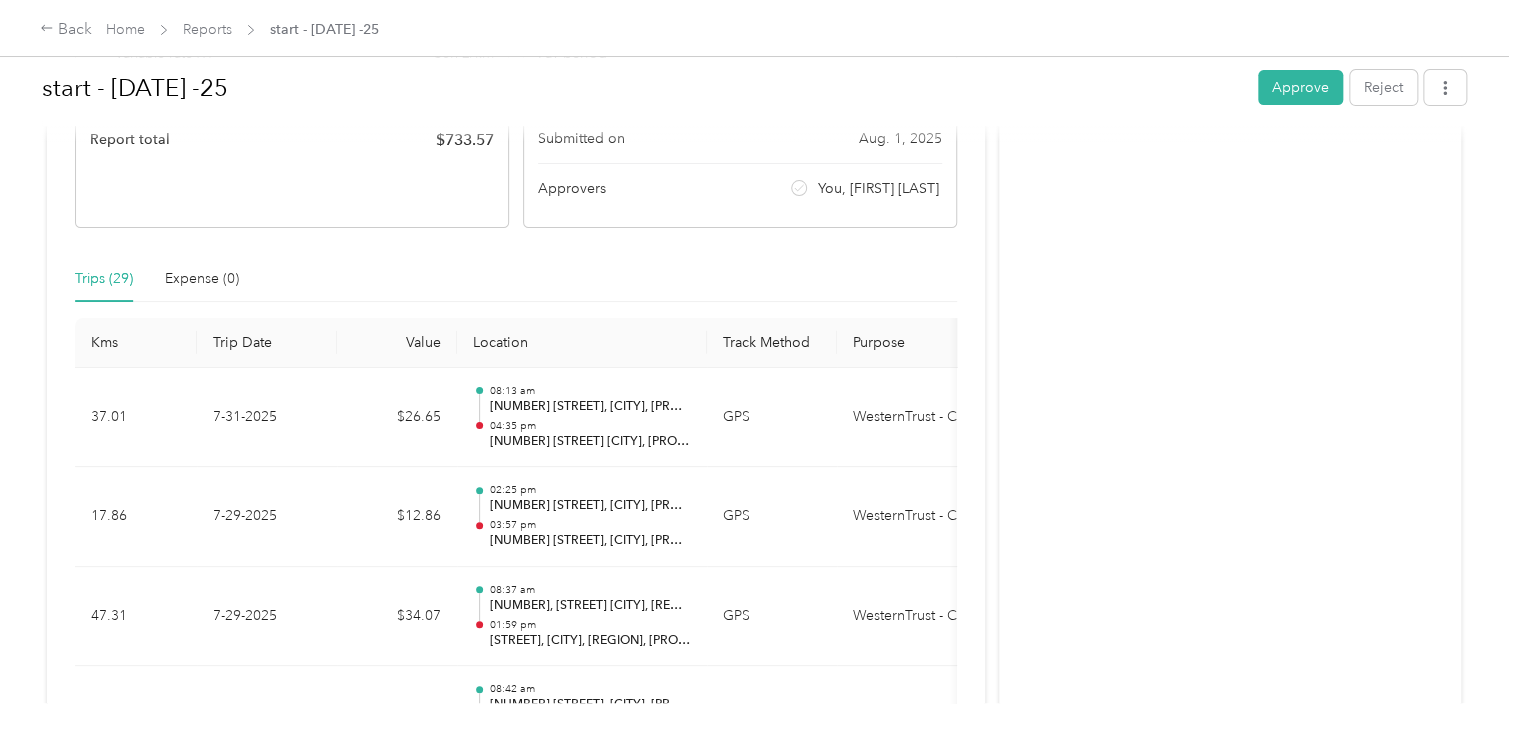 scroll, scrollTop: 430, scrollLeft: 0, axis: vertical 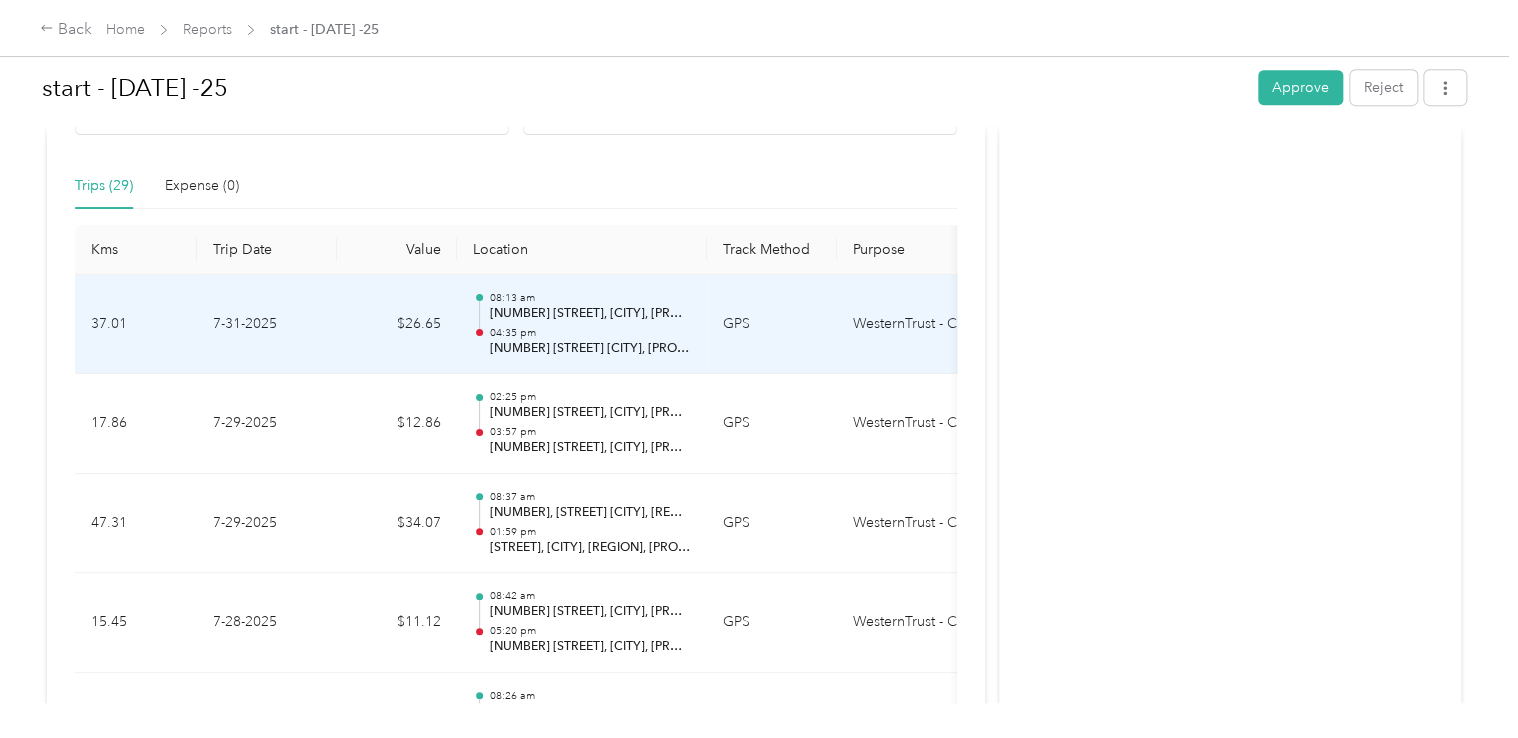 click on "08:13 am 302 Wright St, Revelstoke, BC V0E 2S0, Canada  04:35 pm 302 1 St W, Revelstoke, BC V0E 2S0, Canada" at bounding box center (582, 325) 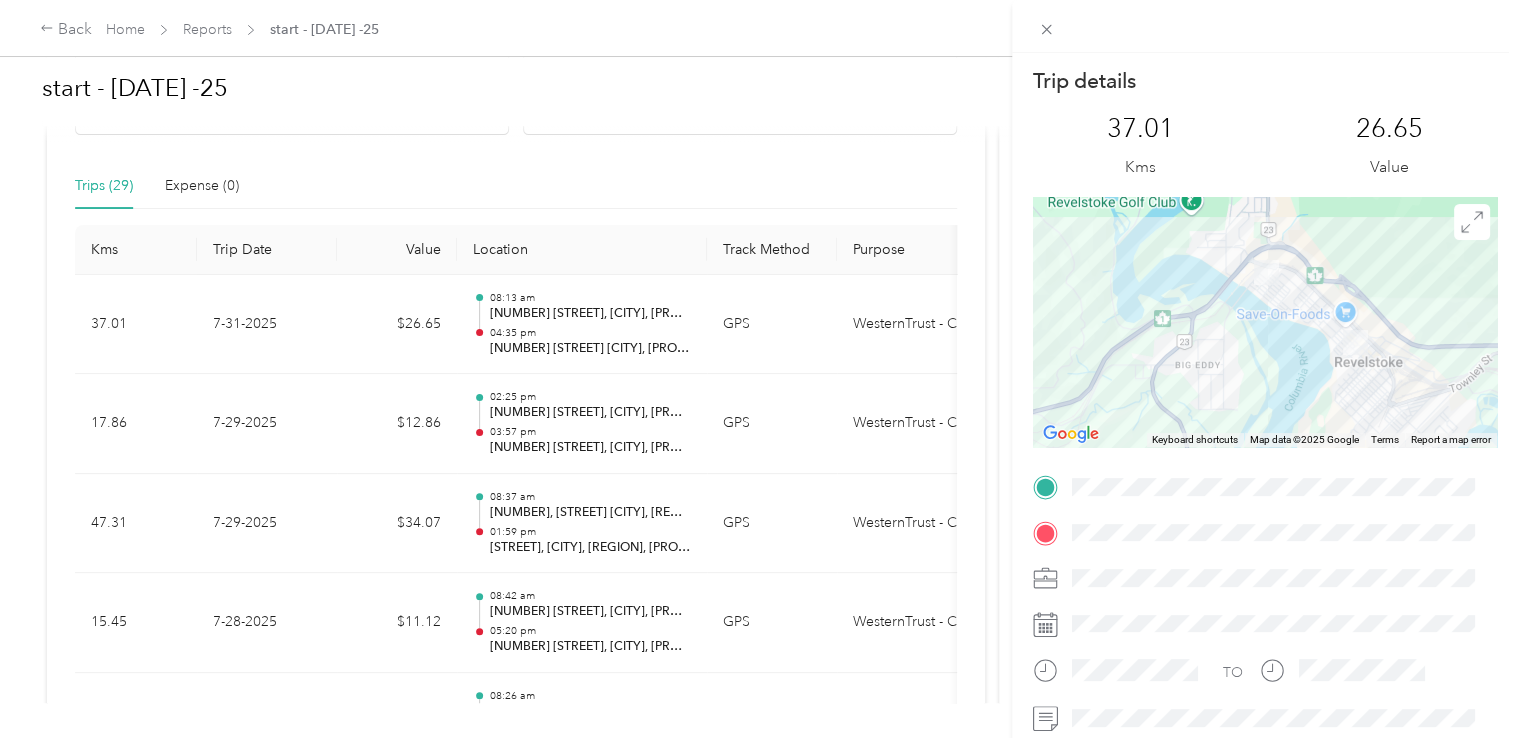 drag, startPoint x: 980, startPoint y: 324, endPoint x: 990, endPoint y: 565, distance: 241.20738 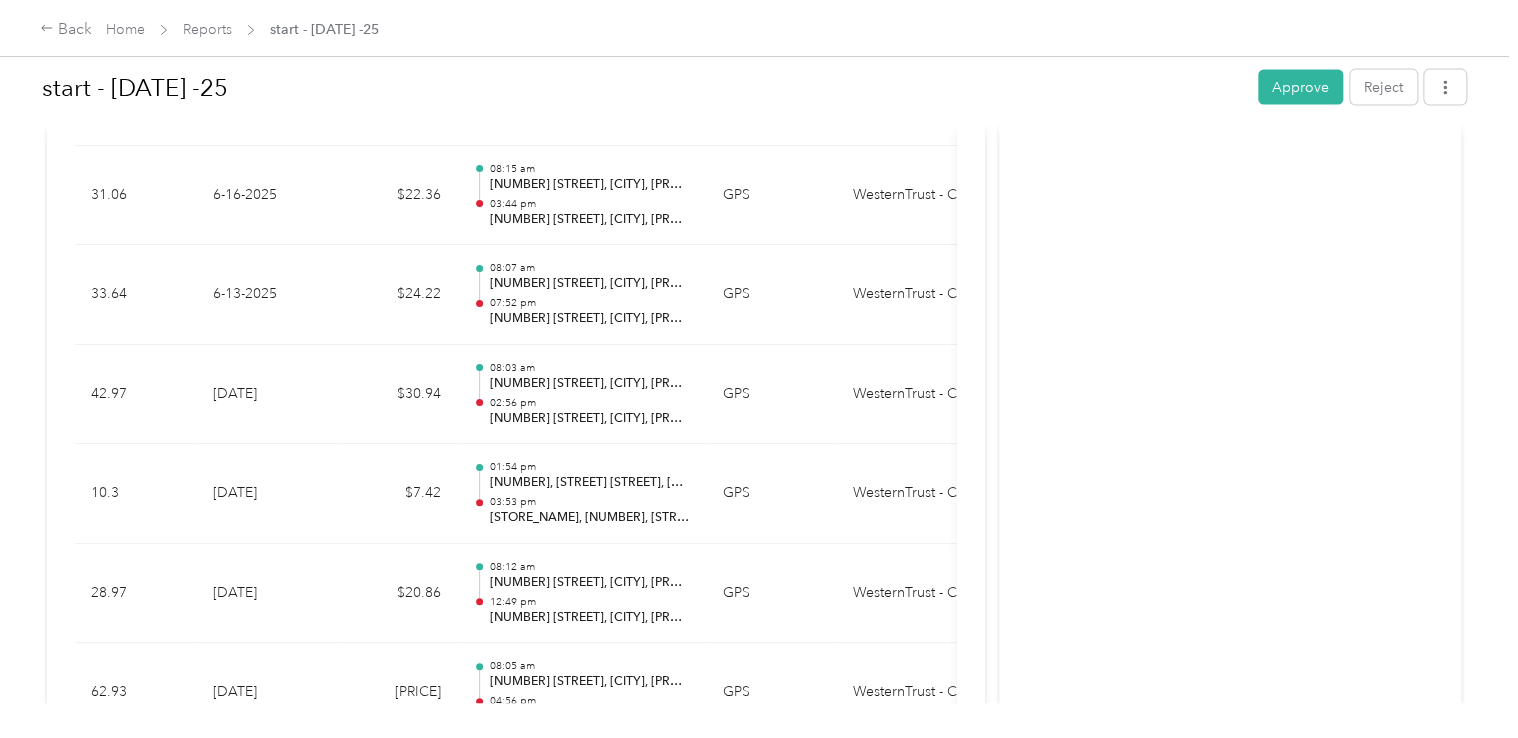 scroll, scrollTop: 3044, scrollLeft: 0, axis: vertical 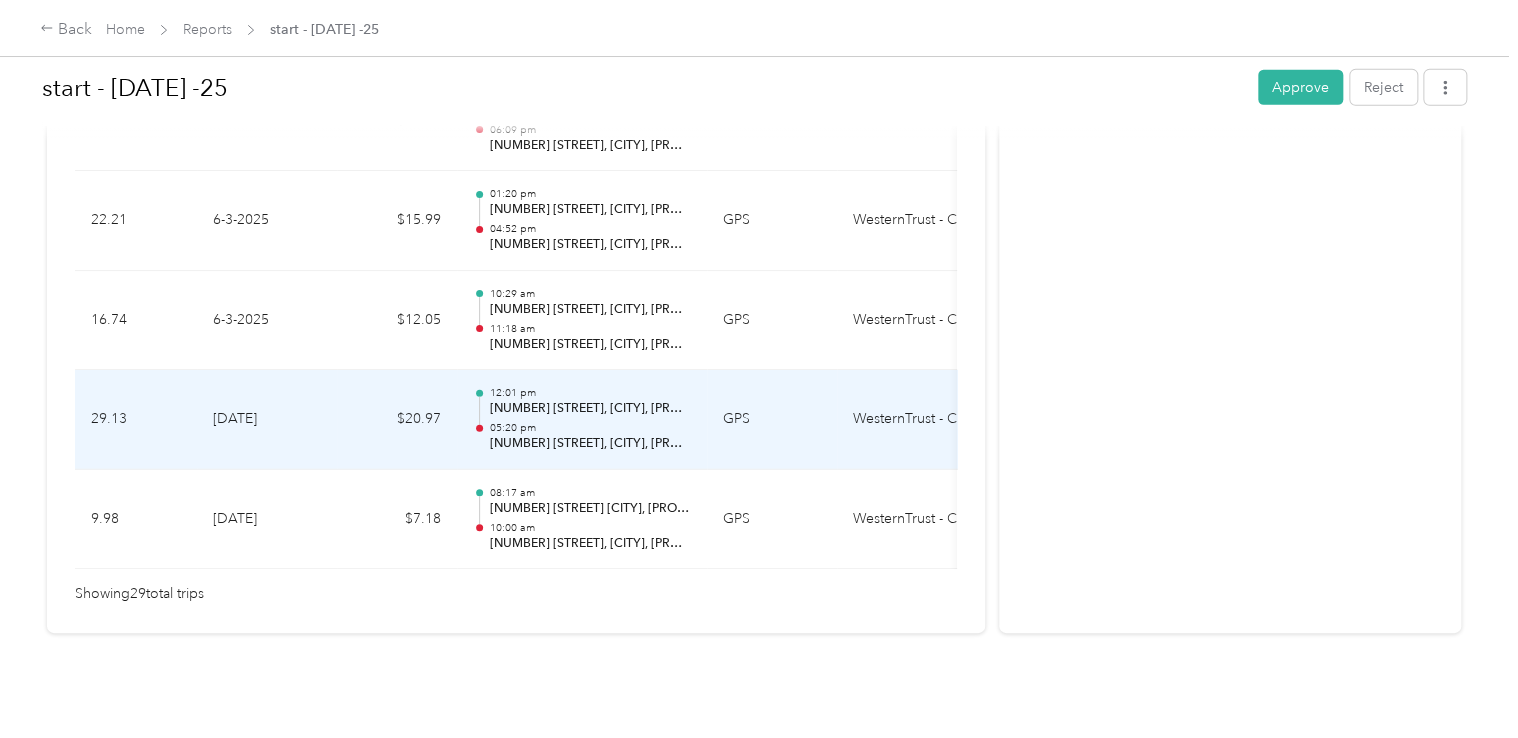 click on "[NUMBER] [STREET], [CITY], [STATE] [POSTAL_CODE], [COUNTRY]" at bounding box center (590, 409) 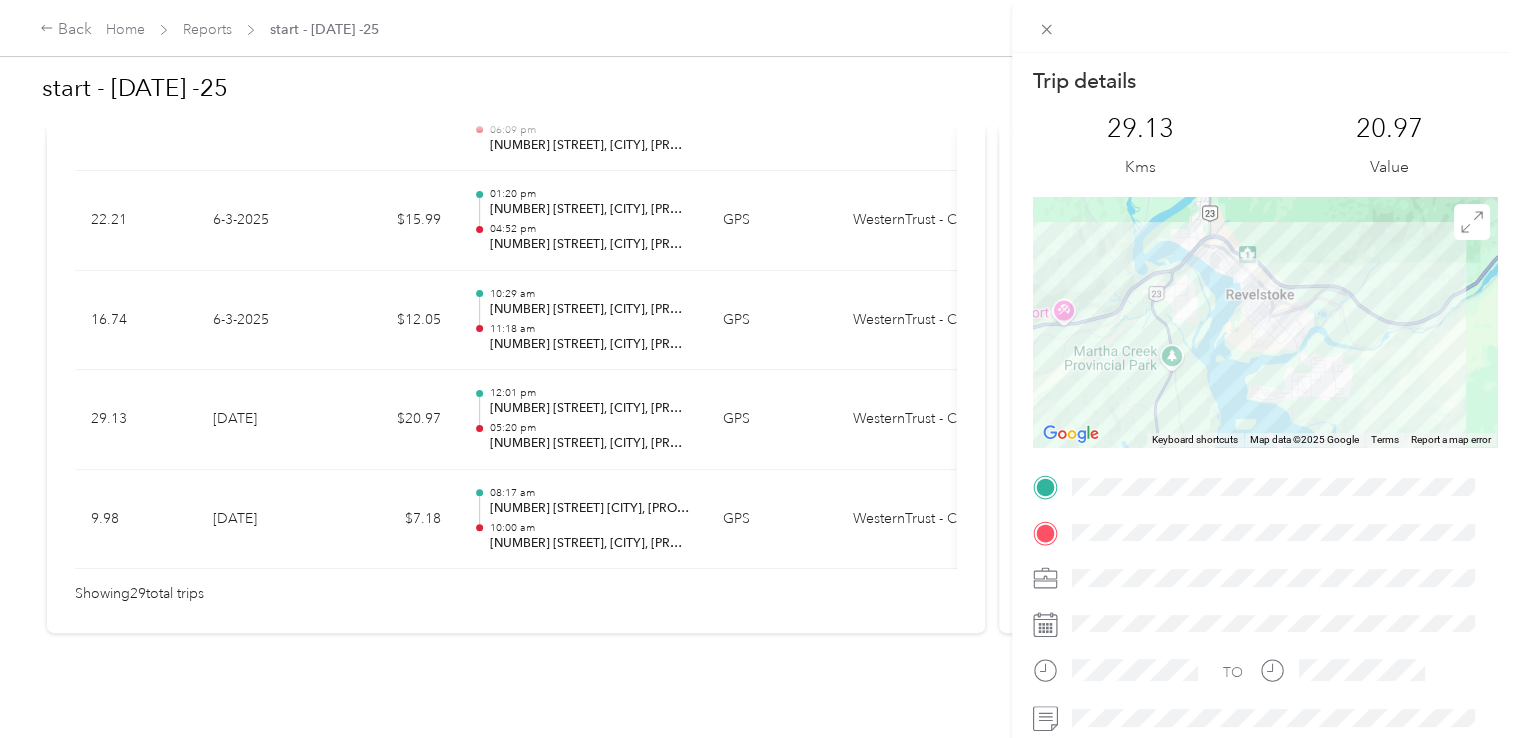click on "Trip details This trip cannot be edited because it is either under review, approved, or paid. Contact your Team Manager to edit it. 29.13 Kms 20.97 Value  ← Move left → Move right ↑ Move up ↓ Move down + Zoom in - Zoom out Home Jump left by 75% End Jump right by 75% Page Up Jump up by 75% Page Down Jump down by 75% Keyboard shortcuts Map Data Map data ©2025 Google Map data ©2025 Google 1 km  Click to toggle between metric and imperial units Terms Report a map error TO" at bounding box center (759, 369) 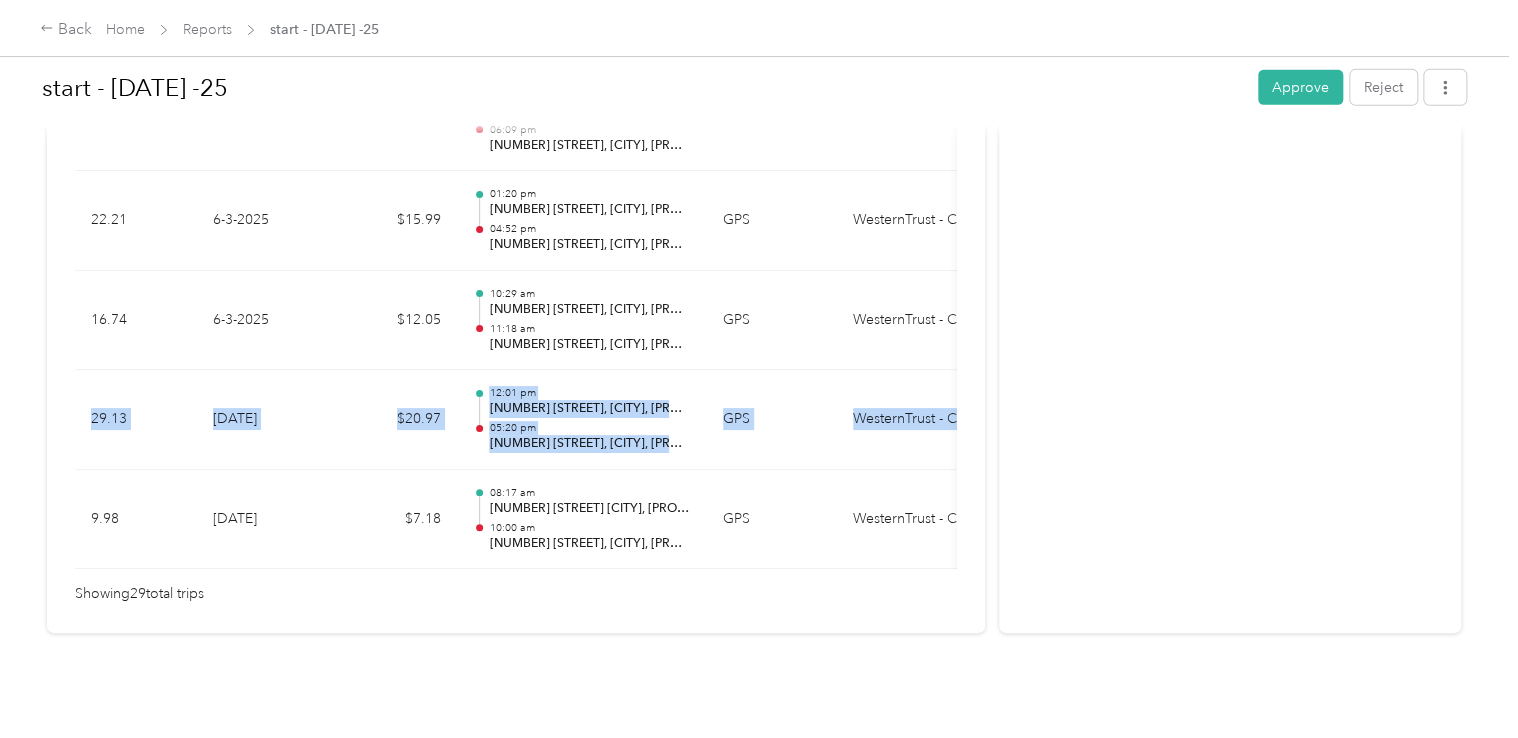 drag, startPoint x: 986, startPoint y: 346, endPoint x: 984, endPoint y: 286, distance: 60.033325 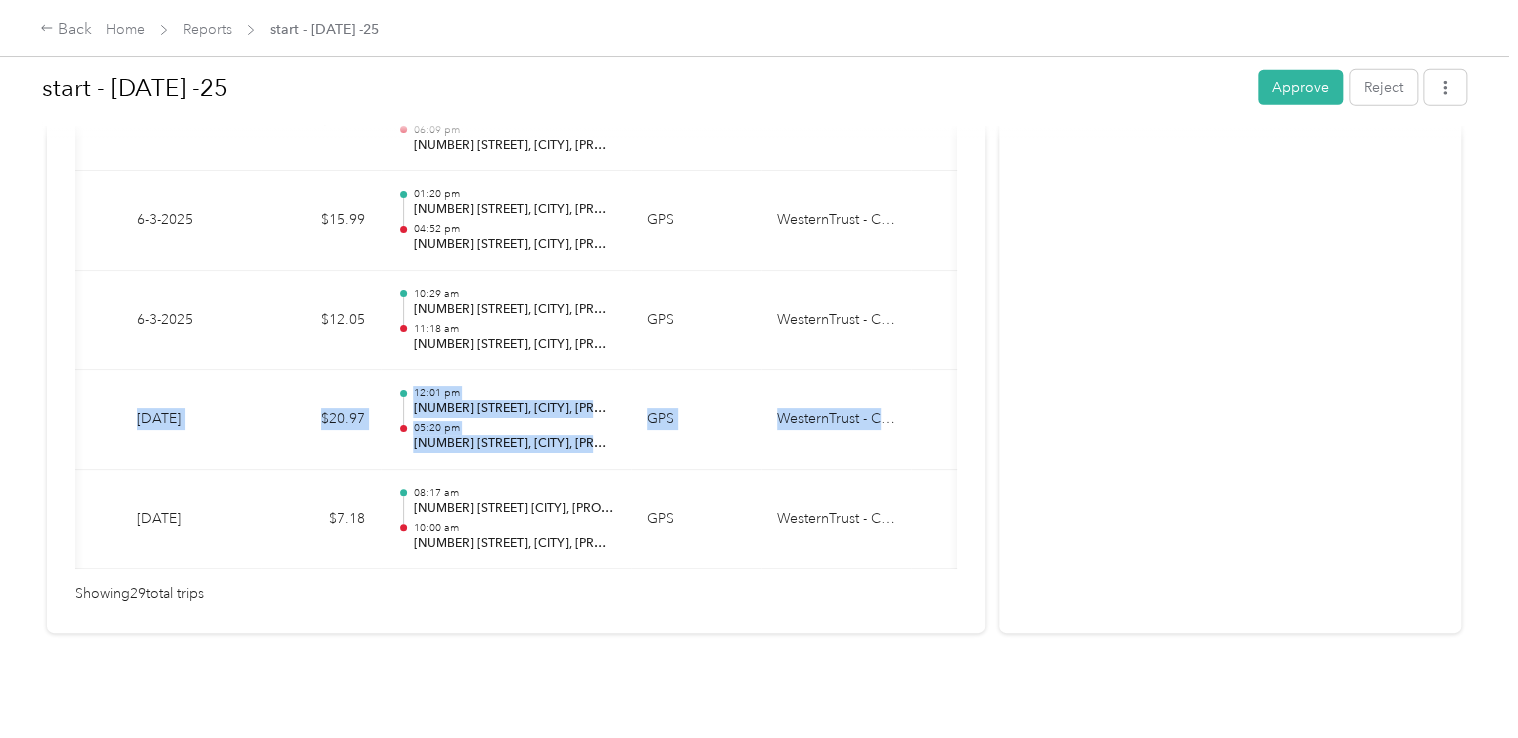 drag, startPoint x: 712, startPoint y: 538, endPoint x: 948, endPoint y: 556, distance: 236.68544 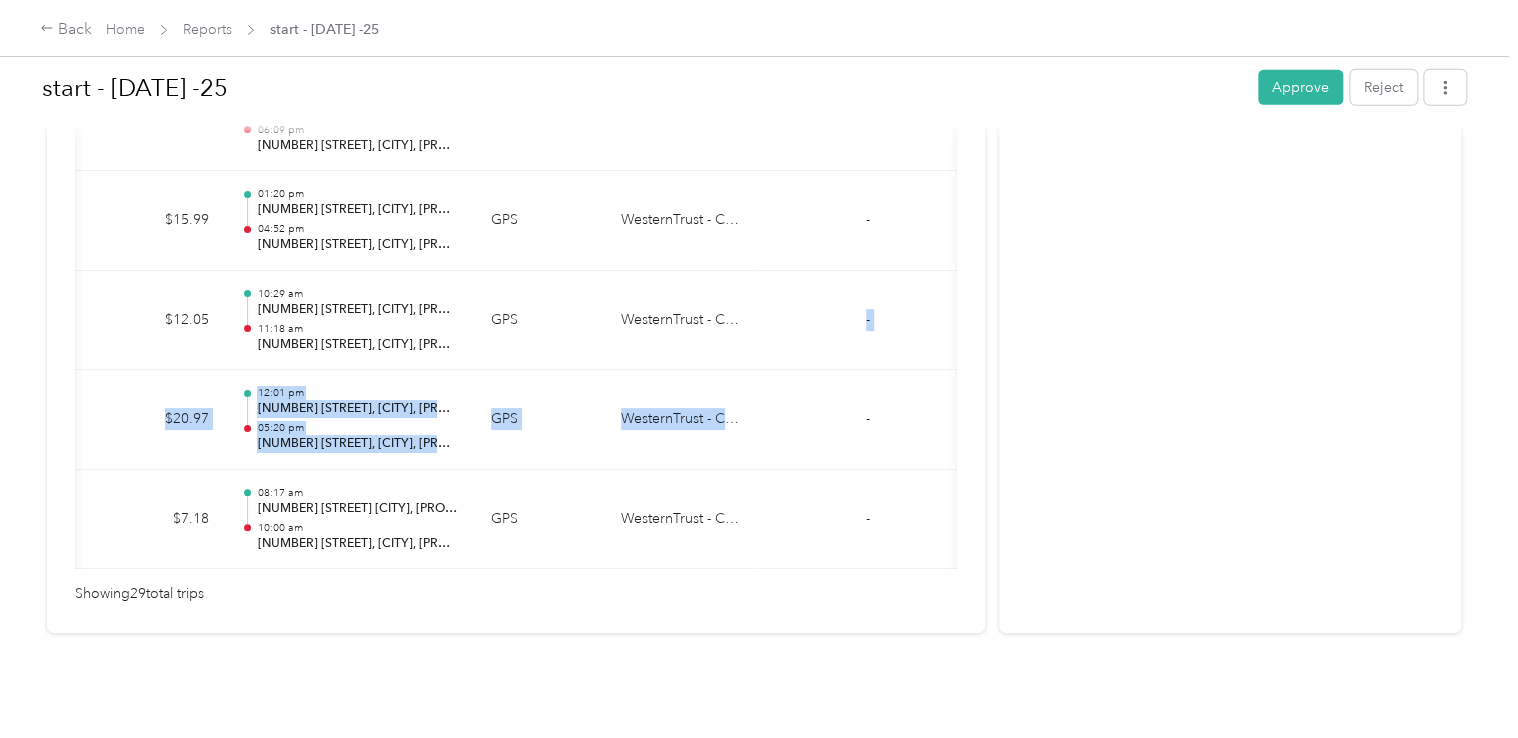 scroll, scrollTop: 0, scrollLeft: 258, axis: horizontal 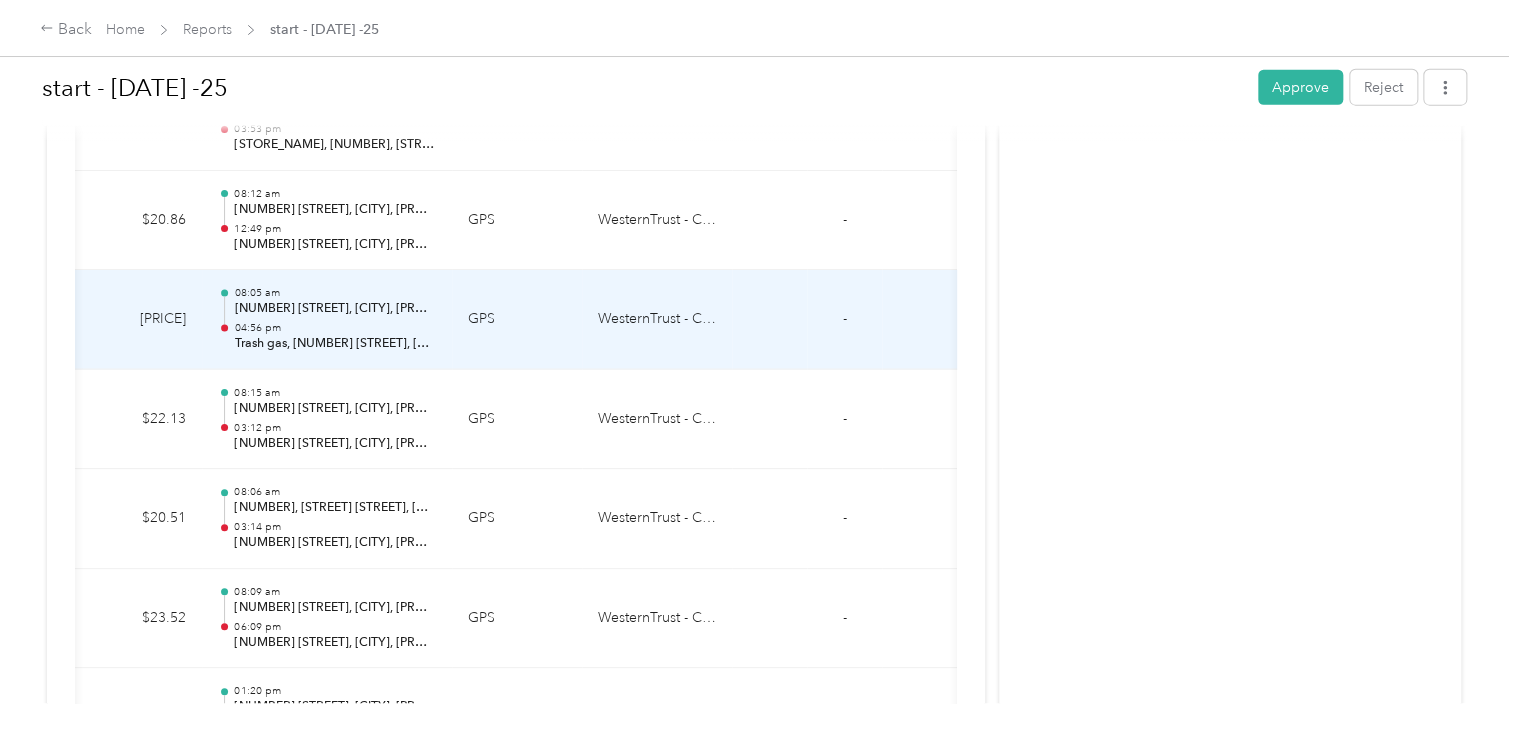 click on "WesternTrust - Canada" at bounding box center (657, 320) 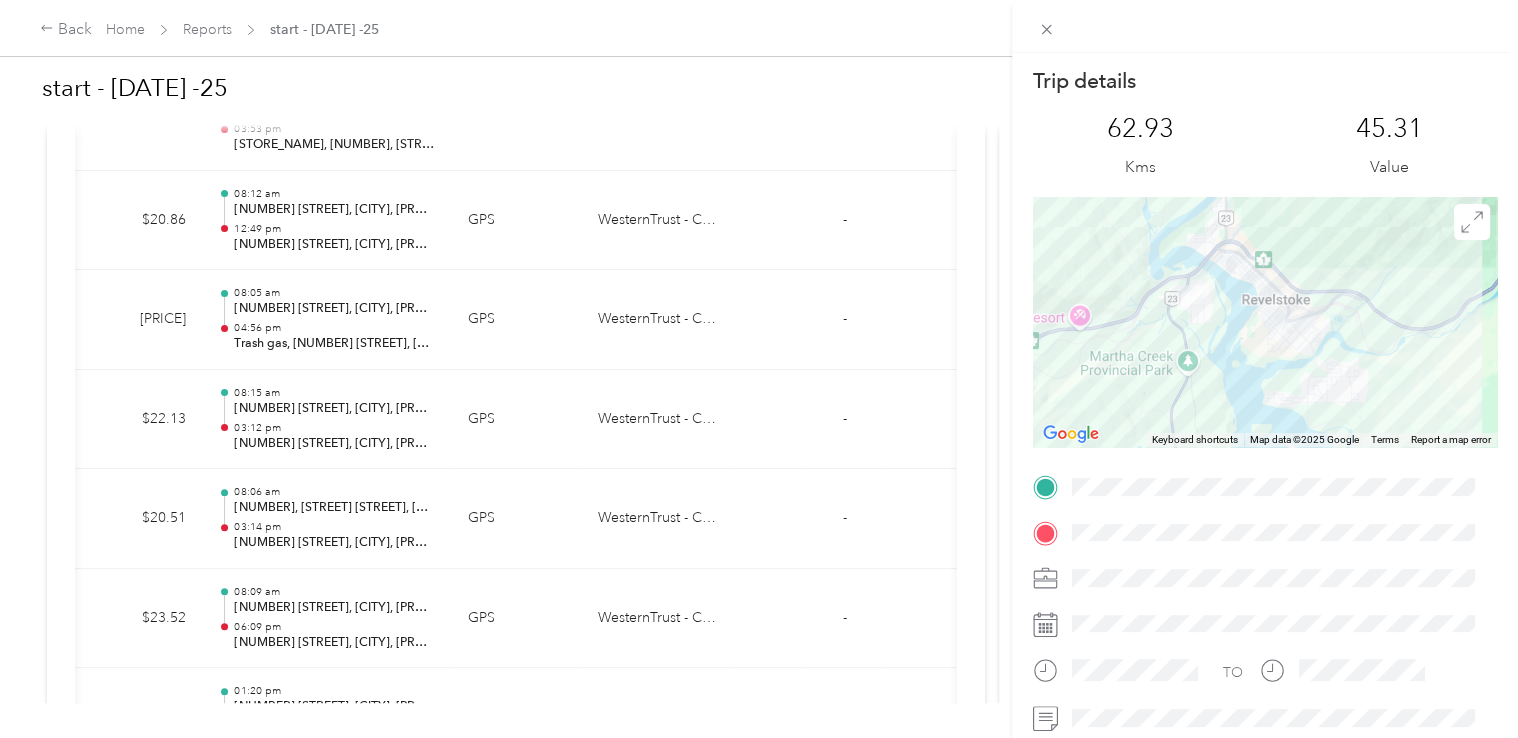 click on "Trip details This trip cannot be edited because it is either under review, approved, or paid. Contact your Team Manager to edit it. 62.93 Kms 45.31 Value  ← Move left → Move right ↑ Move up ↓ Move down + Zoom in - Zoom out Home Jump left by 75% End Jump right by 75% Page Up Jump up by 75% Page Down Jump down by 75% Keyboard shortcuts Map Data Map data ©2025 Google Map data ©2025 Google 1 km  Click to toggle between metric and imperial units Terms Report a map error TO" at bounding box center [759, 369] 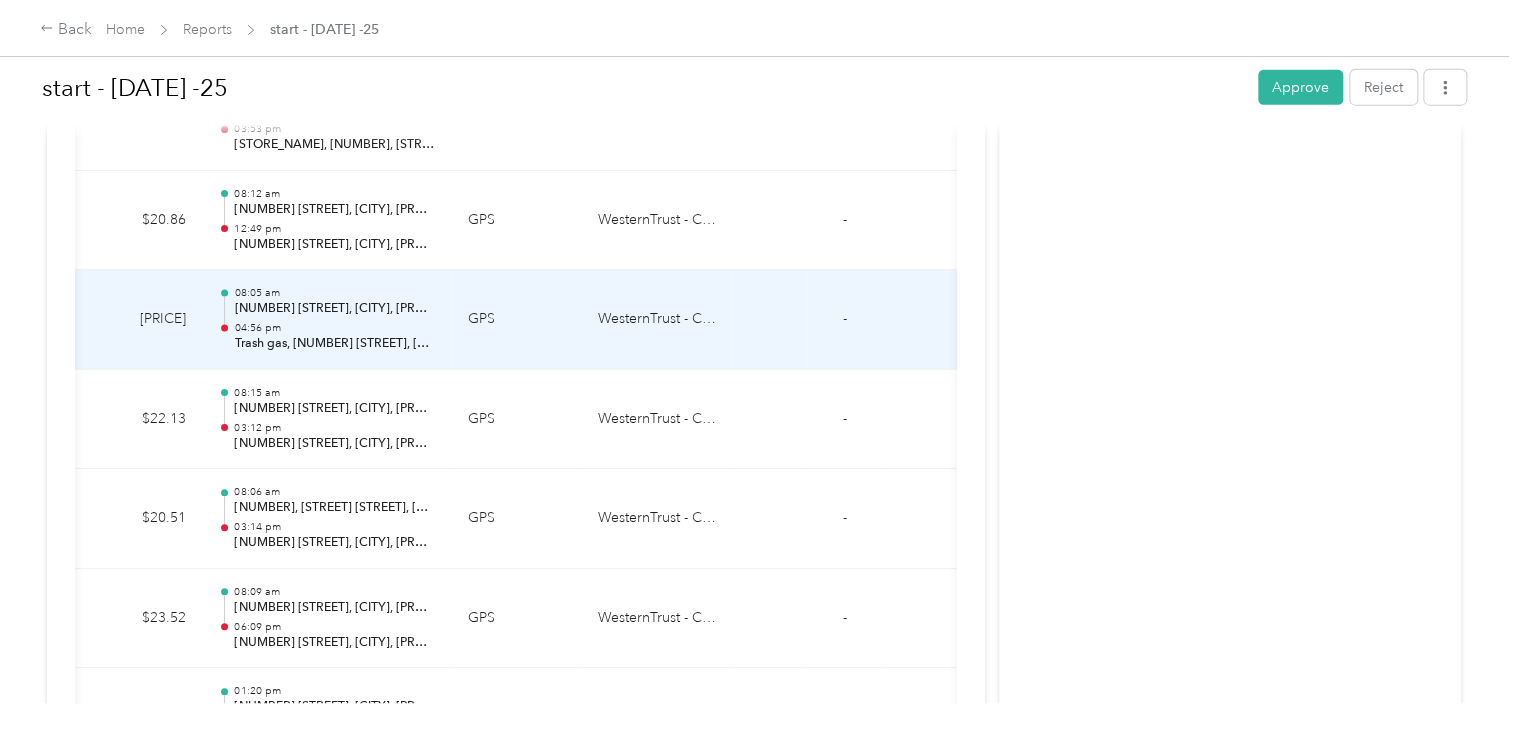 click on "[TEXT], [NUMBER] [STREET], [CITY], [STATE] [POSTAL_CODE], [COUNTRY]" at bounding box center (335, 344) 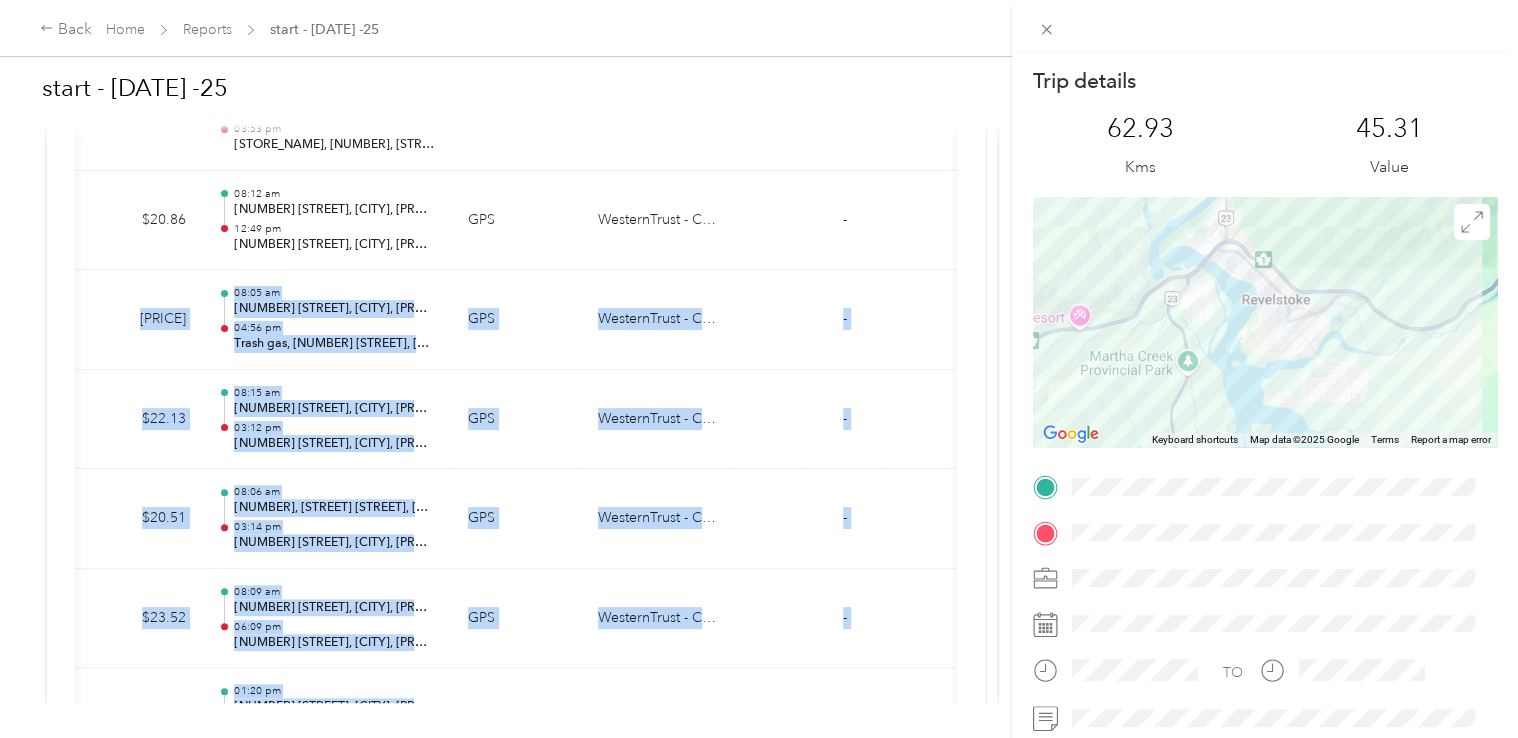 drag, startPoint x: 268, startPoint y: 338, endPoint x: -3, endPoint y: 344, distance: 271.0664 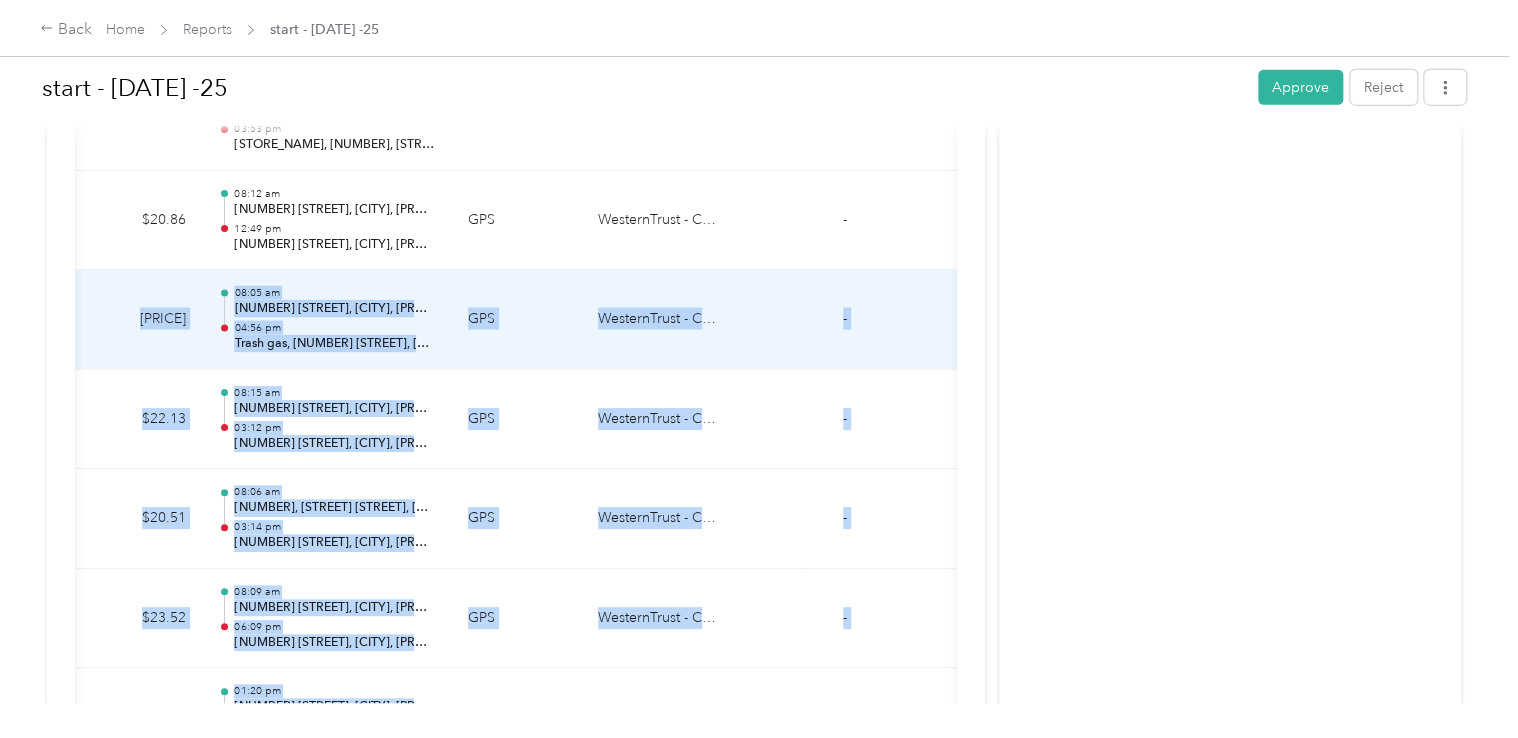 click on "$45.31" at bounding box center (142, 320) 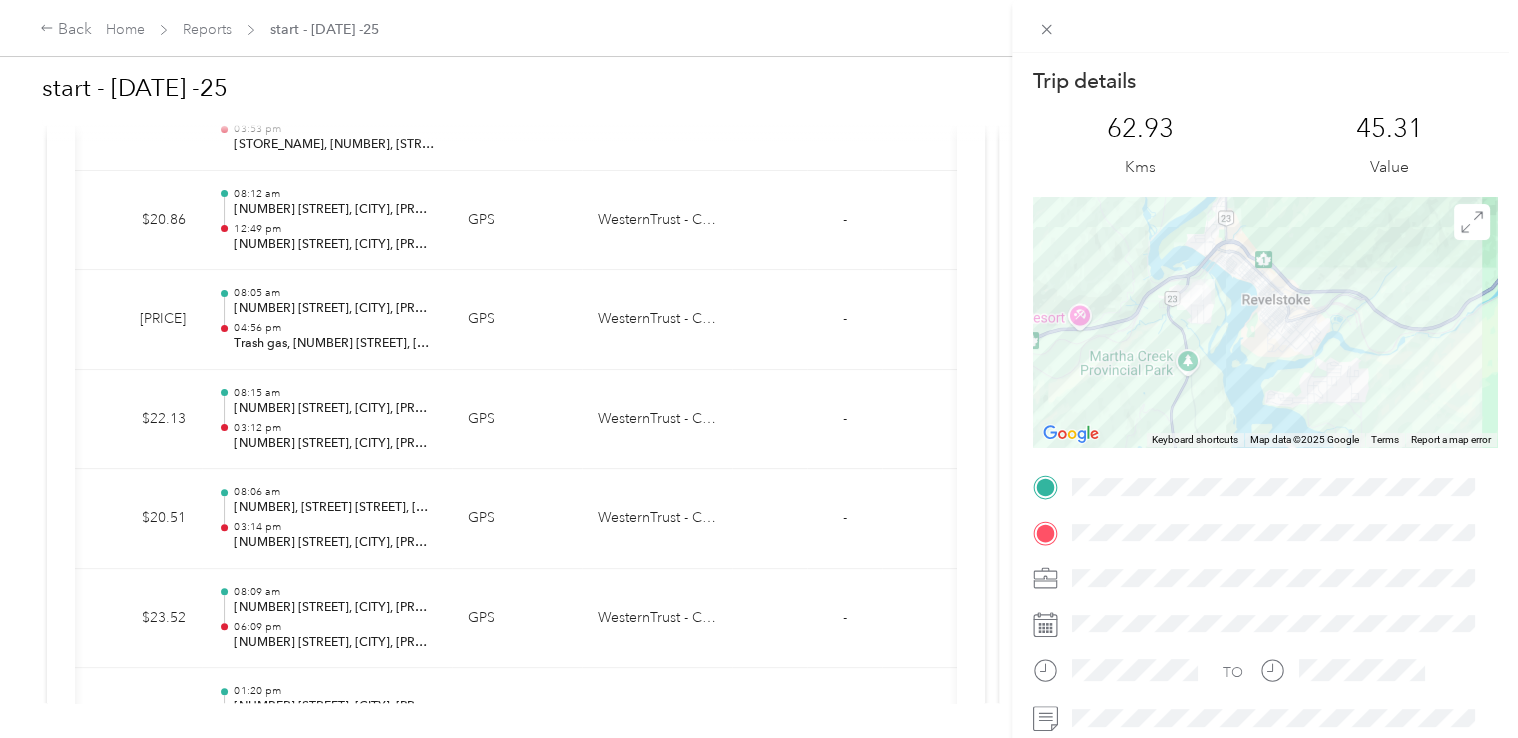 drag, startPoint x: 674, startPoint y: 345, endPoint x: 17, endPoint y: 348, distance: 657.00684 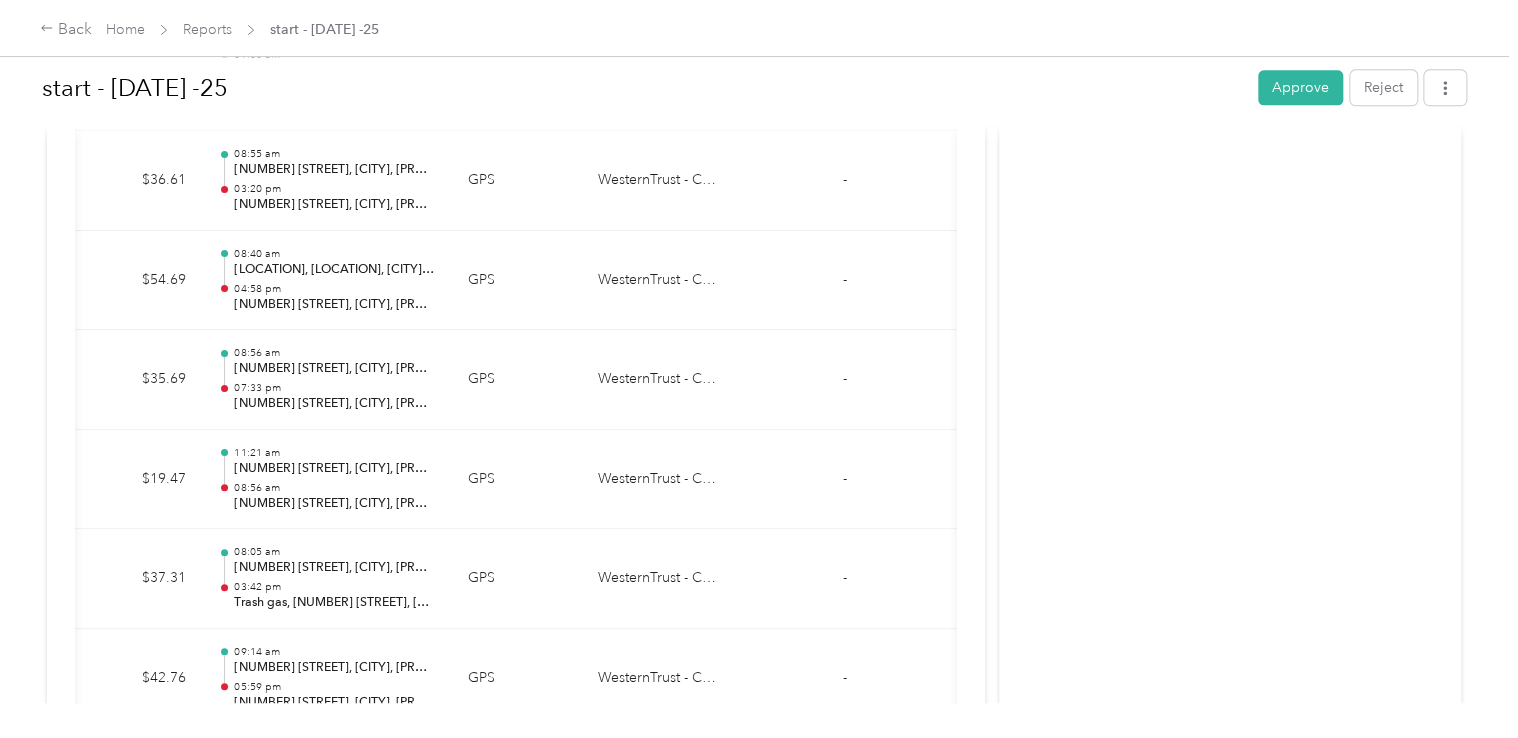 scroll, scrollTop: 1247, scrollLeft: 0, axis: vertical 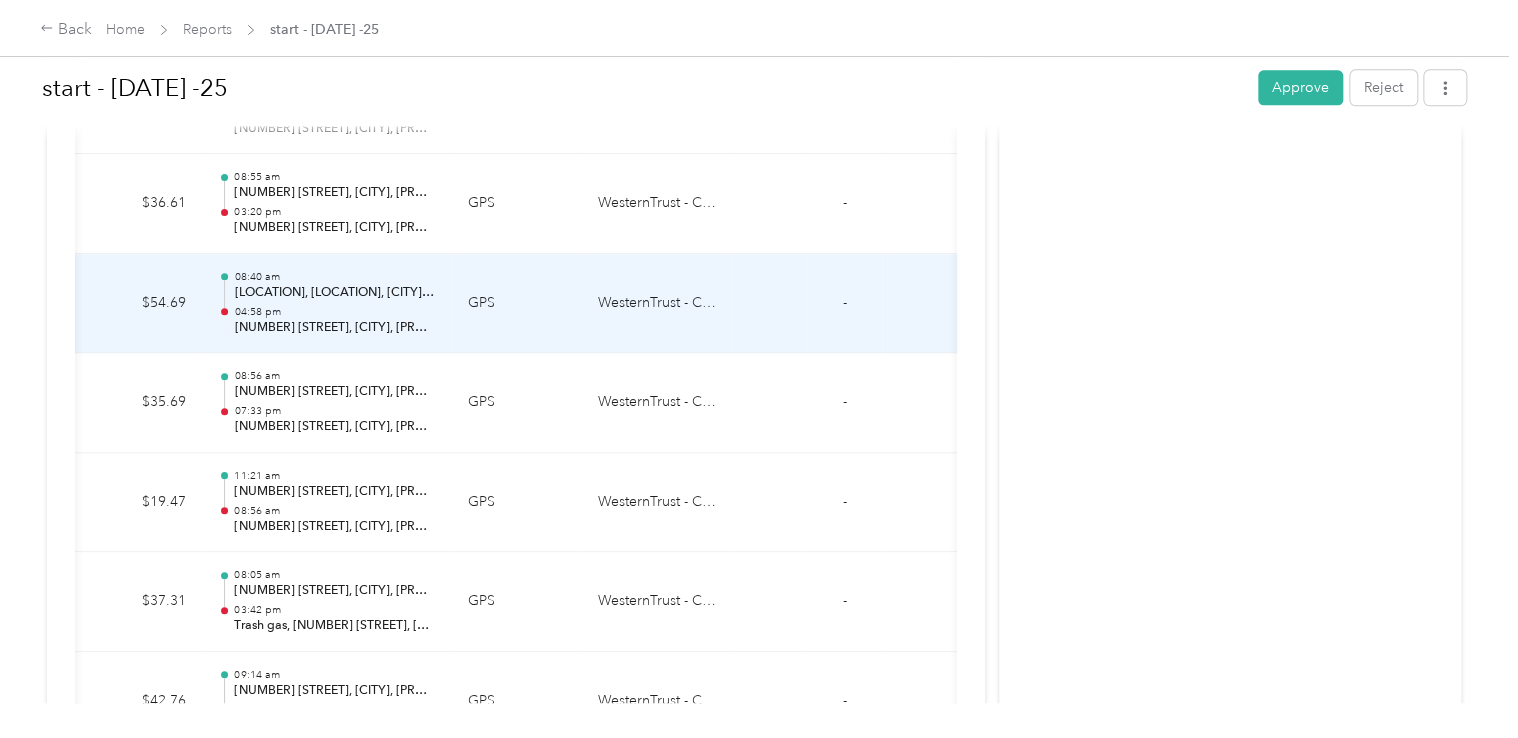 click at bounding box center [769, 304] 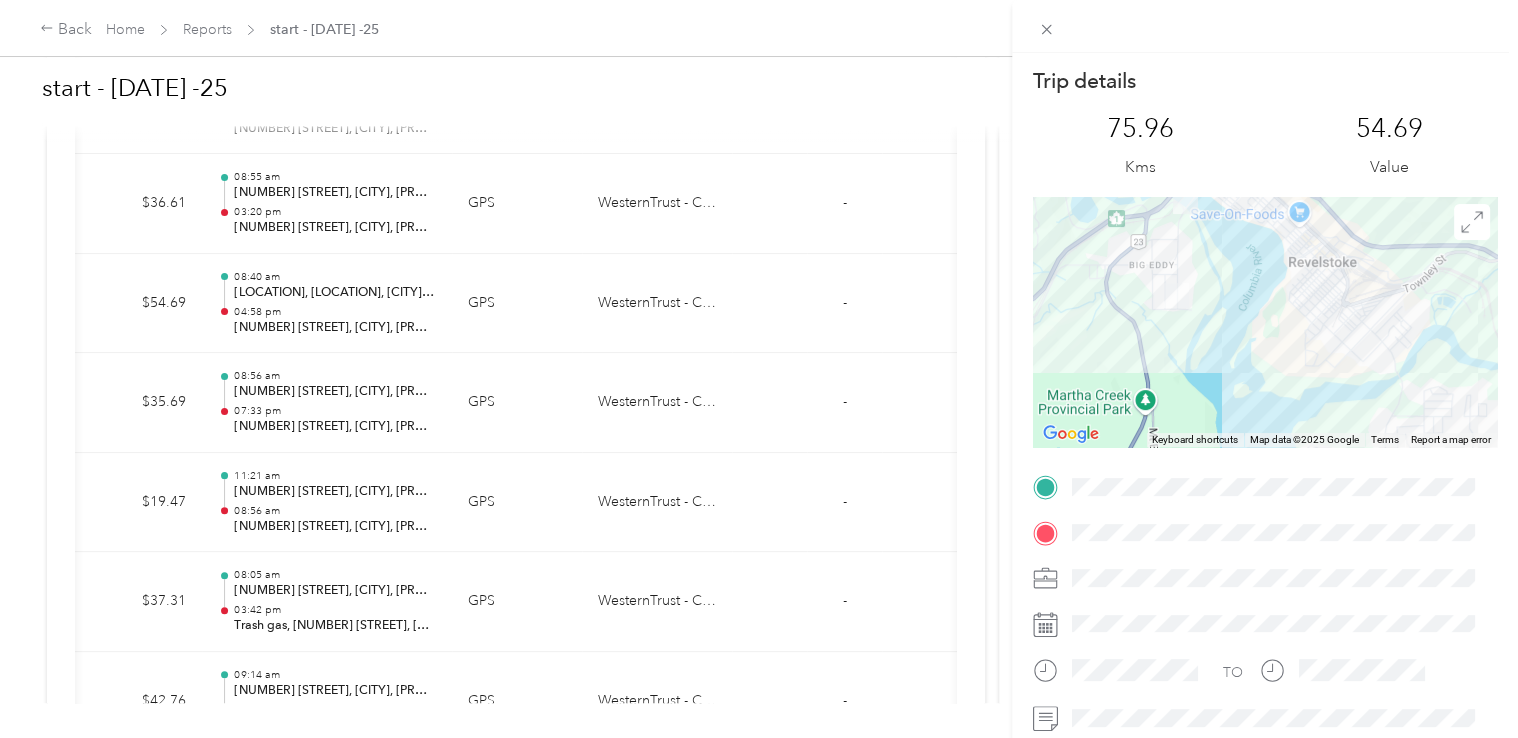 click at bounding box center [1176, 295] 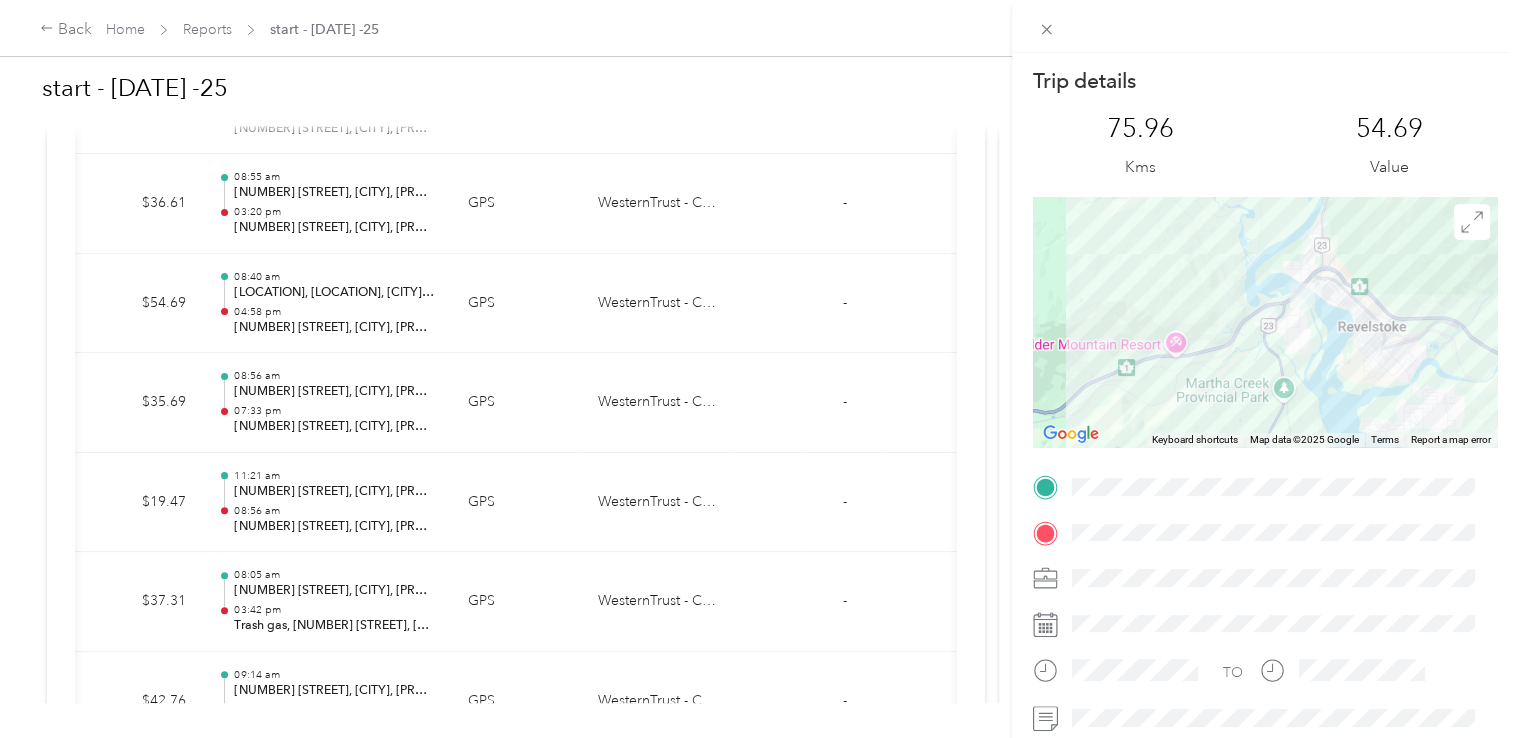 click on "Trip details This trip cannot be edited because it is either under review, approved, or paid. Contact your Team Manager to edit it. 75.96 Kms 54.69 Value  ← Move left → Move right ↑ Move up ↓ Move down + Zoom in - Zoom out Home Jump left by 75% End Jump right by 75% Page Up Jump up by 75% Page Down Jump down by 75% Keyboard shortcuts Map Data Map data ©2025 Google Map data ©2025 Google 1 km  Click to toggle between metric and imperial units Terms Report a map error TO" at bounding box center (759, 369) 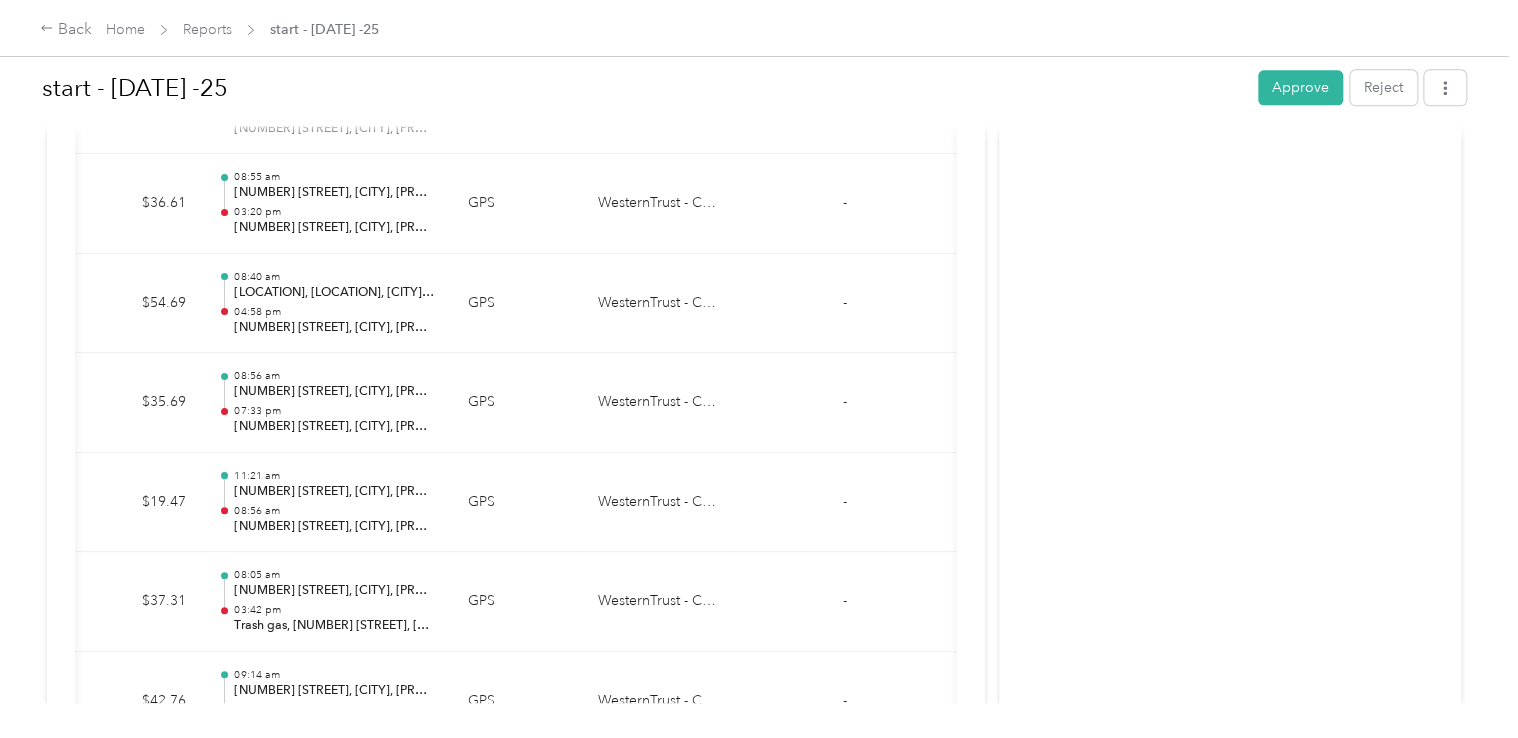 click on "start - july 31 -25 Approve Reject Needs Approval Needs approval from Niall Mc Manus, Jack Pound View  activity & comments Report Summary Mileage Total $ 733.57 Recorded Kms 1,018.9   km Variable rate   $ 0.72 / km Expense Total $ 0.00 Report total $ 733.57 Report details Report ID 3AA35E7-0005 Report period Jun 2 - Jul 31, 2025 Pay period Submitter tcorrell@revelstokepropertyservices.ca Submitted on Aug. 1, 2025 Approvers You, Jack Pound Trips (29) Expense (0) Kms Trip Date Value Location Track Method Purpose Notes Tags                   37.01 7-31-2025 $26.65 08:13 am 302 Wright St, Revelstoke, BC V0E 2S0, Canada  04:35 pm 302 1 St W, Revelstoke, BC V0E 2S0, Canada  GPS WesternTrust - Canada - 17.86 7-29-2025 $12.86 02:25 pm 1825 Hay Rd, Revelstoke, BC V0E 2S0, Canada  03:57 pm 1042 Lundell Rd, Revelstoke, BC V0E 3K0, Canada  GPS WesternTrust - Canada - 47.31 7-29-2025 $34.07 08:37 am 1605, Victoria Road West, Revelstoke, Columbia-Shuswap, British Columbia, V0E 2S0, Canada 01:59 pm GPS - 15.45 GPS" at bounding box center [754, 351] 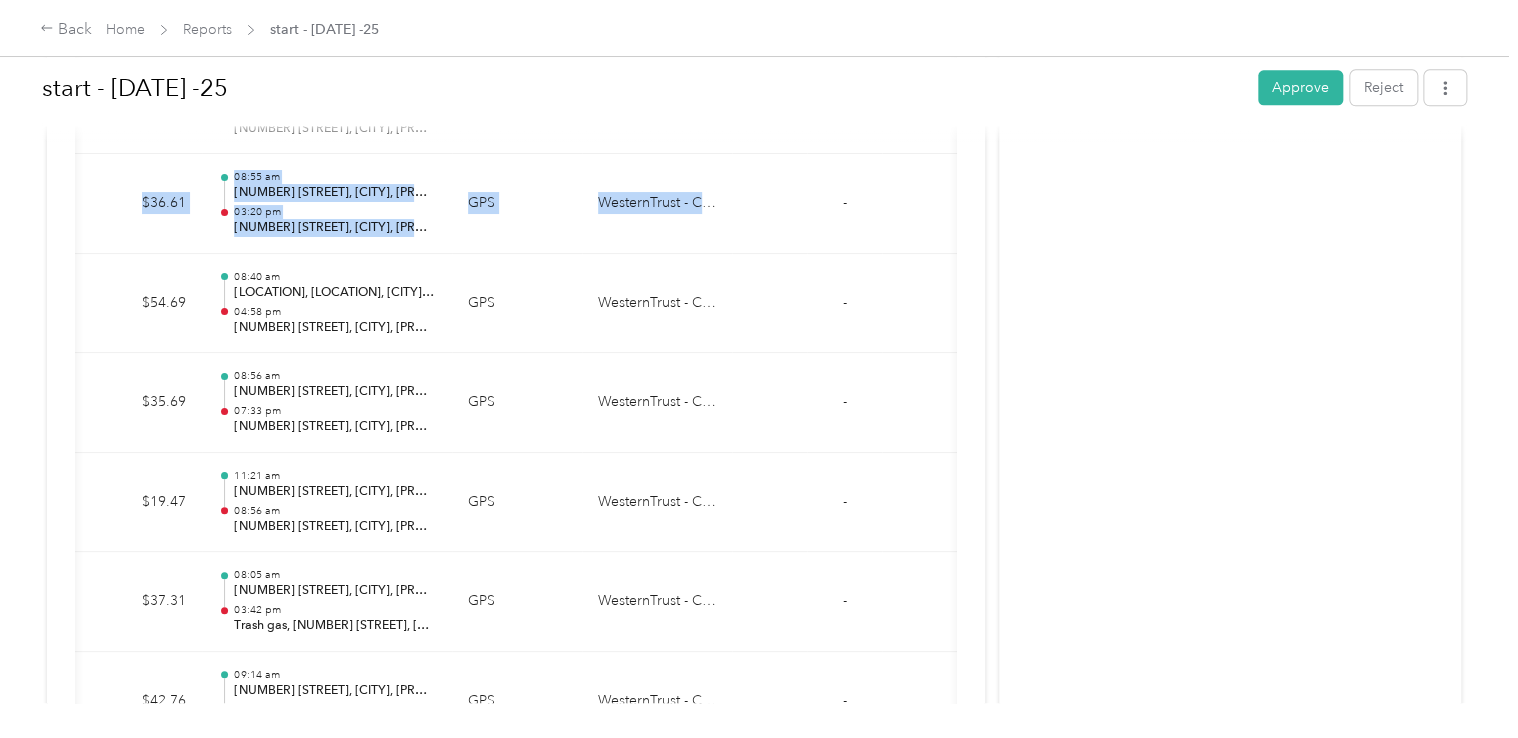 scroll, scrollTop: 0, scrollLeft: 0, axis: both 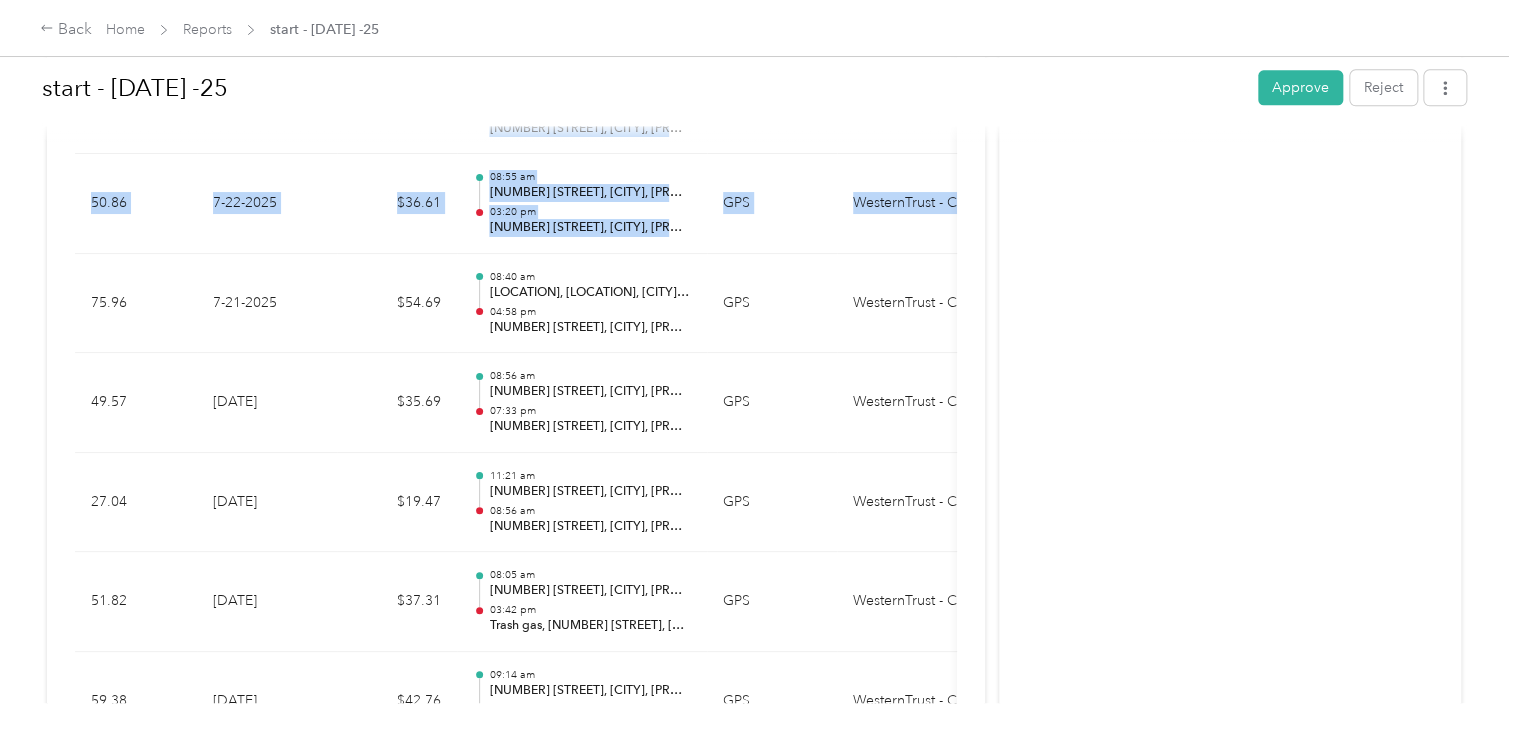 drag, startPoint x: 728, startPoint y: 158, endPoint x: -4, endPoint y: 189, distance: 732.6561 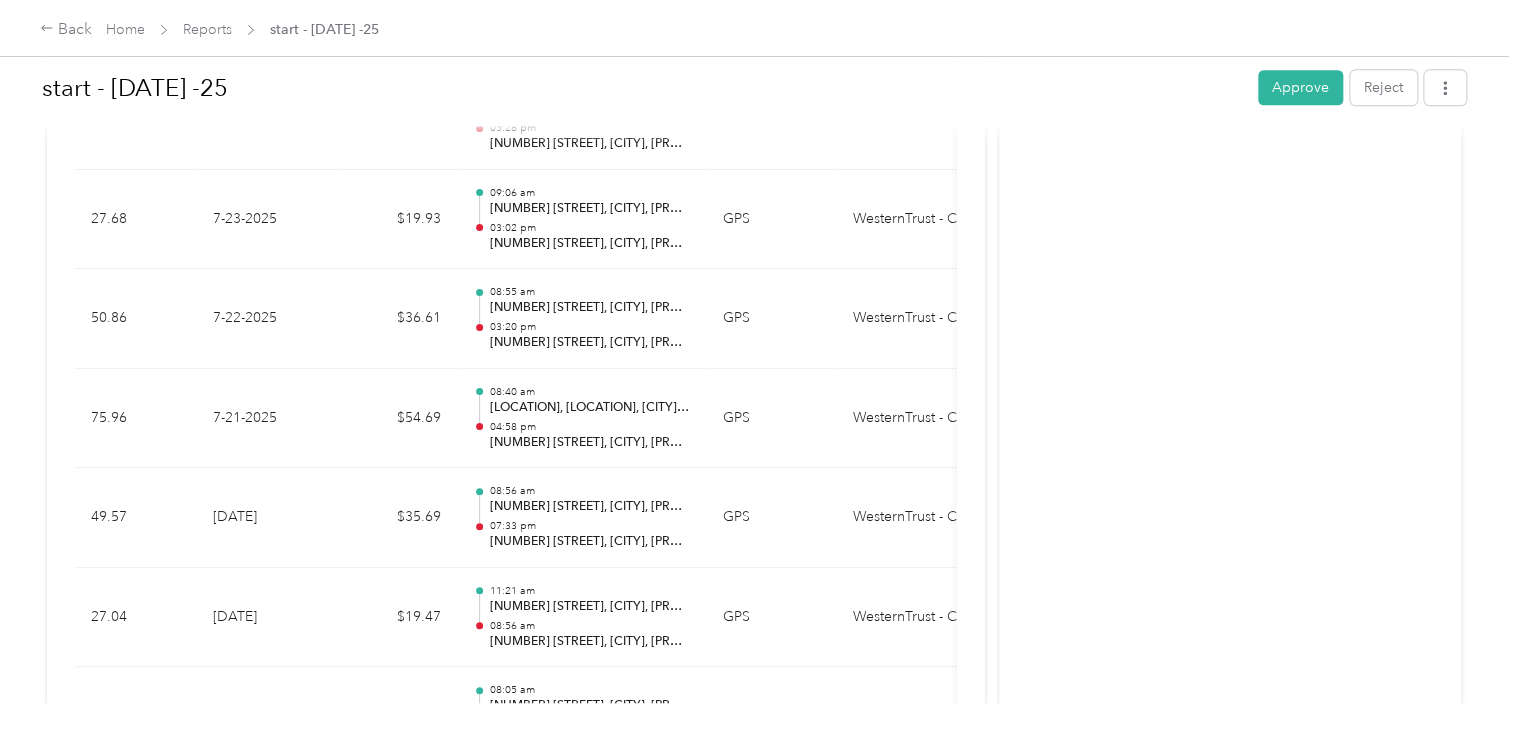 scroll, scrollTop: 1081, scrollLeft: 0, axis: vertical 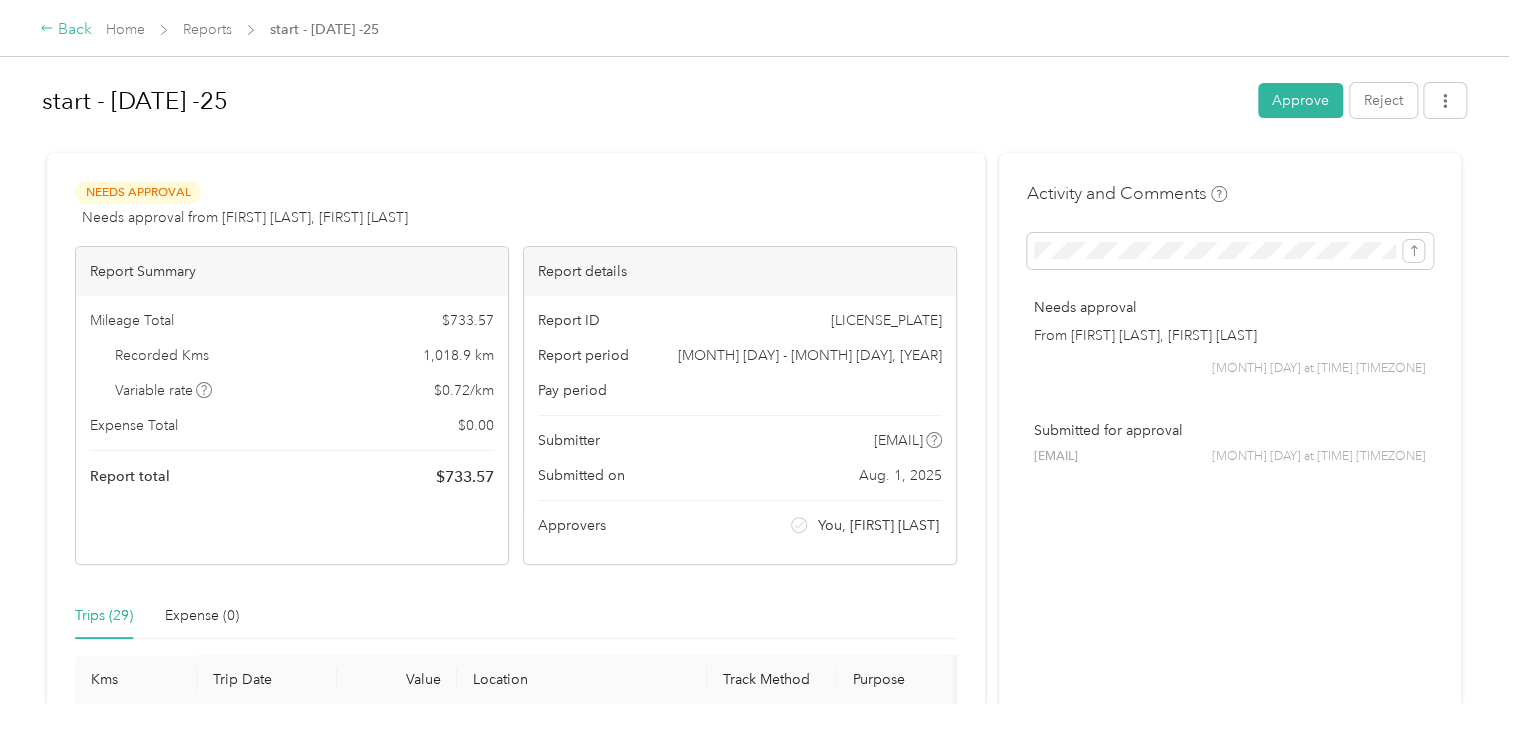click 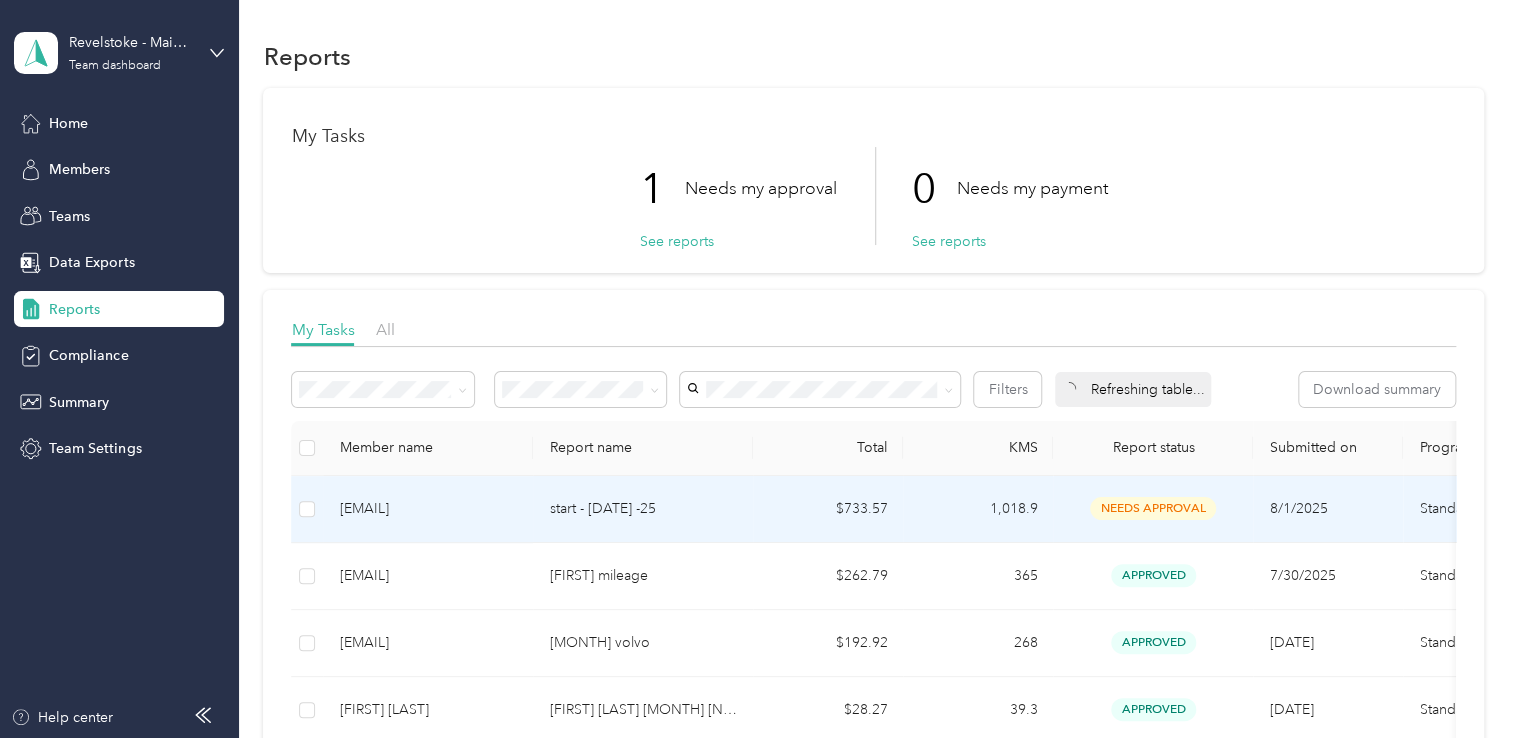 click on "1,018.9" at bounding box center (978, 509) 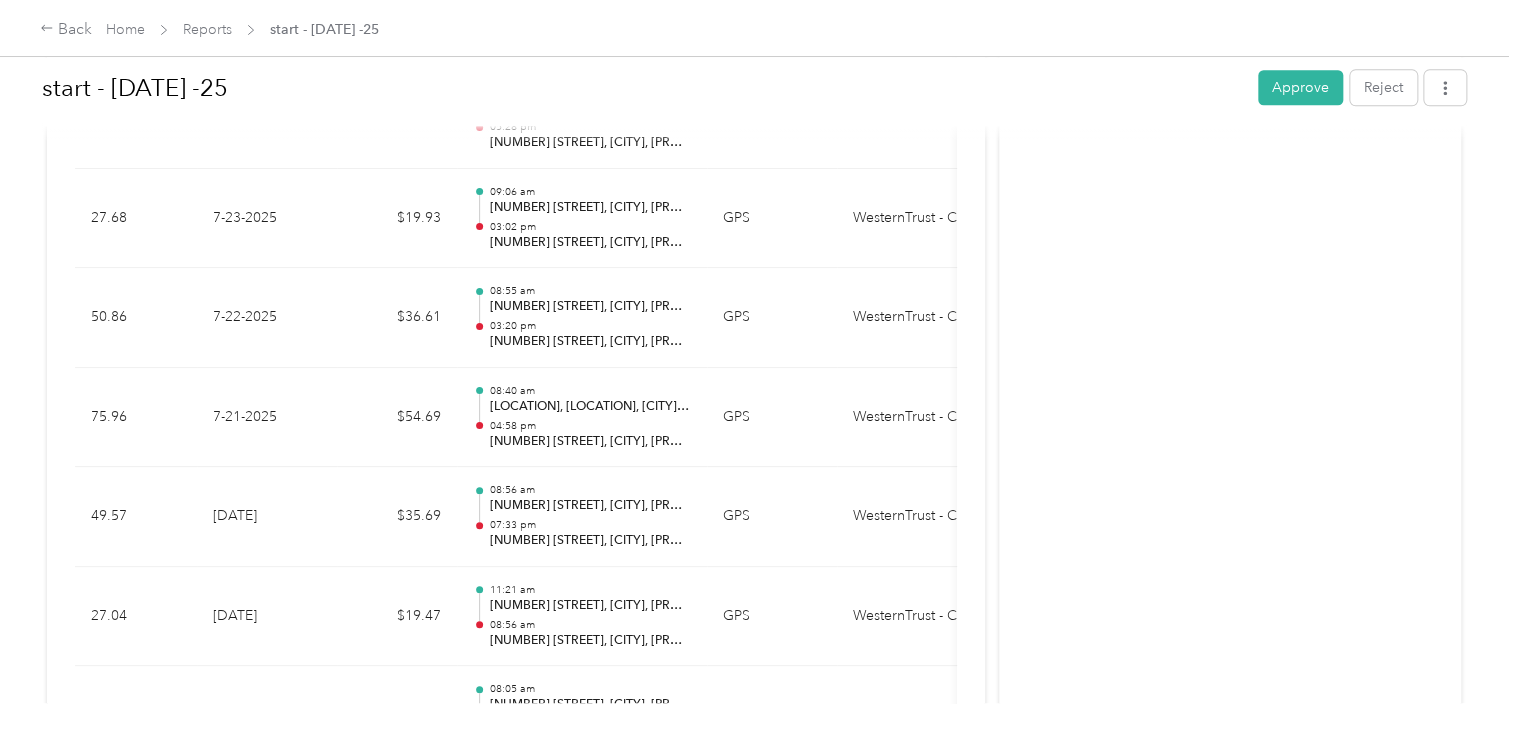 scroll, scrollTop: 1138, scrollLeft: 0, axis: vertical 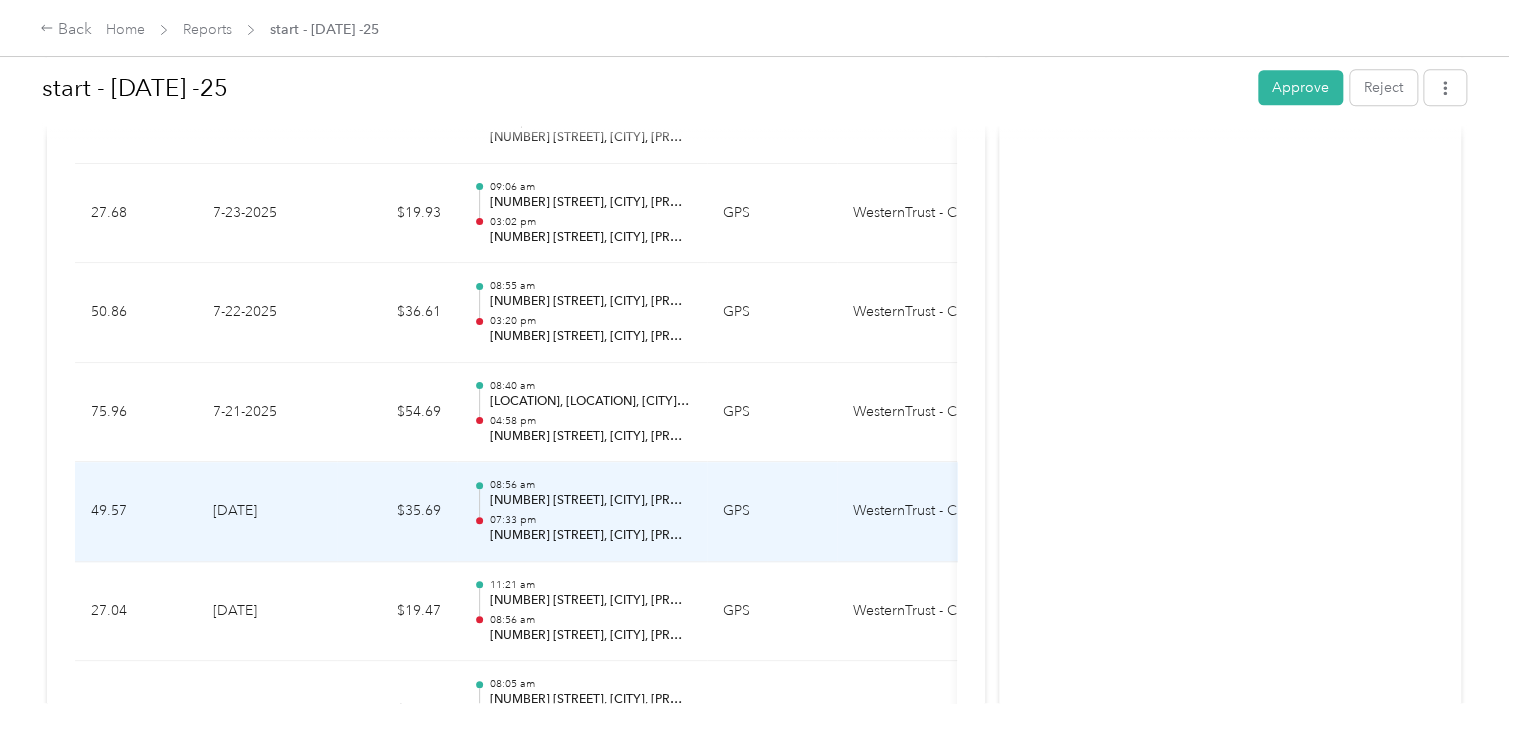 click on "07:33 pm" at bounding box center [590, 520] 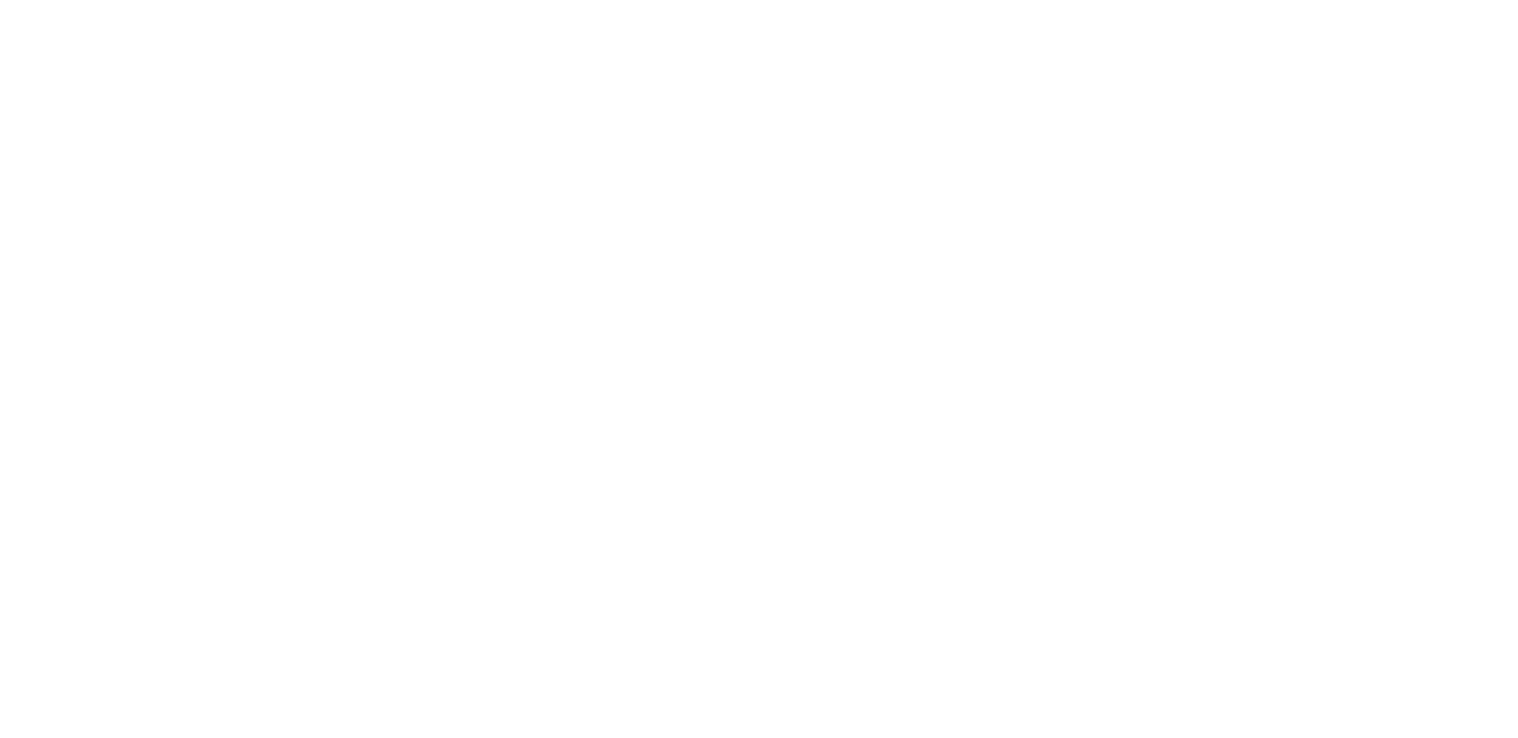 scroll, scrollTop: 0, scrollLeft: 0, axis: both 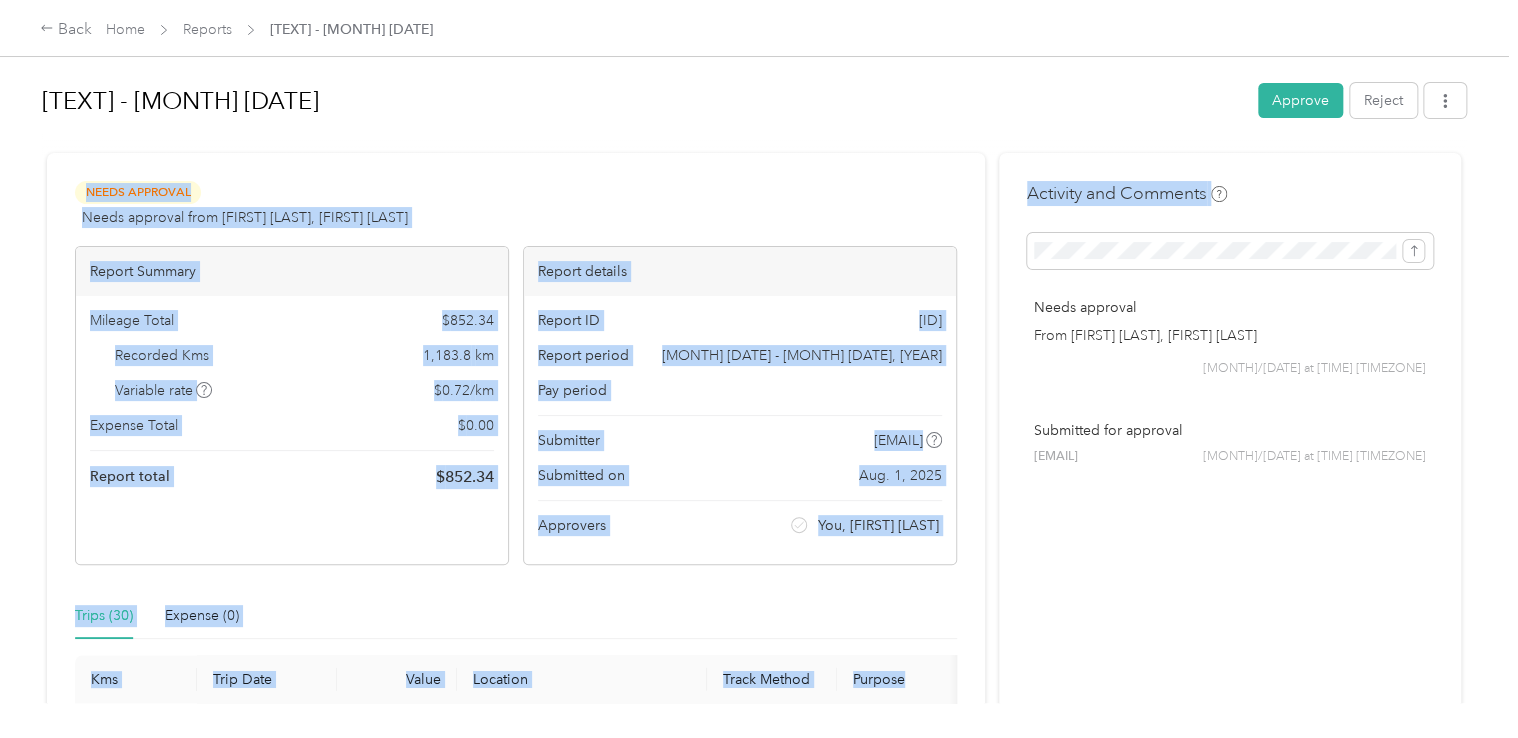 drag, startPoint x: 1500, startPoint y: 132, endPoint x: 1512, endPoint y: 186, distance: 55.31727 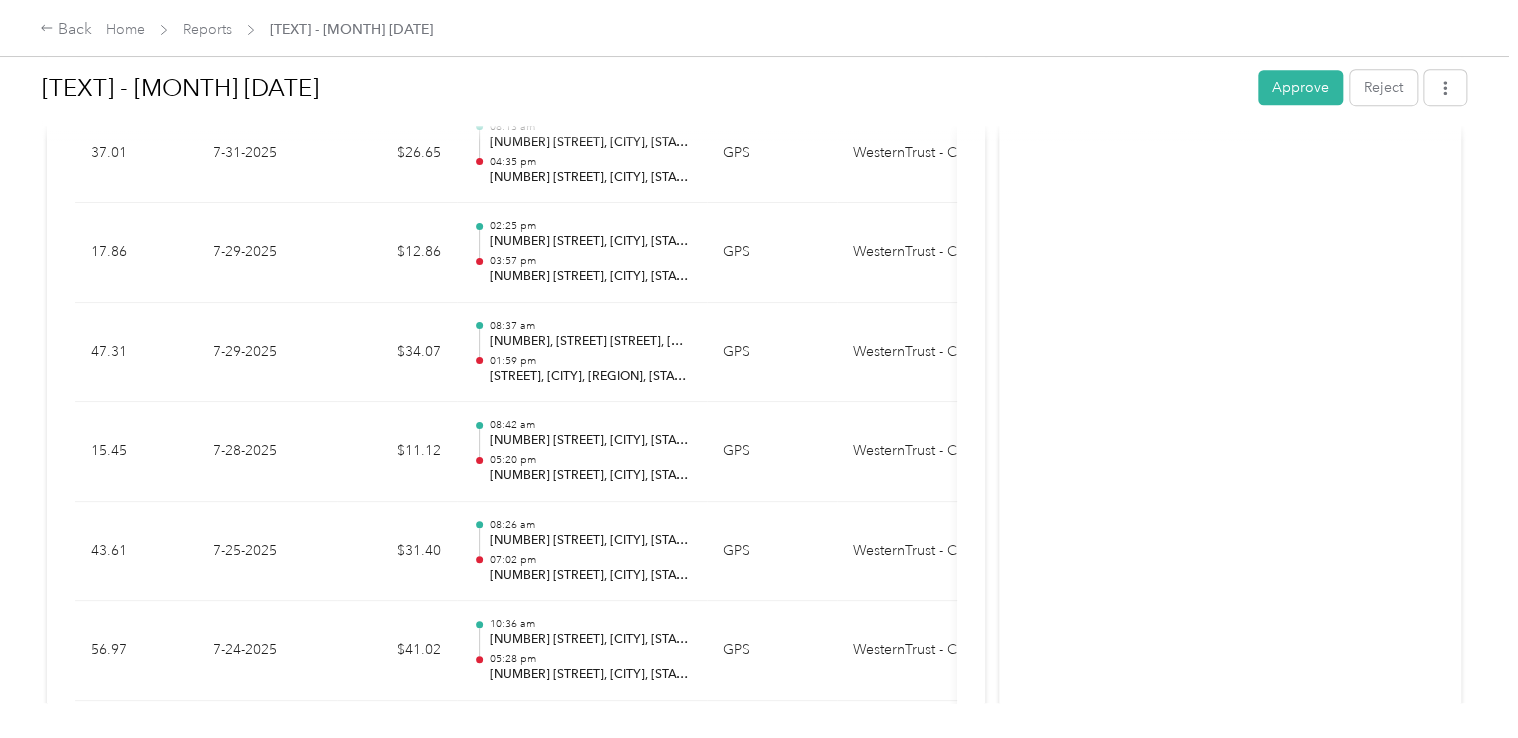 click on "start - [MONTH] [DATE] [FIRST] [LAST] [DATE] [TIME] [NUMBER] [STREET], [CITY], [STATE] [POSTAL_CODE], [COUNTRY] [TIME] [NUMBER] [STREET], [CITY], [STATE] [POSTAL_CODE], [COUNTRY] [NUMBER] [DATE] [NUMBER] [STREET], [CITY], [STATE] [POSTAL_CODE], [COUNTRY] [TIME] [STREET], [CITY], [STATE] [POSTAL_CODE], [COUNTRY] [NUMBER] [DATE] [NUMBER] [STREET], [CITY], [STATE] [POSTAL_CODE], [COUNTRY] [TIME] [NUMBER] [STREET], [CITY], [STATE] [POSTAL_CODE], [COUNTRY] [NUMBER] [DATE] [NUMBER] [STREET], [CITY], [STATE] [POSTAL_CODE], [COUNTRY] [TIME] [NUMBER] [STREET], [CITY], [STATE] [POSTAL_CODE], [COUNTRY]" at bounding box center (754, 351) 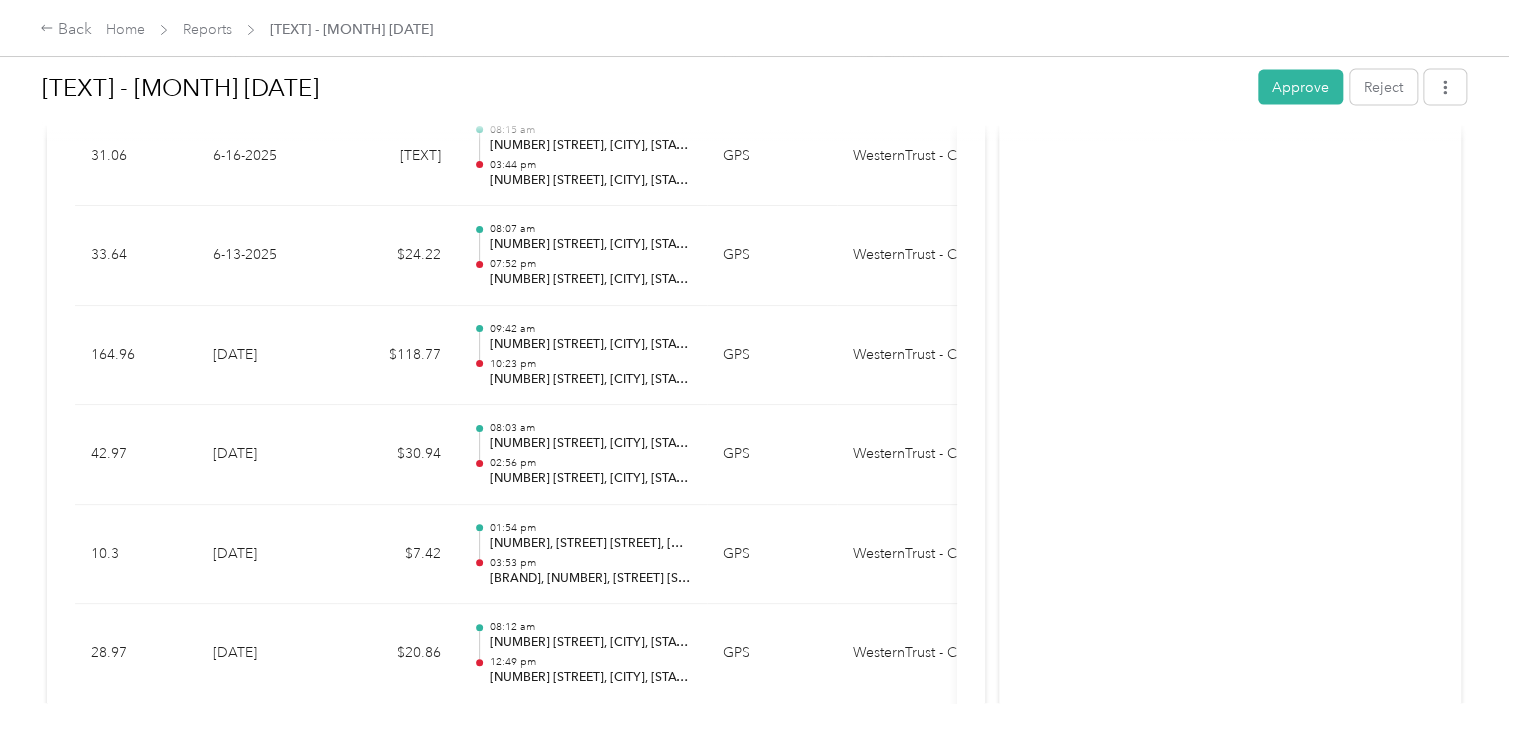 scroll, scrollTop: 2195, scrollLeft: 0, axis: vertical 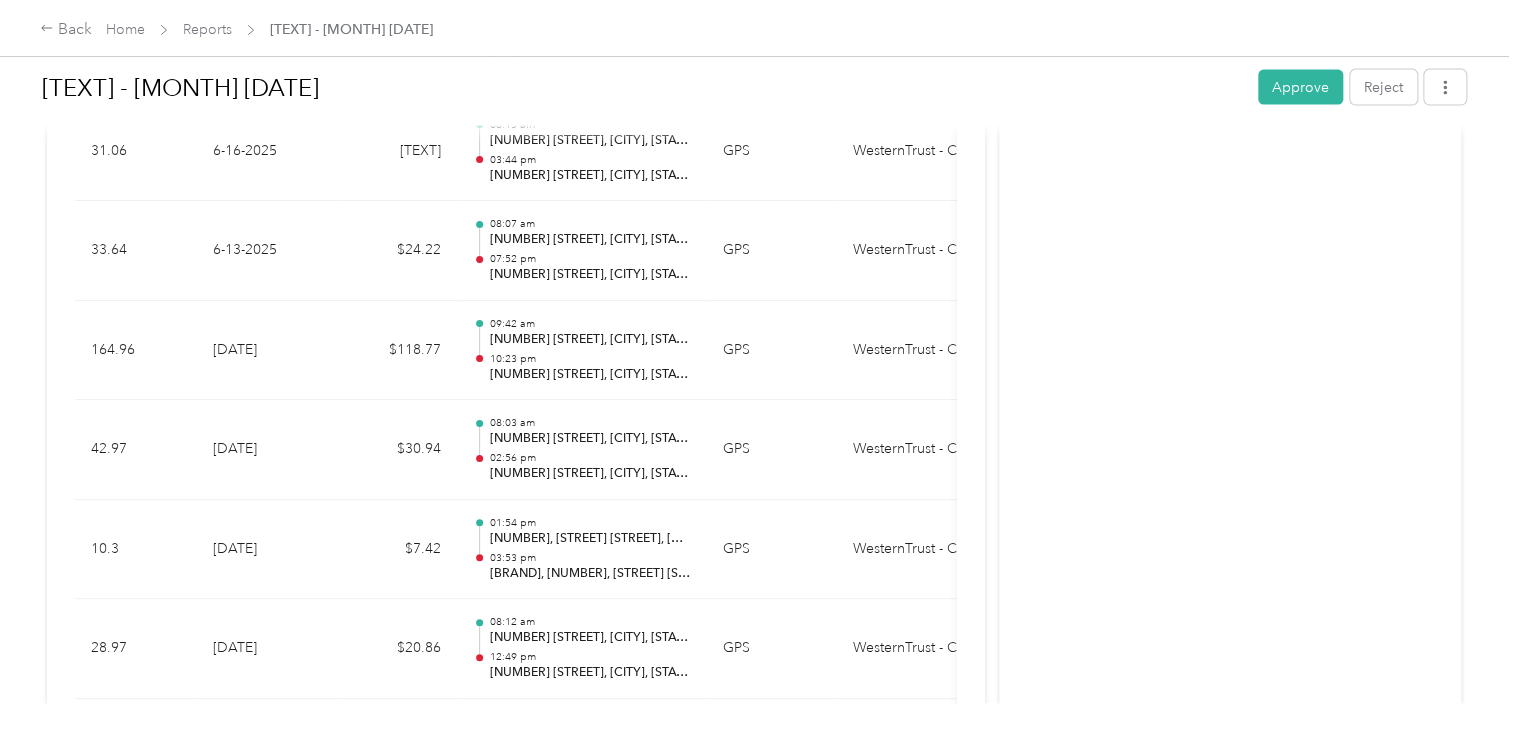 click on "Activity and Comments   Needs approval From [FIRST] [LAST], [FIRST] [LAST] [MONTH]/[DATE] at [TIME] [TIMEZONE] Submitted for approval [EMAIL] [MONTH]/[DATE] at [TIME] [TIMEZONE]" at bounding box center [1230, -242] 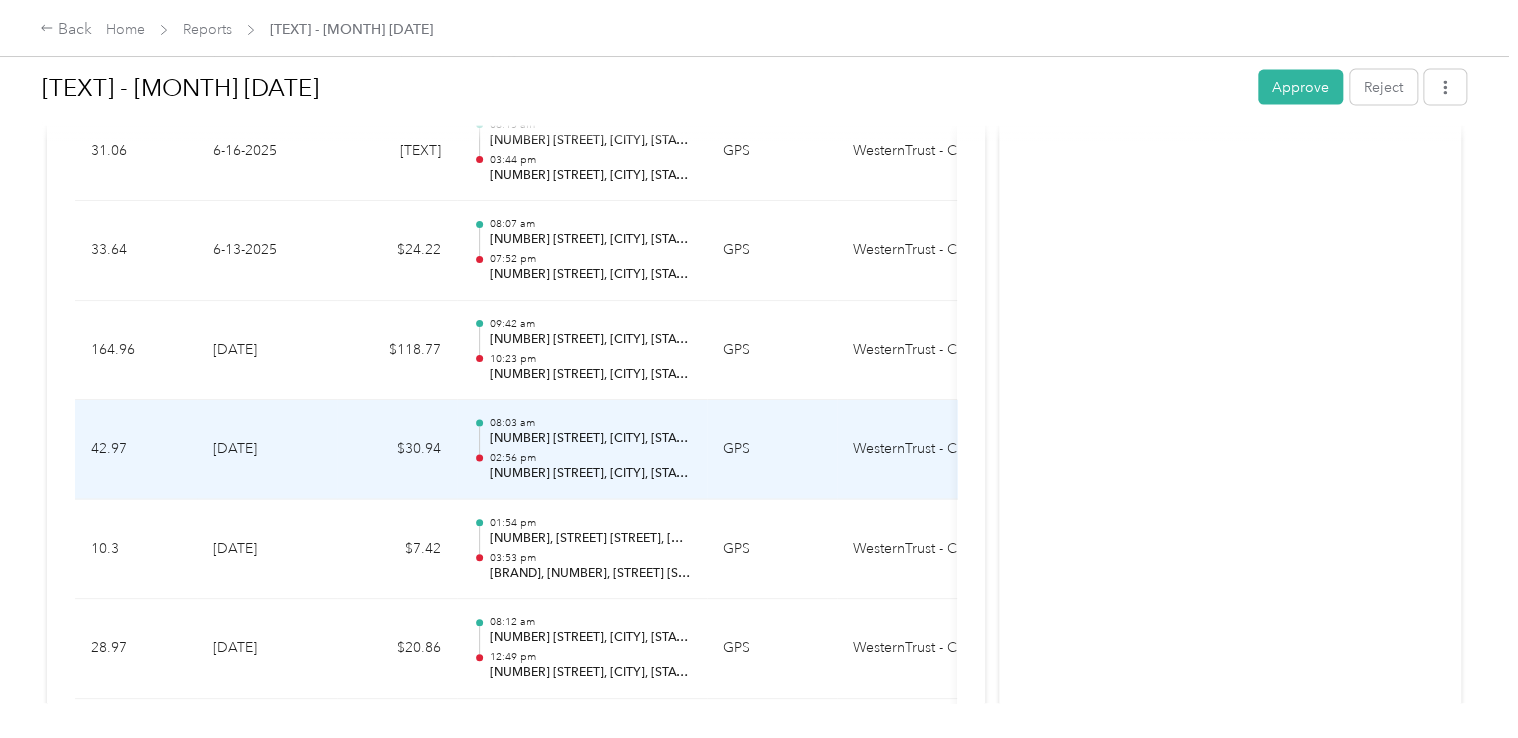 click on "[NUMBER] [STREET], [CITY], [STATE] [POSTAL_CODE], [COUNTRY]" at bounding box center (590, 439) 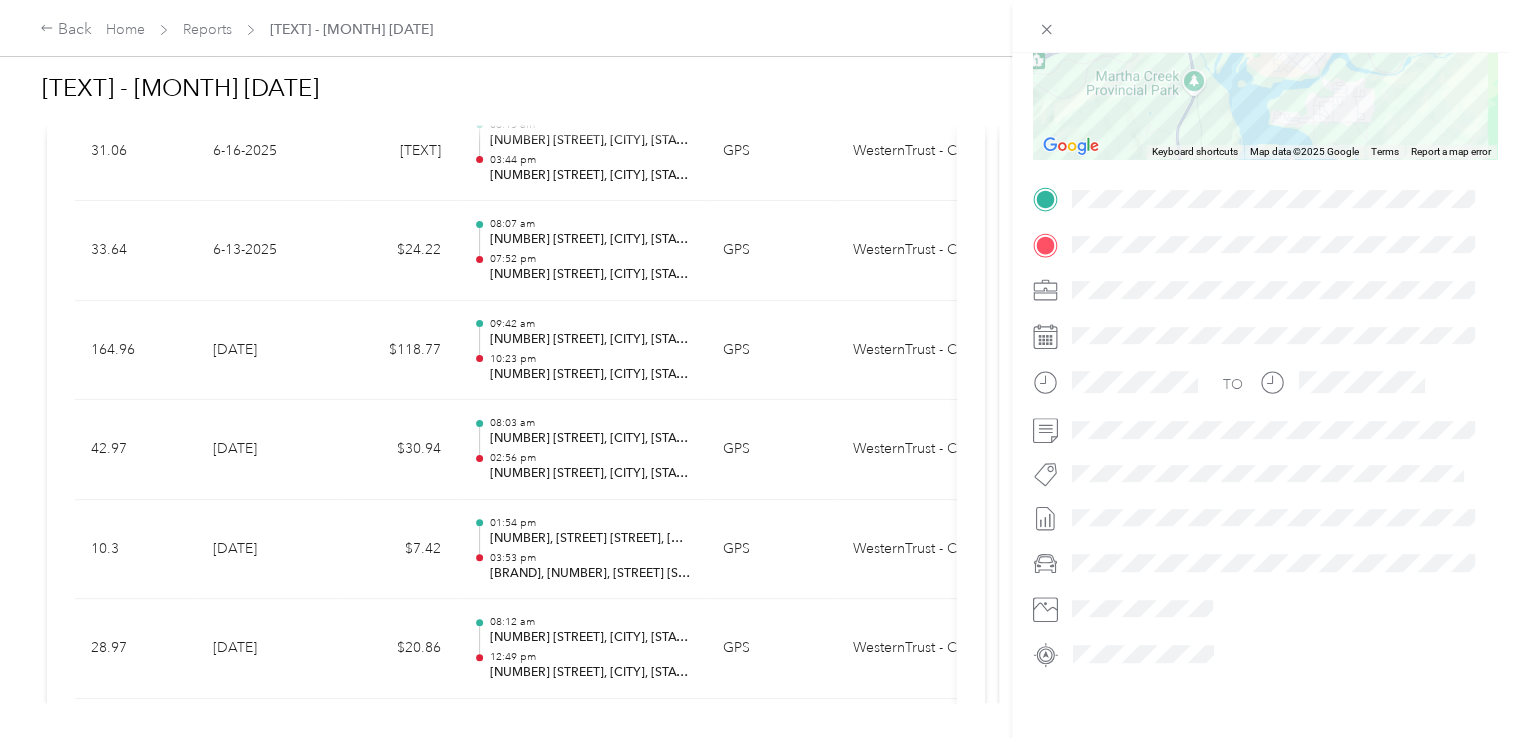 scroll, scrollTop: 307, scrollLeft: 0, axis: vertical 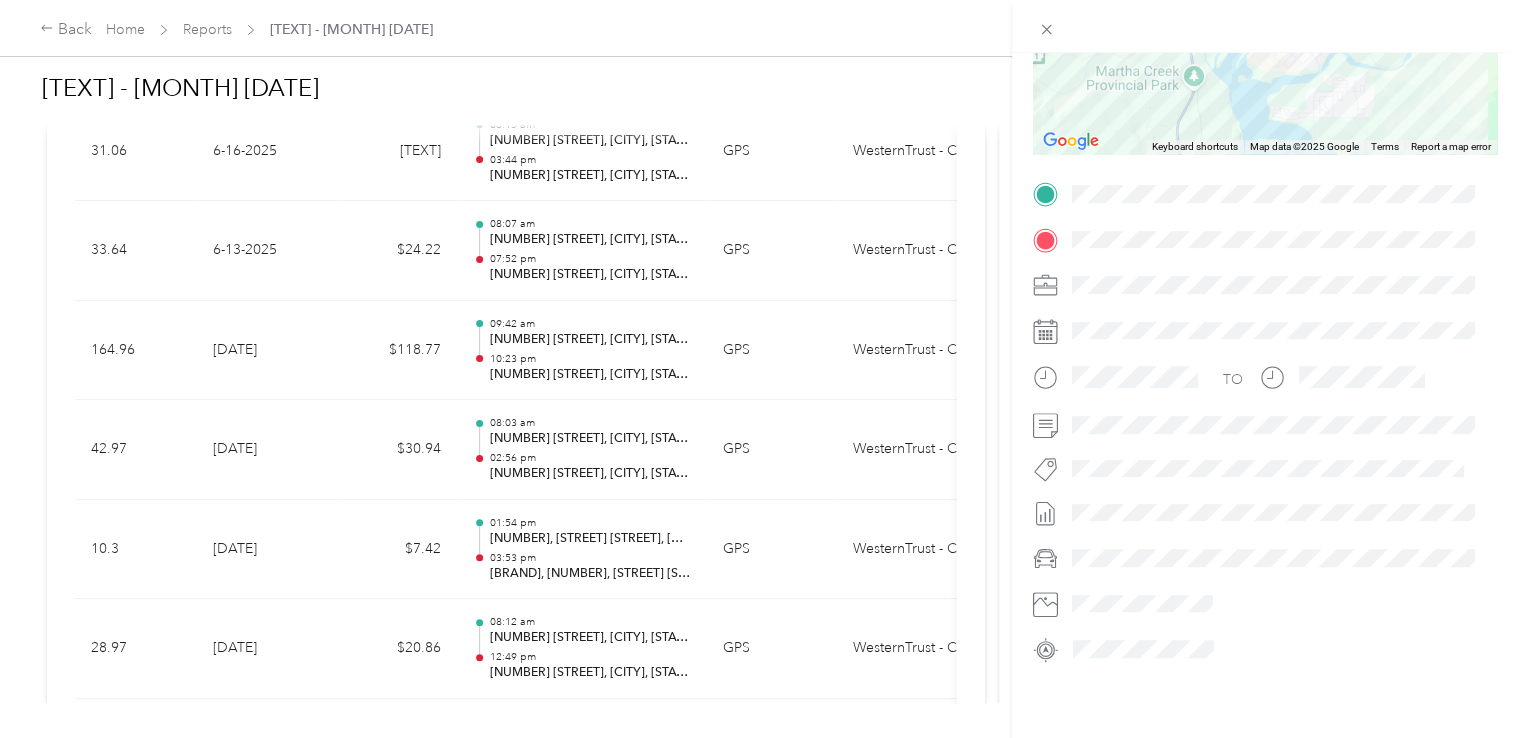 drag, startPoint x: 988, startPoint y: 286, endPoint x: 993, endPoint y: 493, distance: 207.06038 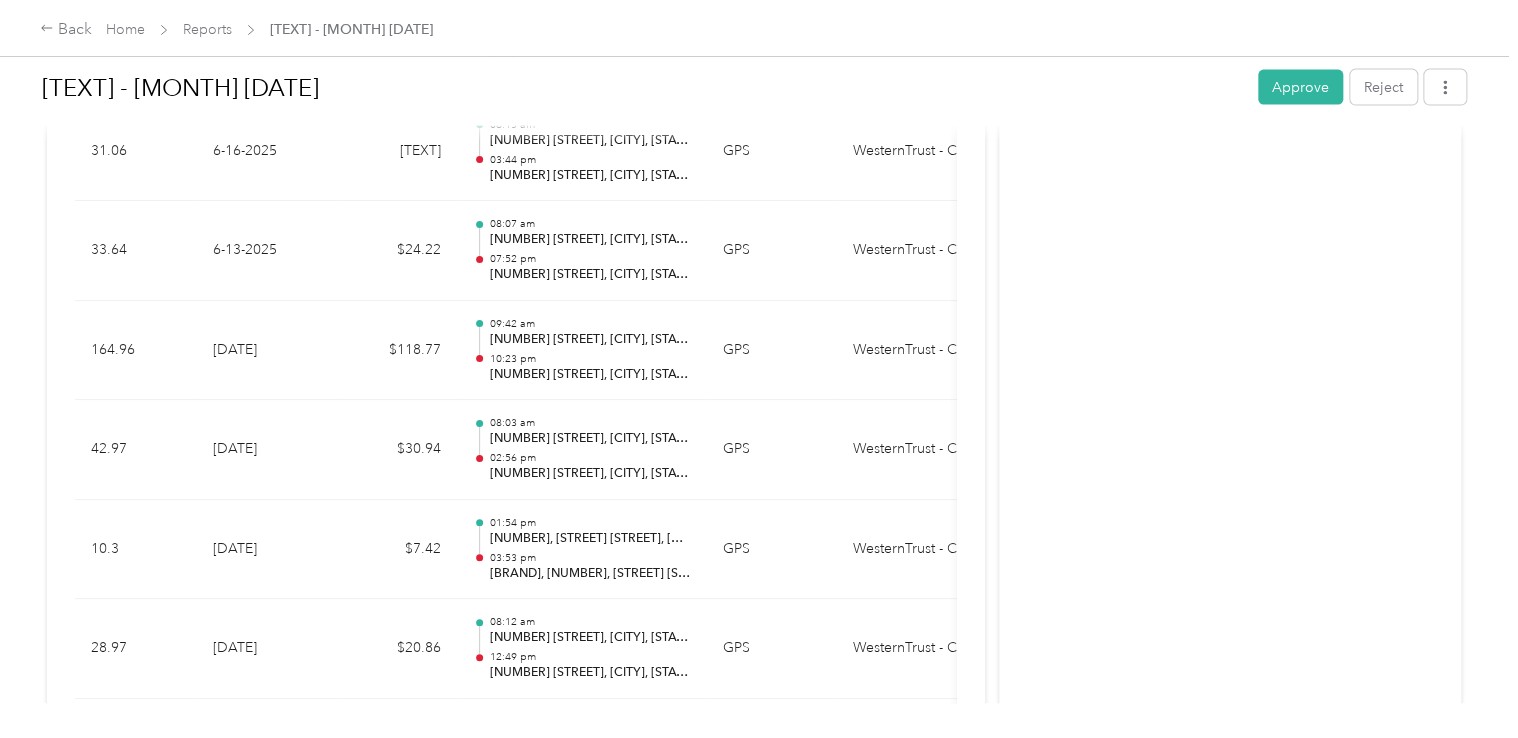 click on "[TEXT] - [MONTH] [DATE]" at bounding box center (643, 88) 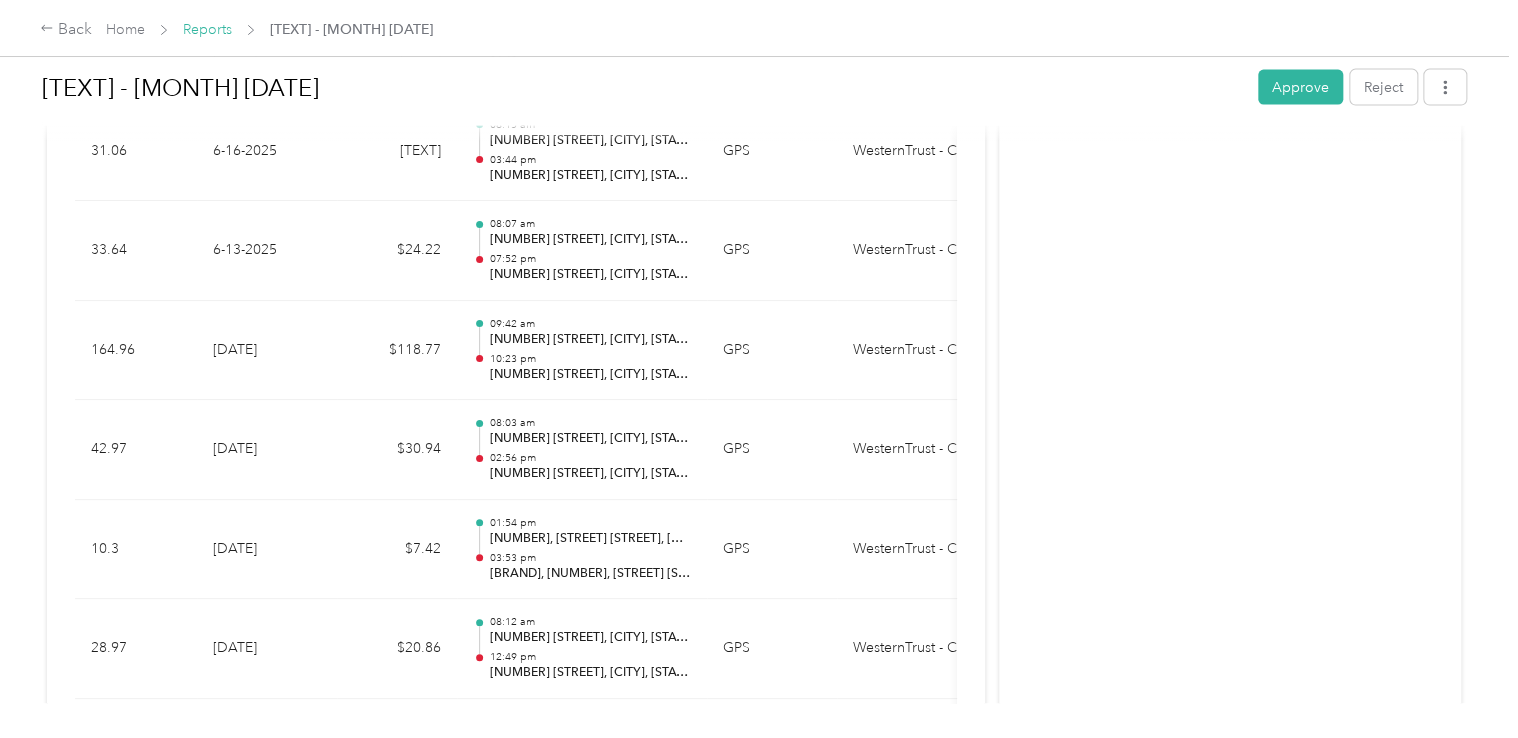 click on "Reports" at bounding box center [207, 29] 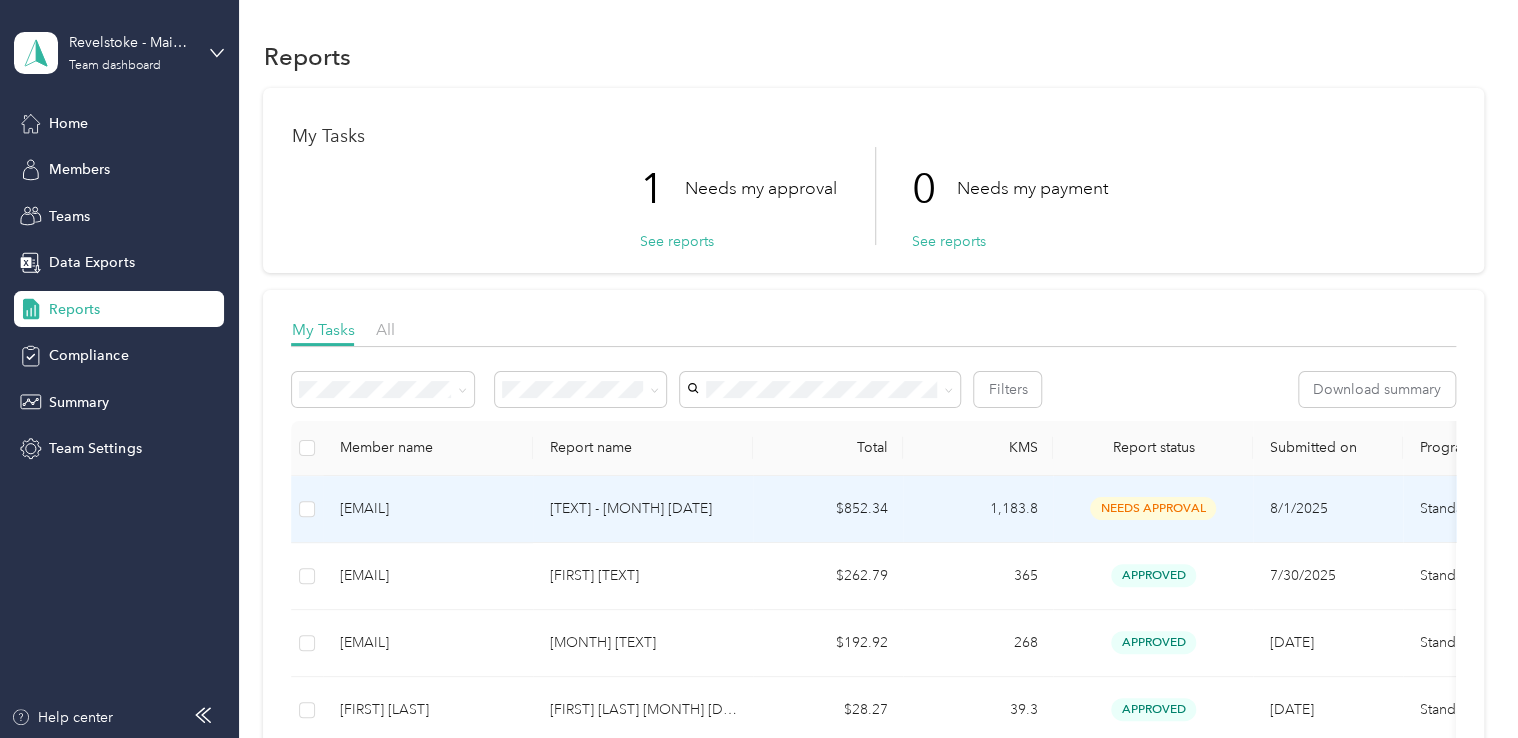 click on "8/1/2025" at bounding box center (1328, 509) 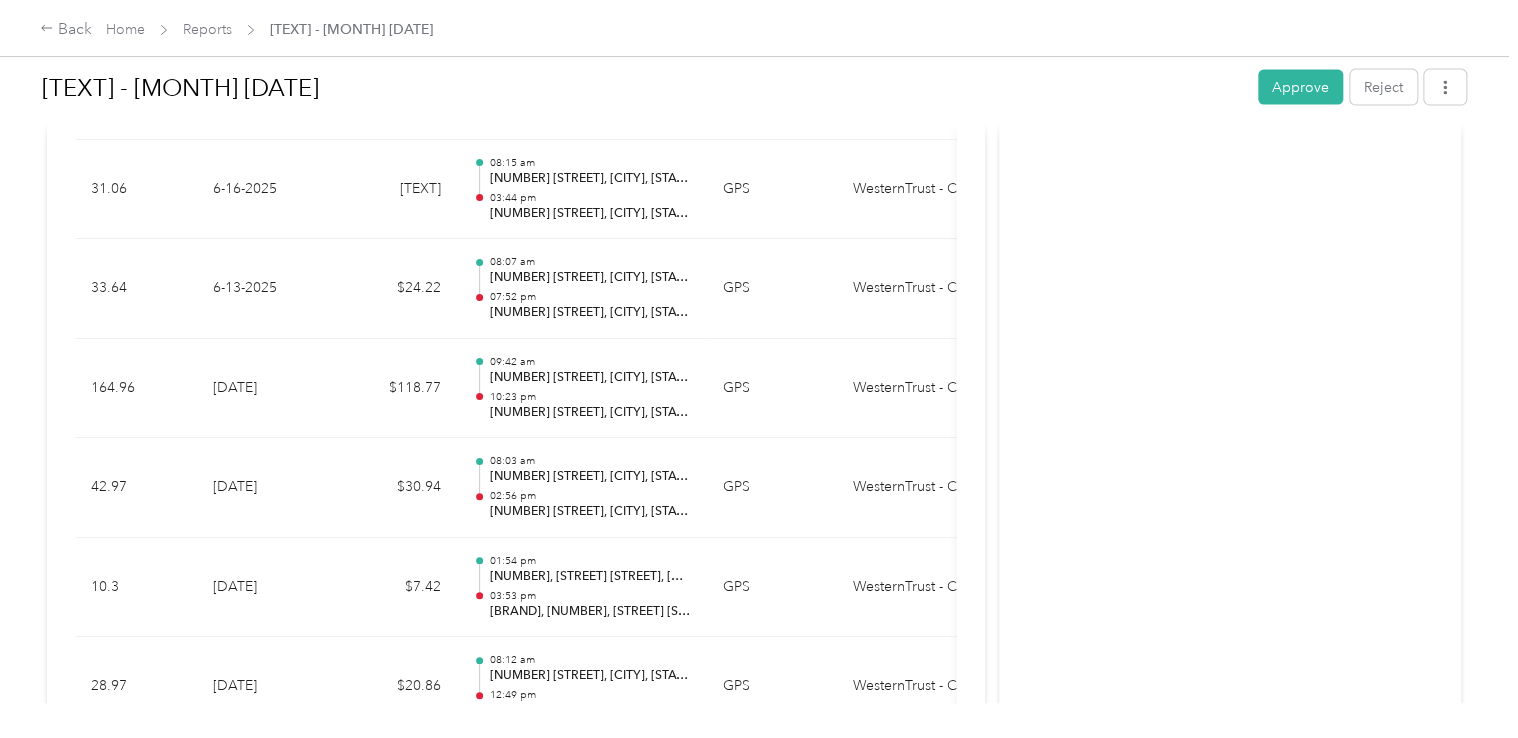 scroll, scrollTop: 2195, scrollLeft: 0, axis: vertical 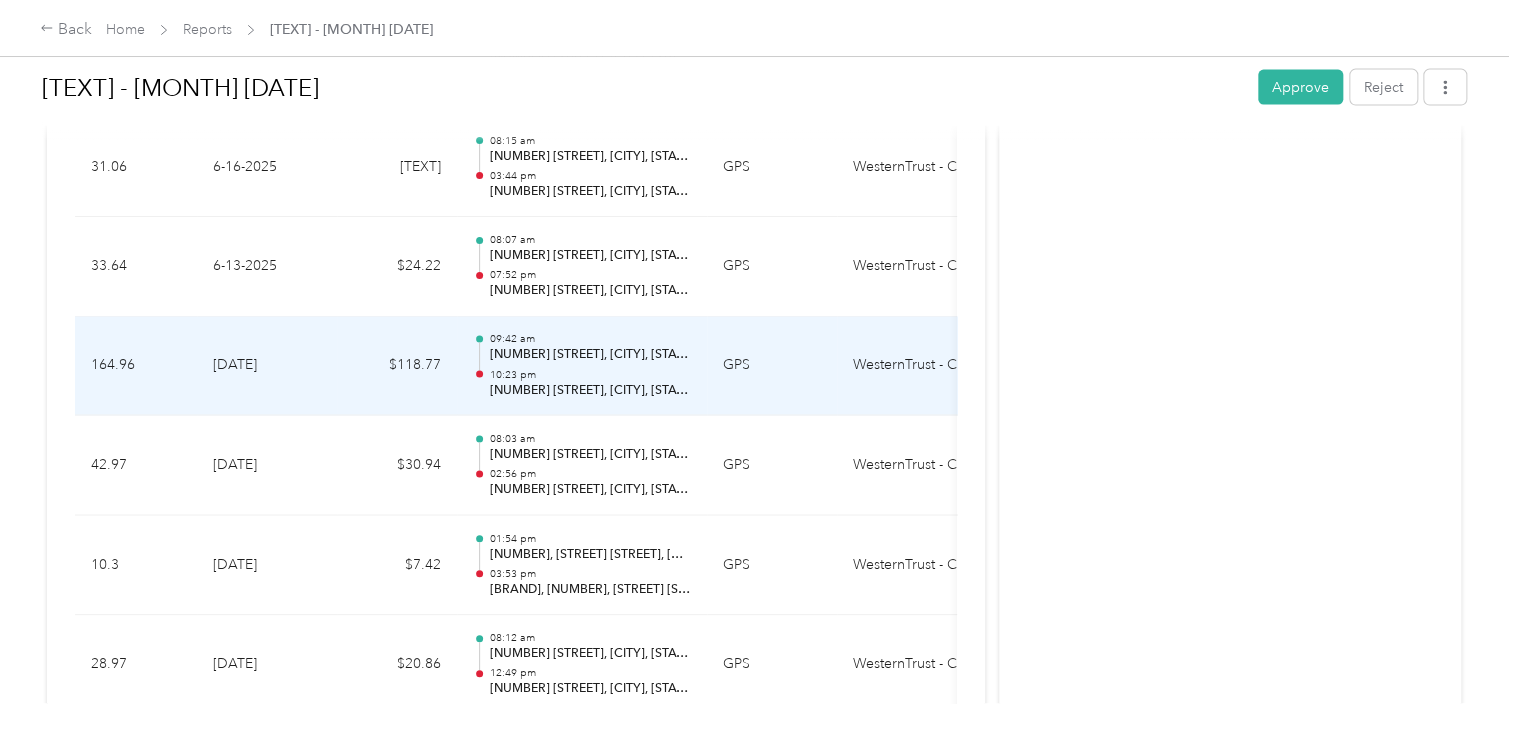 click on "GPS" at bounding box center [772, 367] 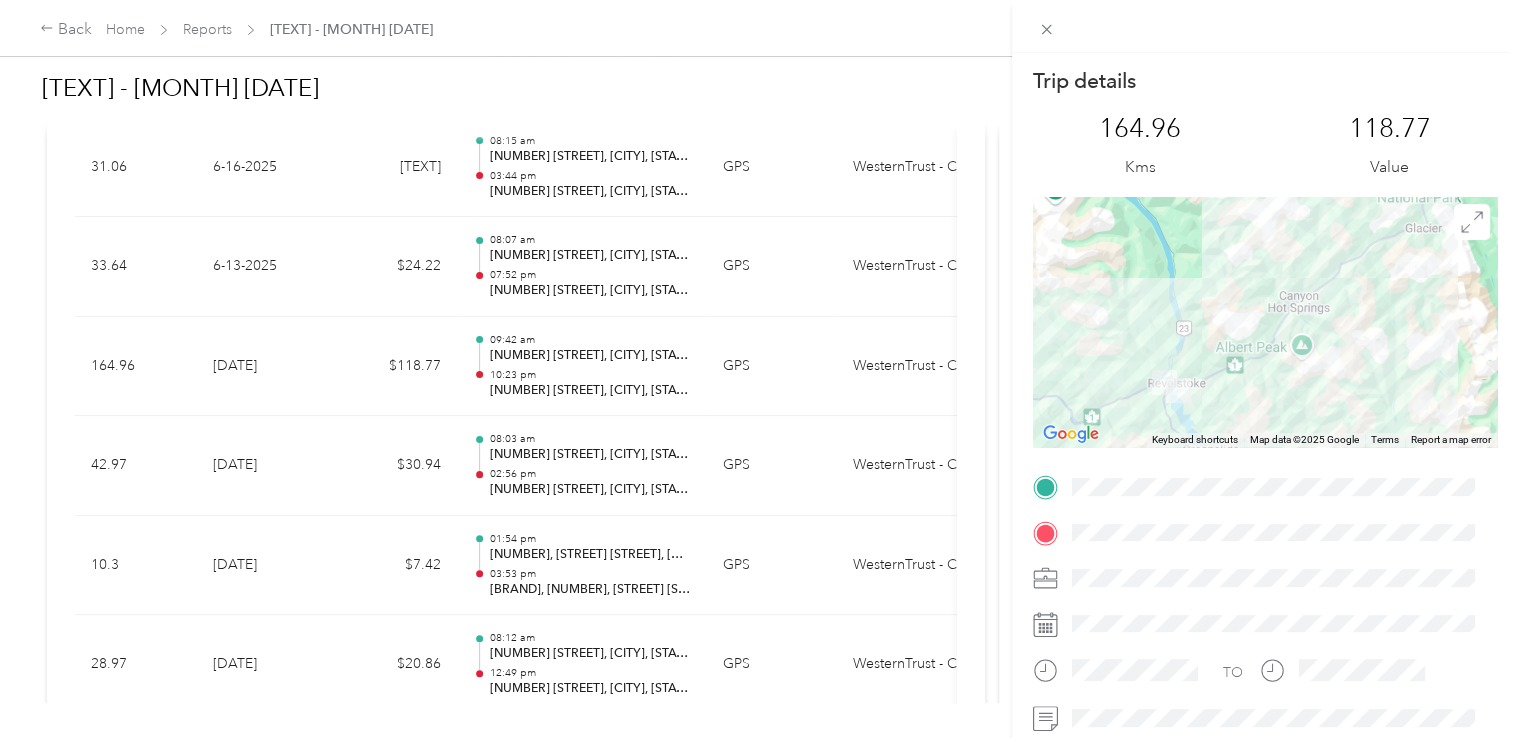drag, startPoint x: 988, startPoint y: 480, endPoint x: 994, endPoint y: 519, distance: 39.45884 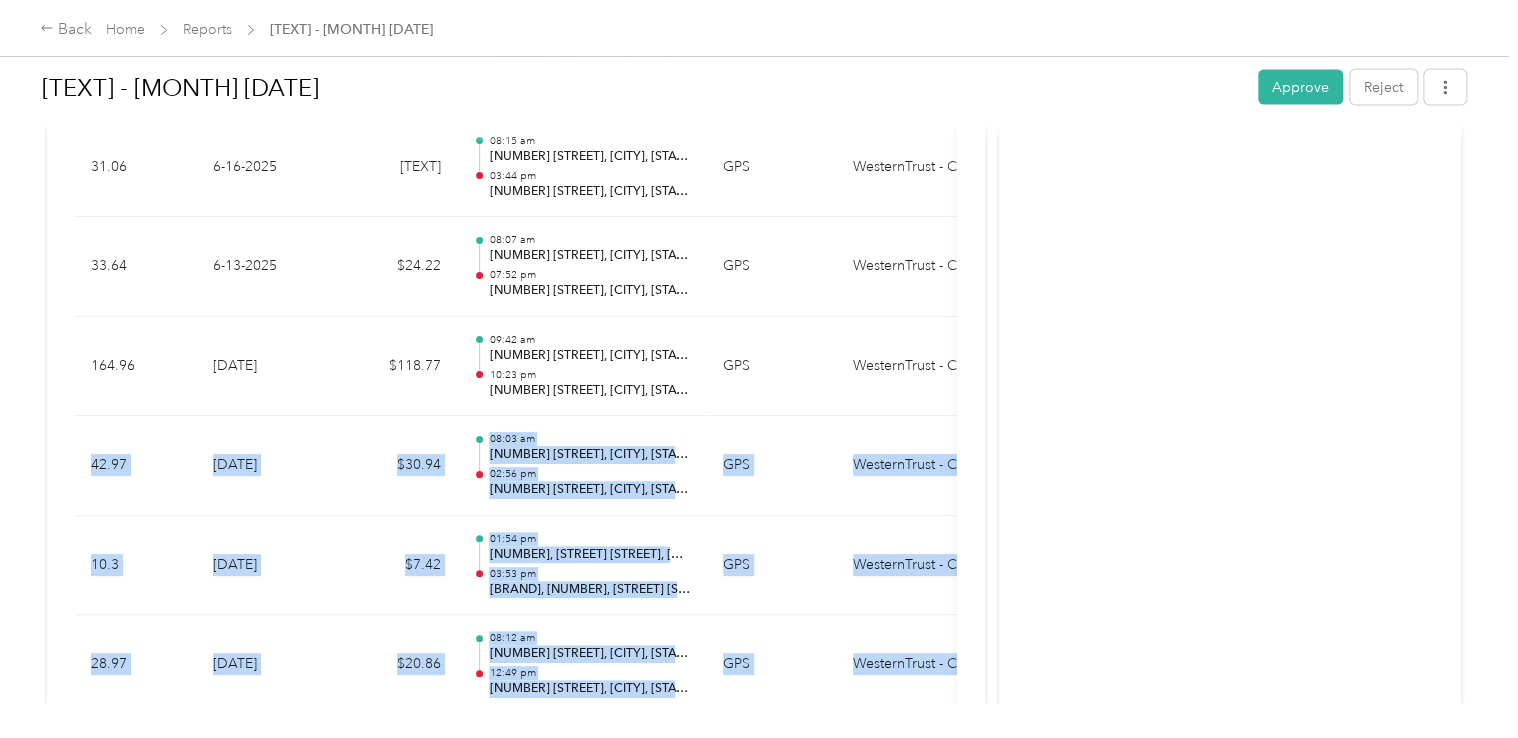 drag, startPoint x: 990, startPoint y: 465, endPoint x: 987, endPoint y: 319, distance: 146.03082 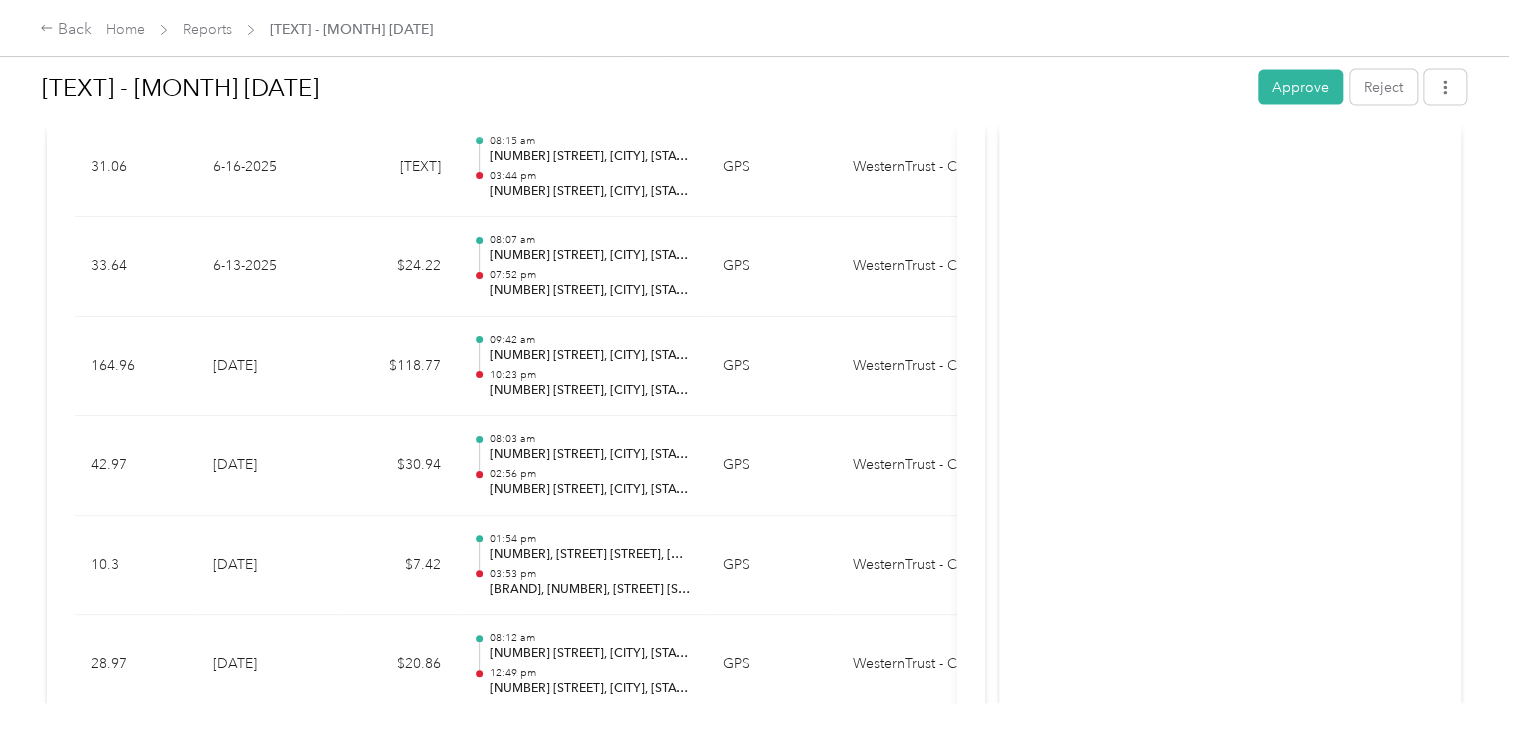 click on "Needs Approval Needs approval from [FIRST] [LAST], [FIRST] [LAST] View  activity & comments Report Summary Mileage Total $ [NUMBER] Recorded Kms [NUMBER]  km Variable rate   $ [NUMBER] / km Expense Total $ [NUMBER] Report total $ [NUMBER] Report details Report ID [ID] Report period [MONTH] [DATE] - [MONTH] [DATE], [YEAR] Pay period Submitter [EMAIL] Submitted on [MONTH]. [DATE], [YEAR] Approvers You, [FIRST] [LAST] Trips ([NUMBER]) Expense ([NUMBER]) Kms Trip Date Value Location Track Method Purpose Notes Tags                     [NUMBER] [DATE] [NUMBER] [TIME] [NUMBER] [STREET], [CITY], [STATE] [POSTAL_CODE], [COUNTRY] [TIME] [NUMBER] [STREET], [CITY], [STATE] [POSTAL_CODE], [COUNTRY] [NUMBER] [DATE] [NUMBER] [TIME] [NUMBER] [STREET], [CITY], [STATE] [POSTAL_CODE], [COUNTRY] [TIME] [NUMBER] [STREET], [CITY], [STATE] [POSTAL_CODE], [COUNTRY] [NUMBER] [DATE] [NUMBER] [TIME] [NUMBER], [STREET] [STREET], [CITY], [REGION], [STATE], [POSTAL_CODE], [COUNTRY] [TIME] [STREET], [CITY], [STATE] [POSTAL_CODE], [COUNTRY]" at bounding box center (516, -226) 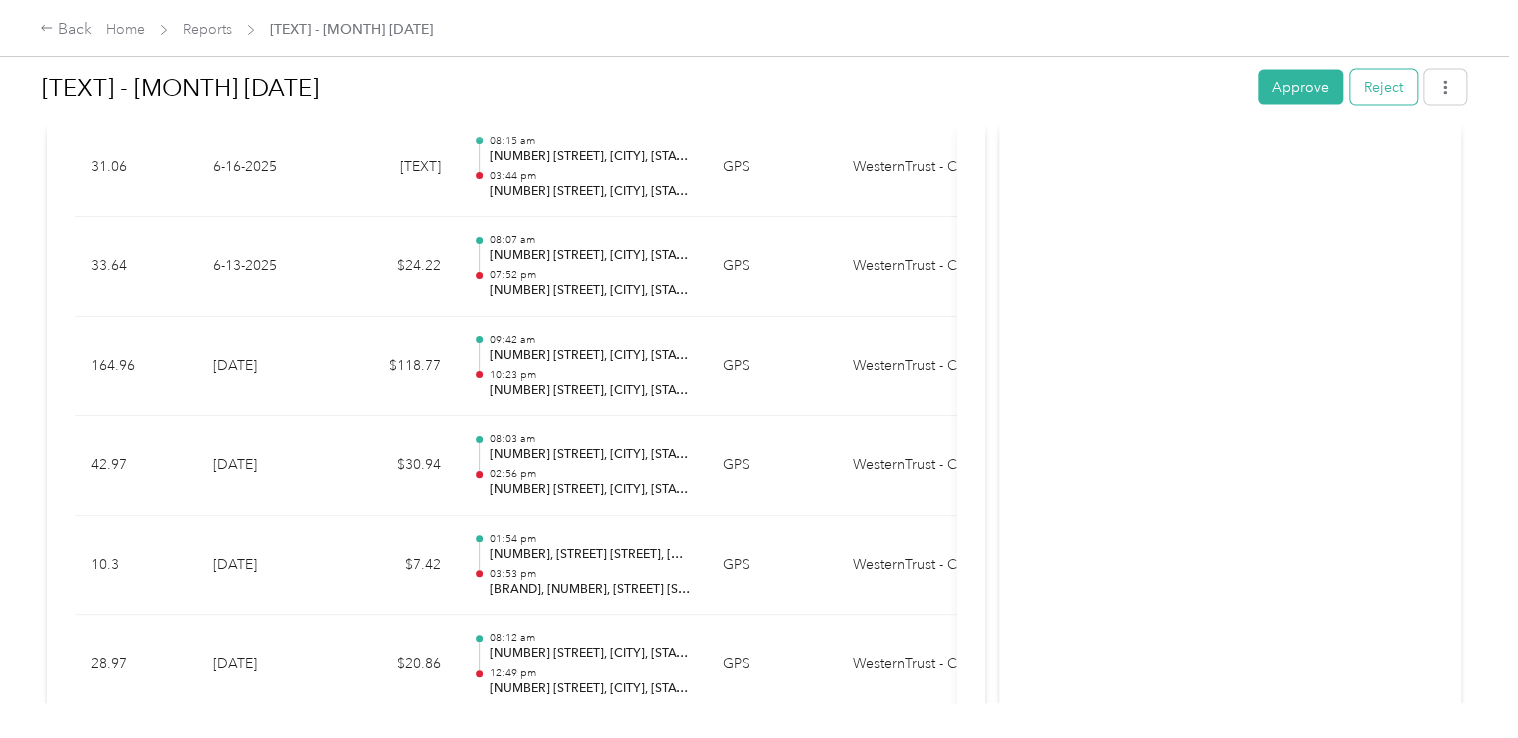 click on "Reject" at bounding box center [1383, 87] 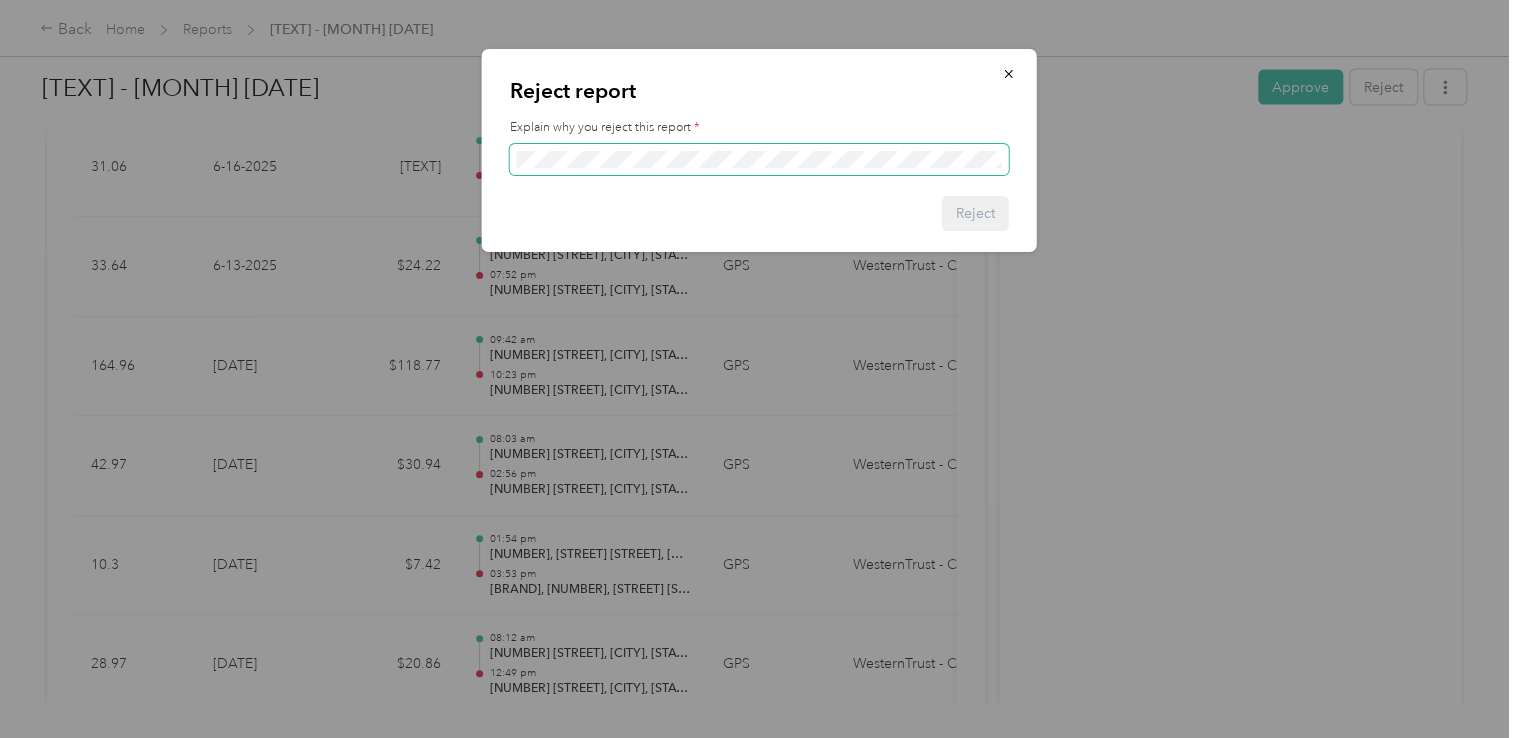 click at bounding box center (759, 160) 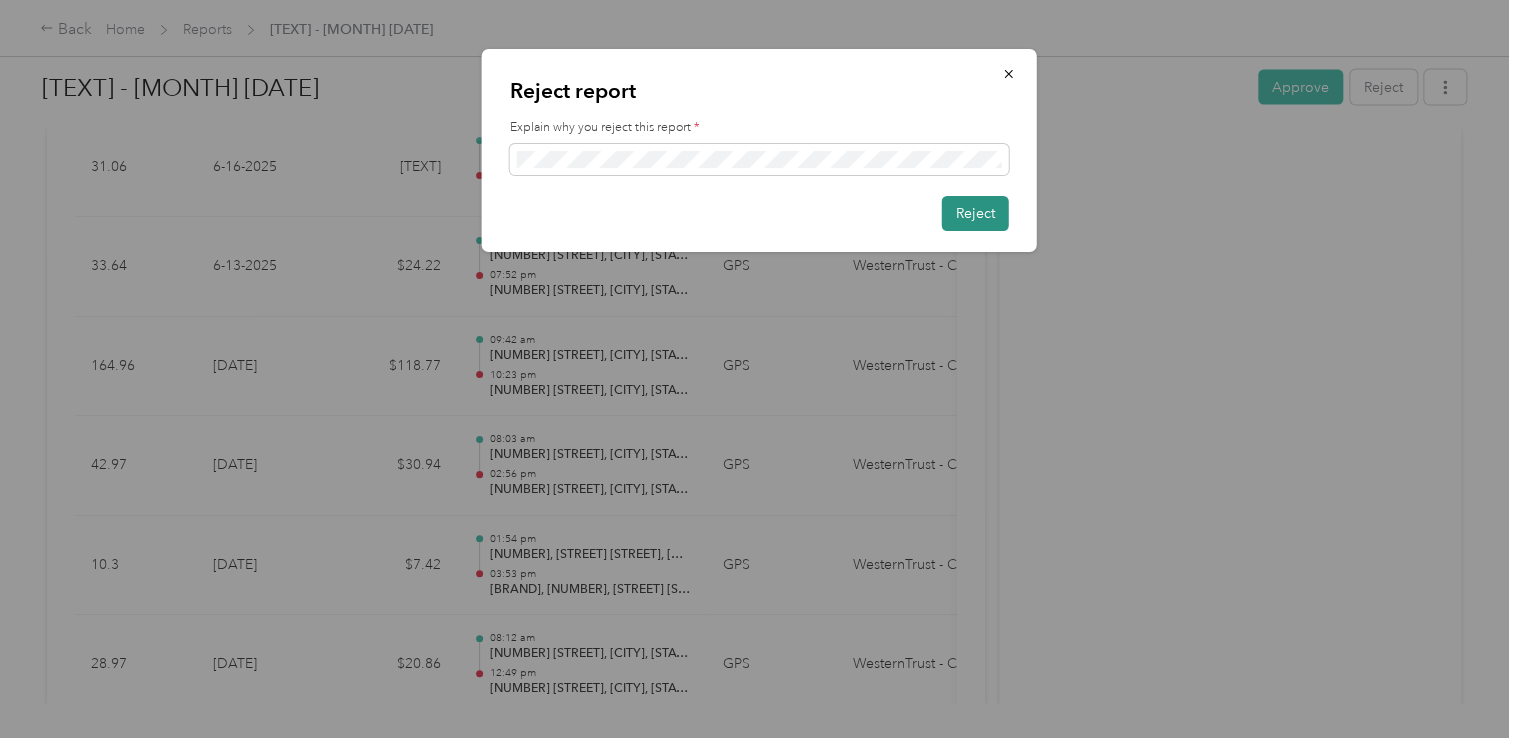click on "Reject" at bounding box center (975, 213) 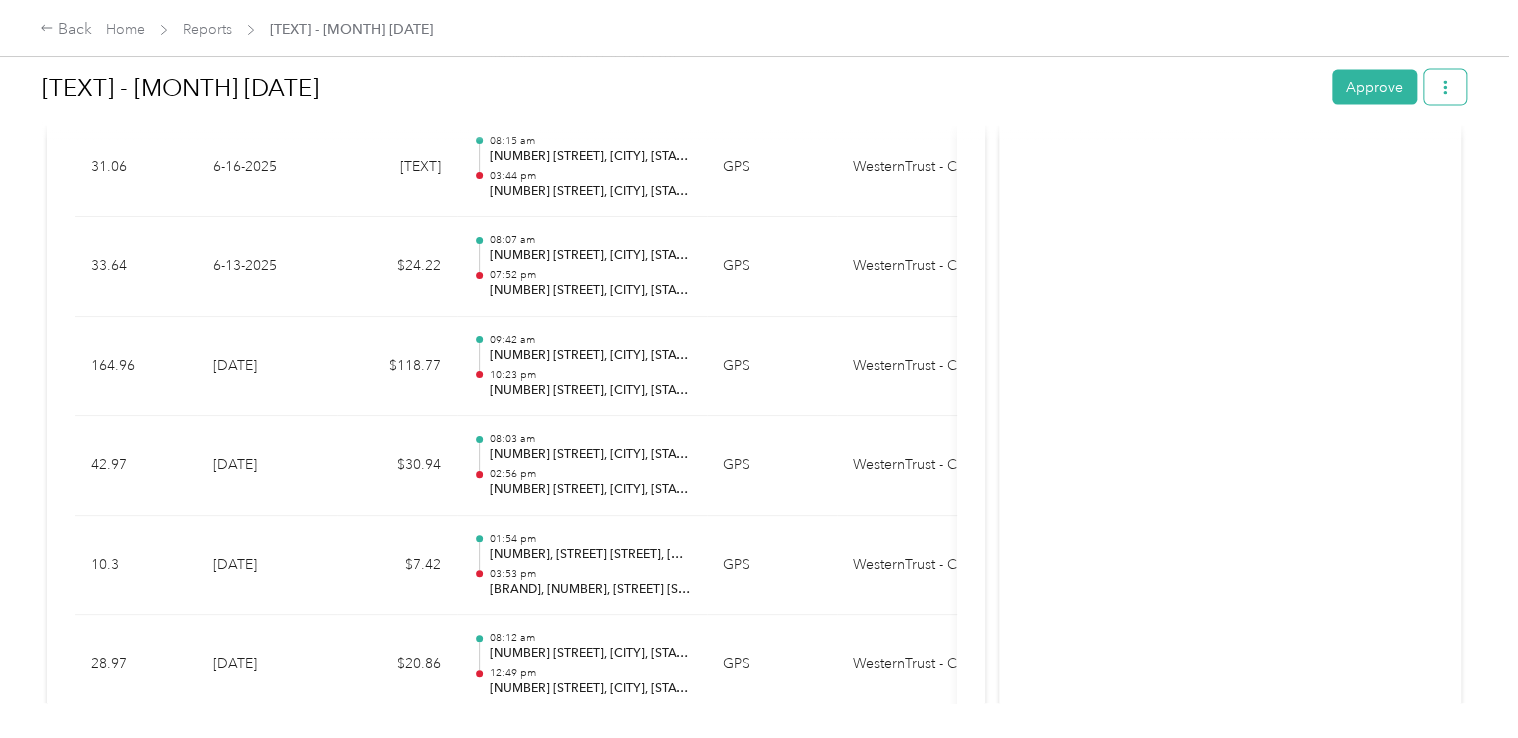 click at bounding box center (1445, 87) 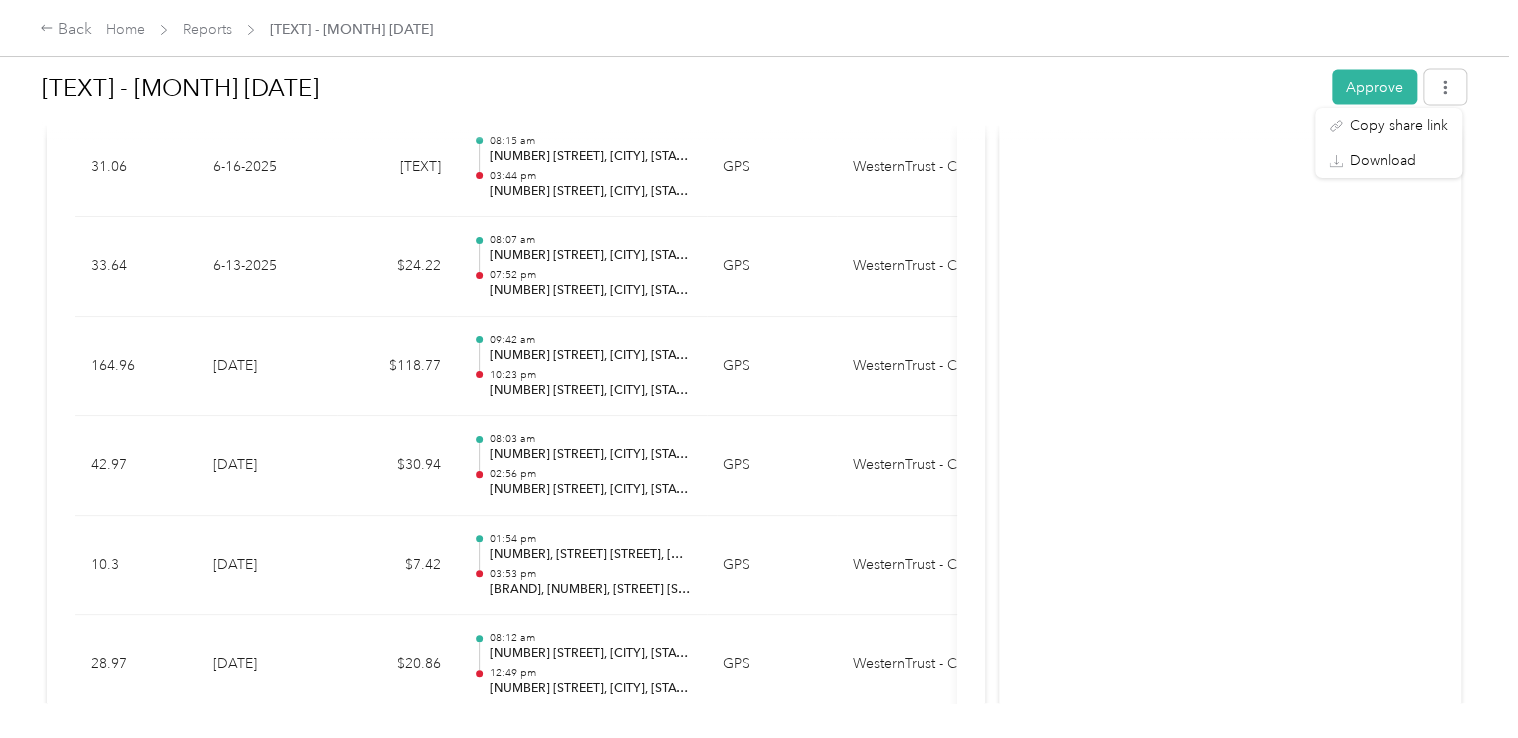 click on "Report rejected colleage made mistake [FIRST] [LAST] [MONTH]/[DATE] at [TIME] [TIMEZONE] Needs approval from [FIRST] [LAST], [FIRST] [LAST] [MONTH]/[DATE] at [TIME] [TIMEZONE] Submitted for approval [EMAIL] [MONTH]/[DATE] at [TIME] [TIMEZONE]" at bounding box center (1230, -226) 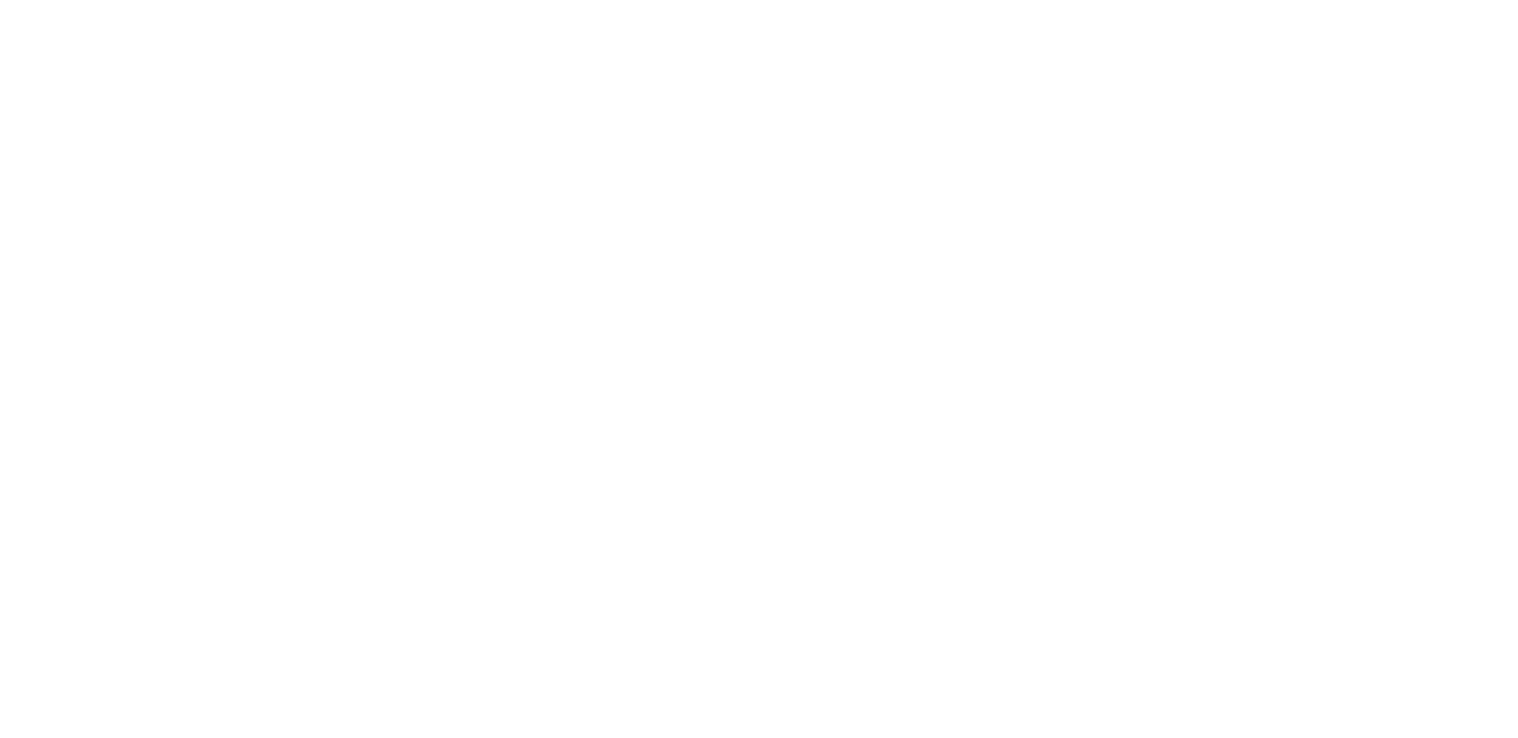 scroll, scrollTop: 0, scrollLeft: 0, axis: both 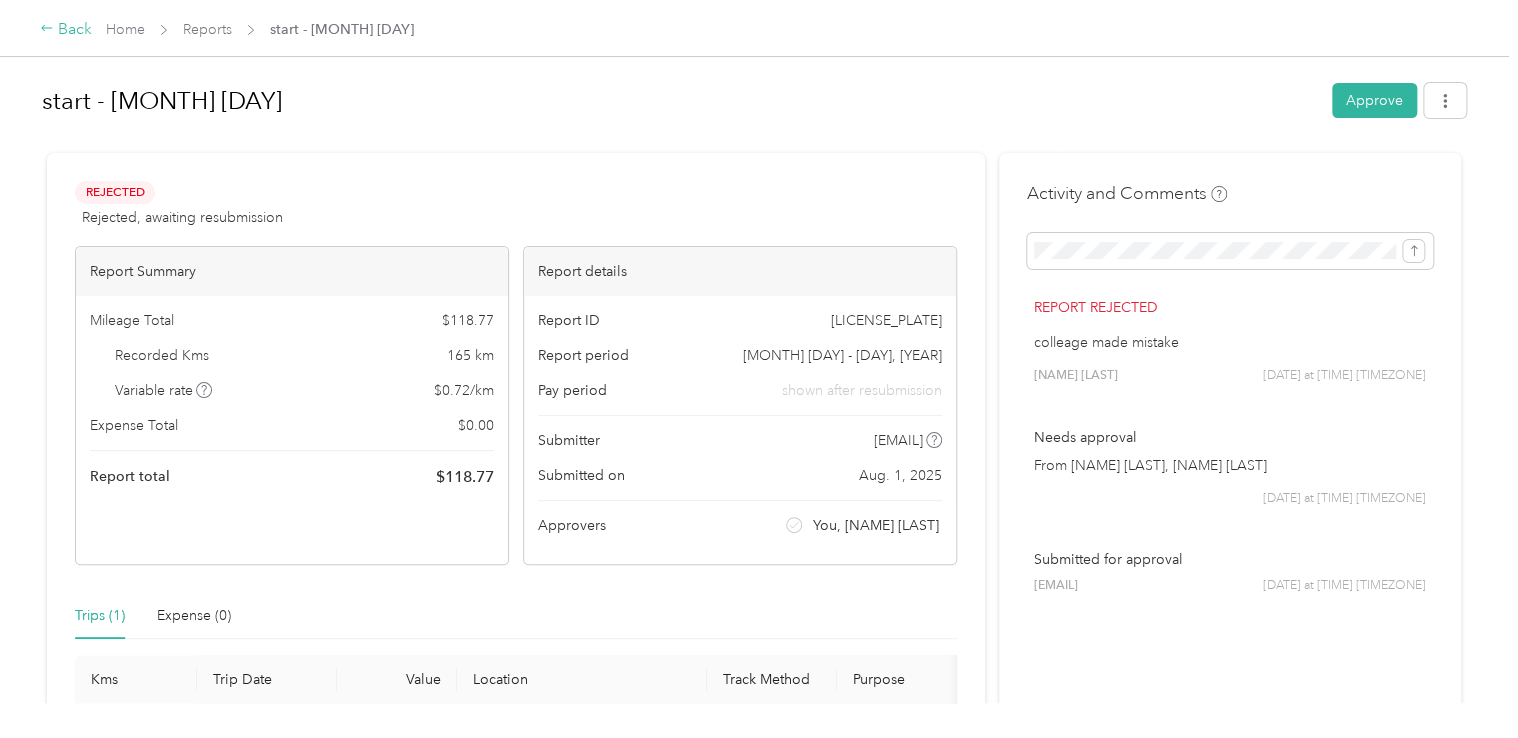 click 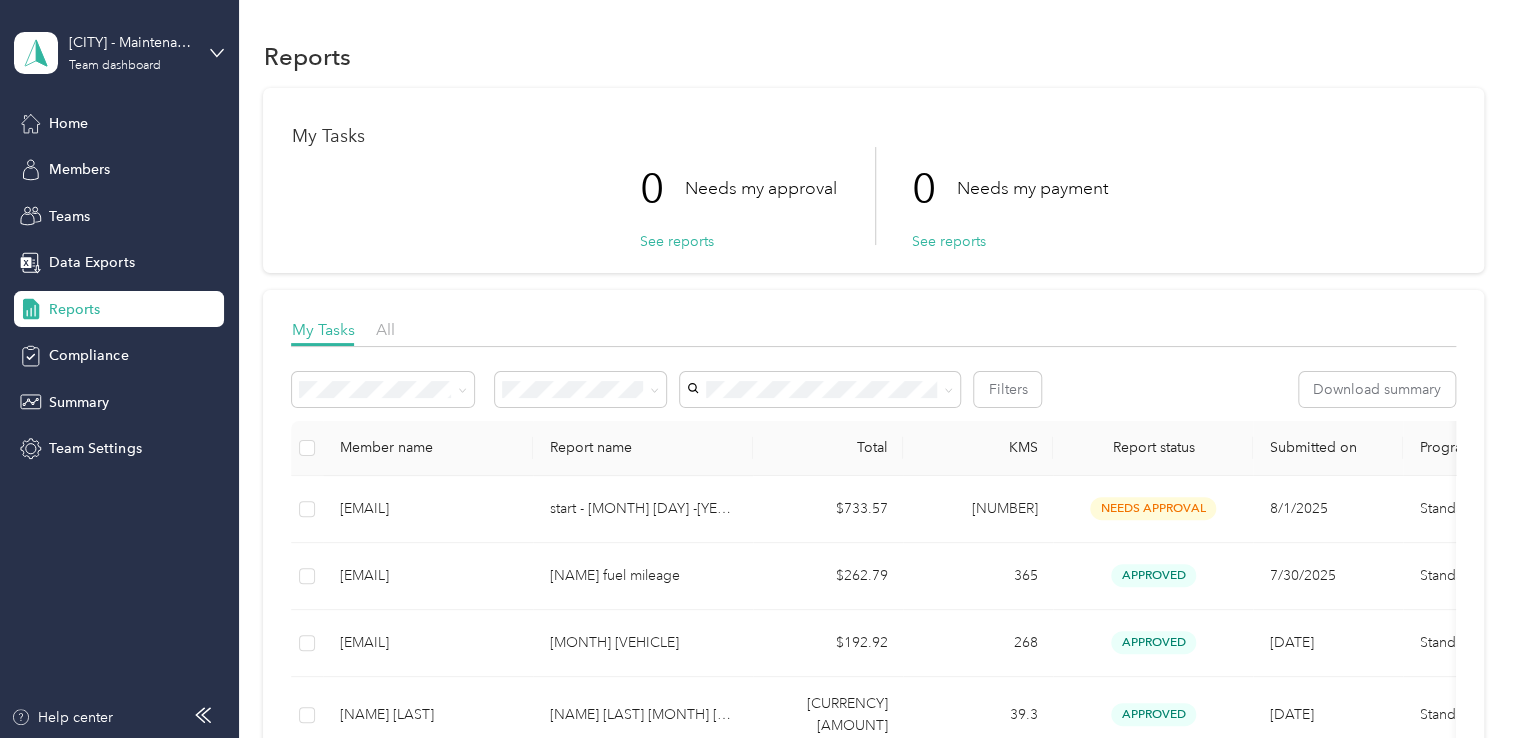 drag, startPoint x: 1029, startPoint y: 306, endPoint x: 1531, endPoint y: 314, distance: 502.06375 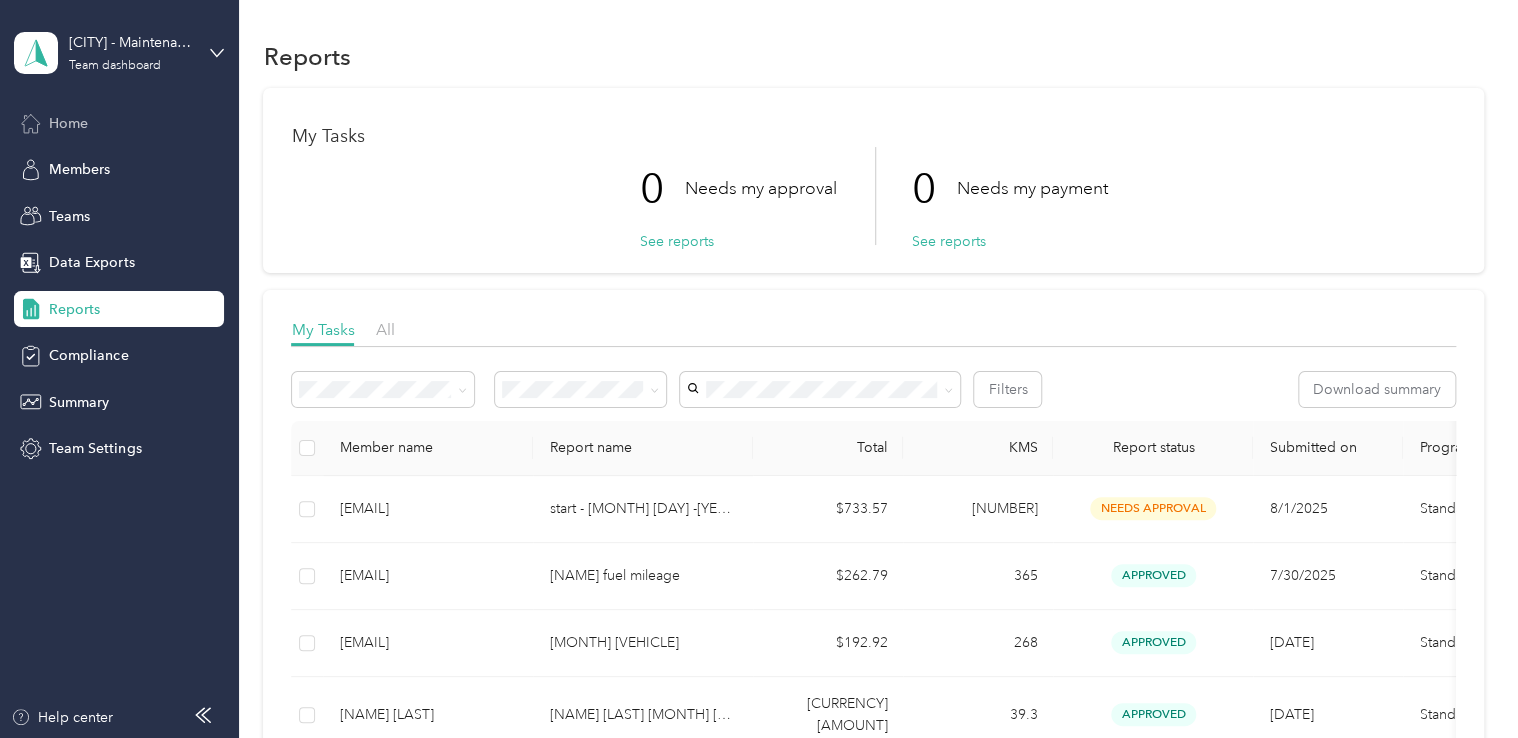 click on "Home" at bounding box center [68, 123] 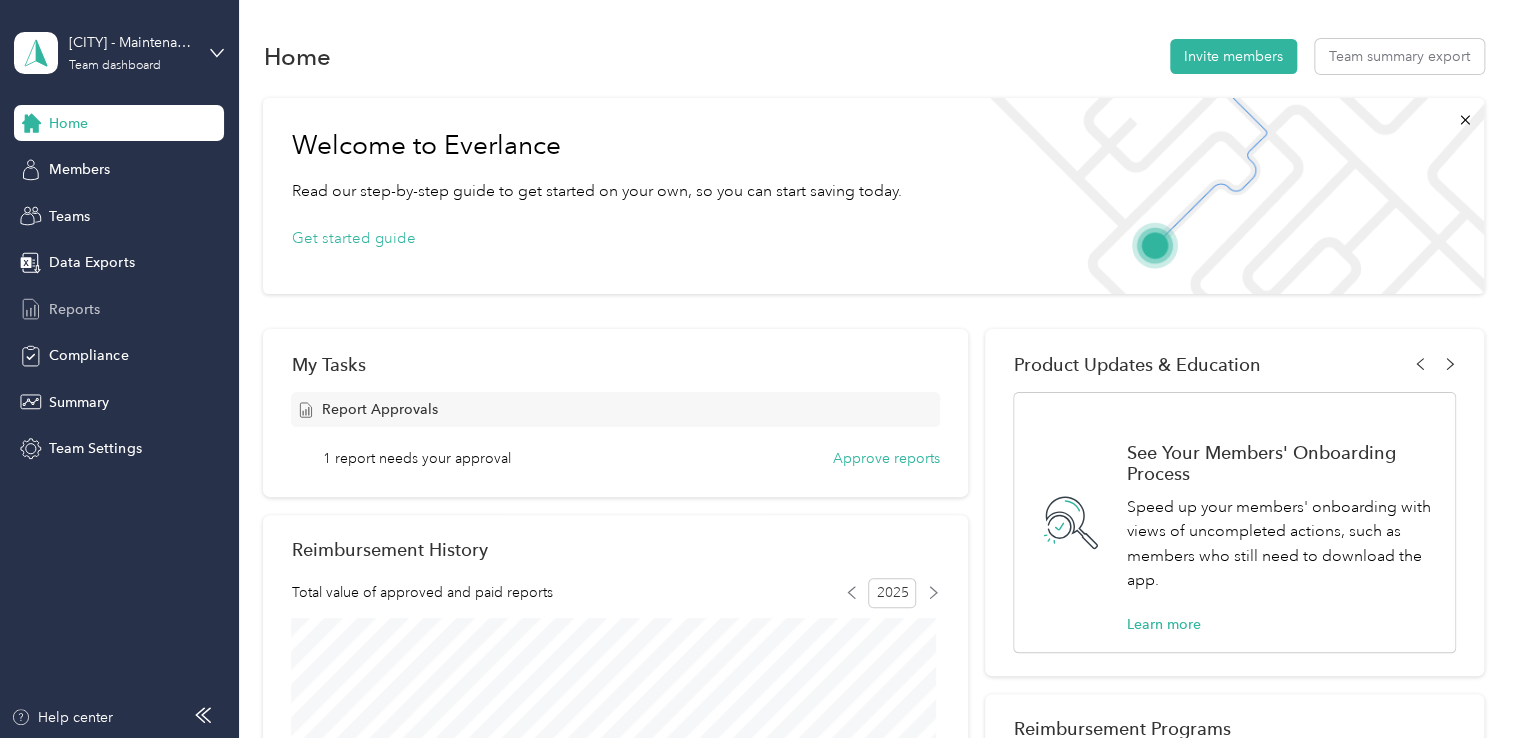 click on "Reports" at bounding box center (74, 309) 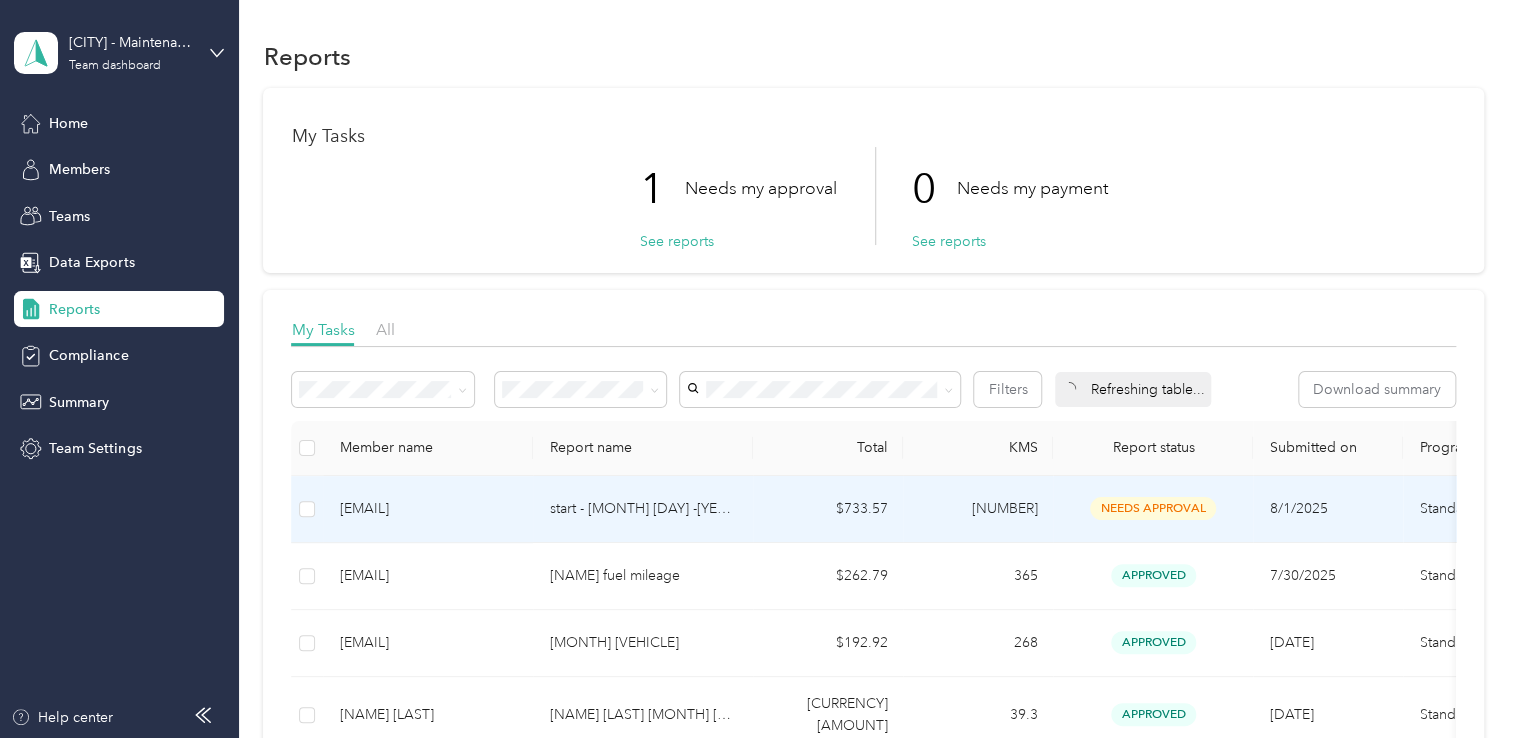 click on "8/1/2025" at bounding box center [1328, 509] 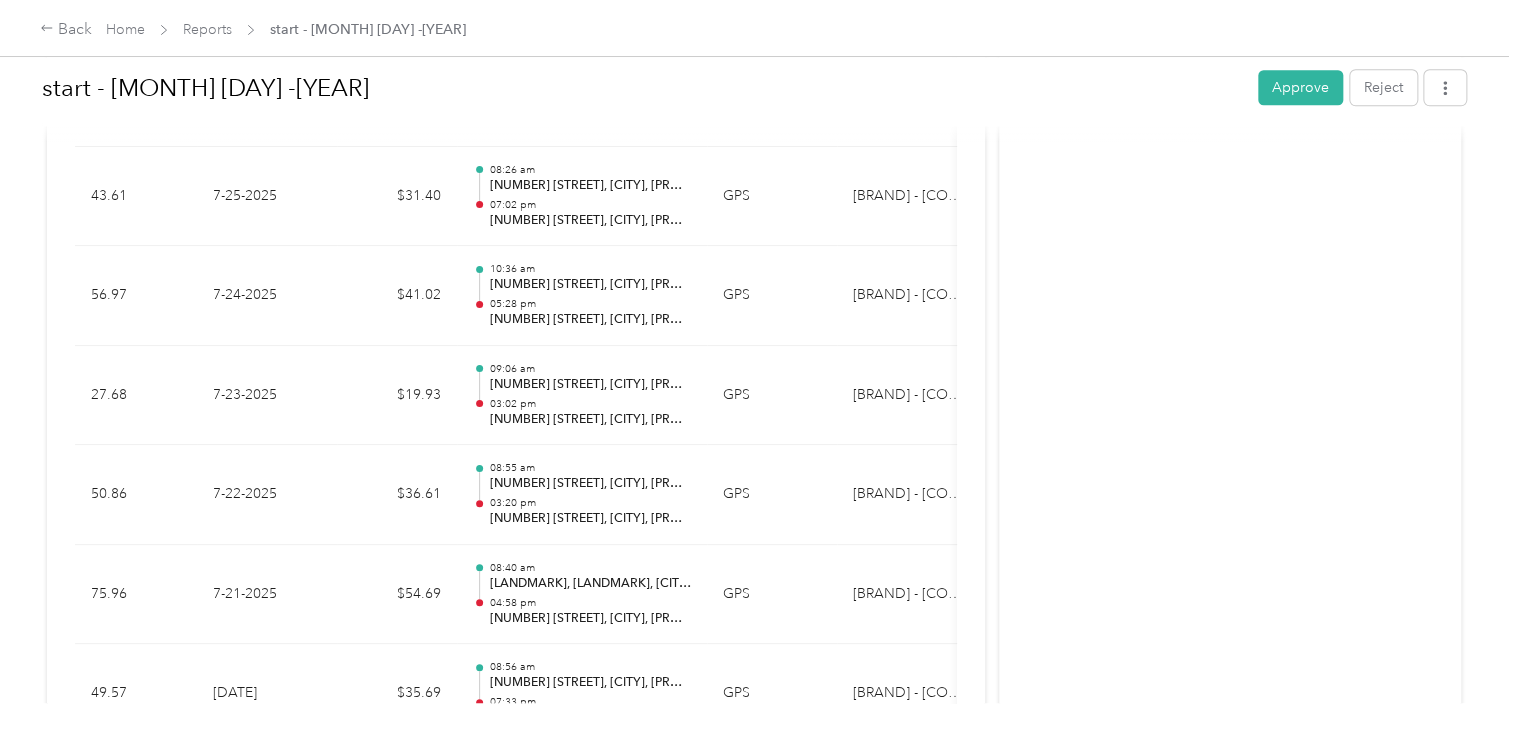 scroll, scrollTop: 966, scrollLeft: 0, axis: vertical 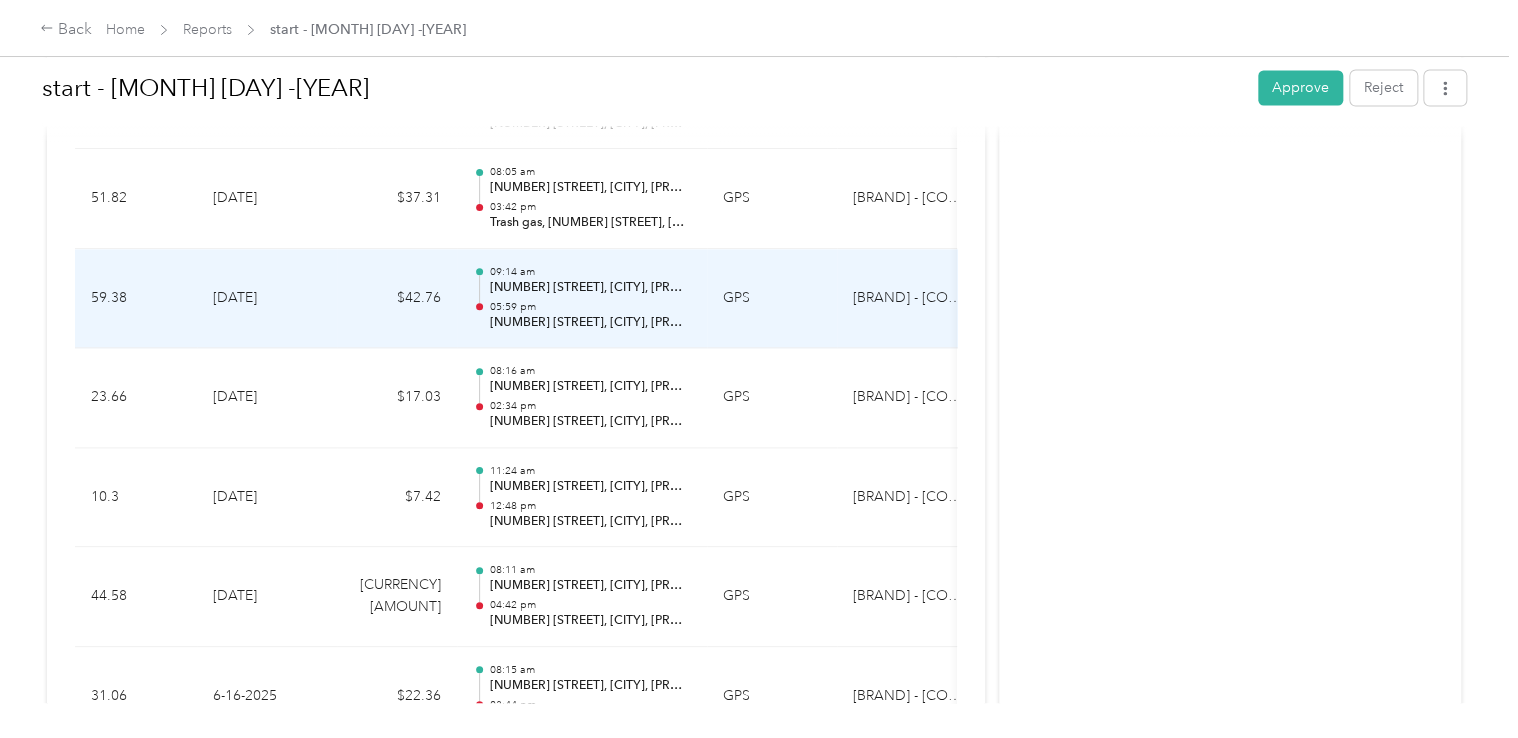 click on "09:14 am 1001 3 St W, Revelstoke, BC V0E 2S0, Canada  05:59 pm 1041 Lundell Rd, Revelstoke, BC V0E 2S0, Canada" at bounding box center [590, 298] 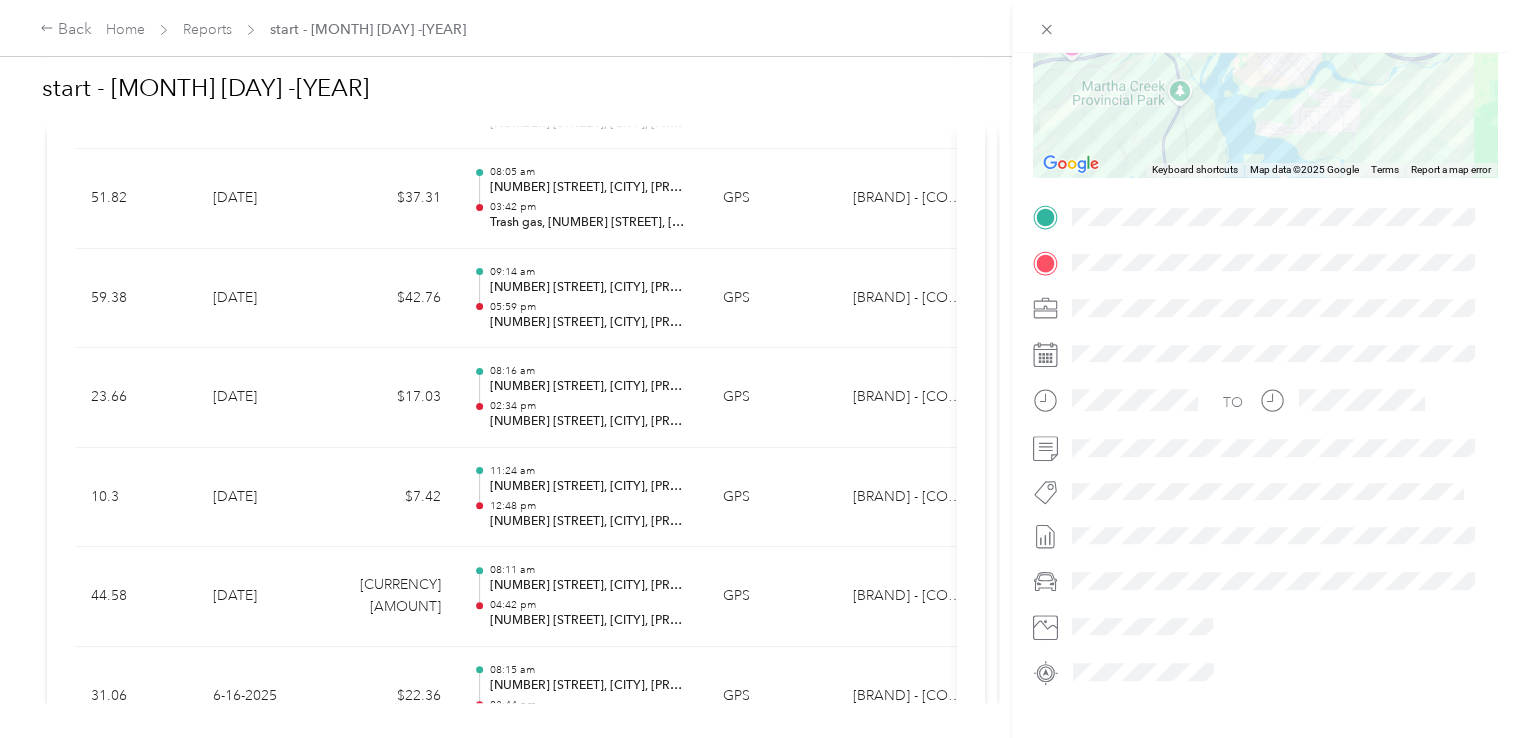 scroll, scrollTop: 307, scrollLeft: 0, axis: vertical 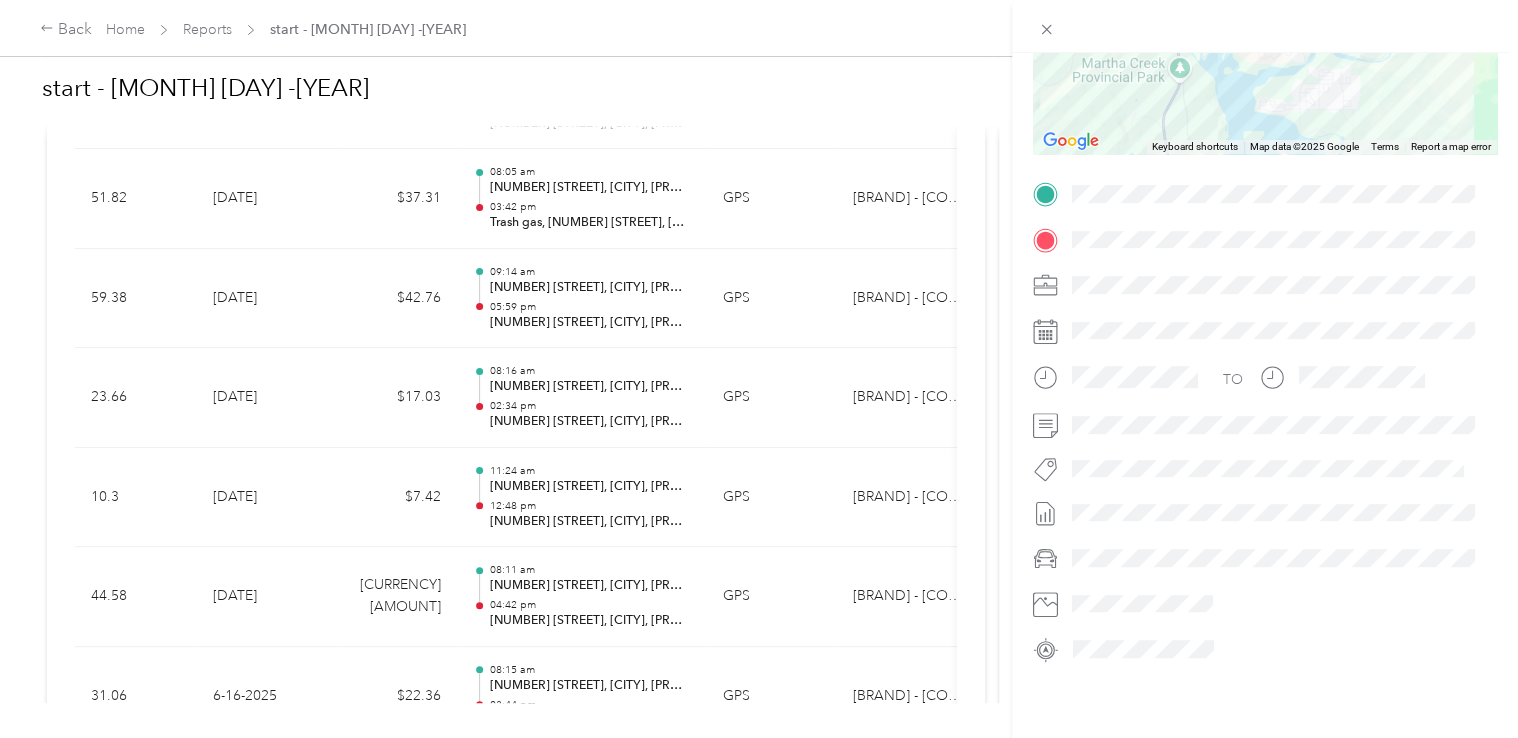 drag, startPoint x: 988, startPoint y: 425, endPoint x: 988, endPoint y: 495, distance: 70 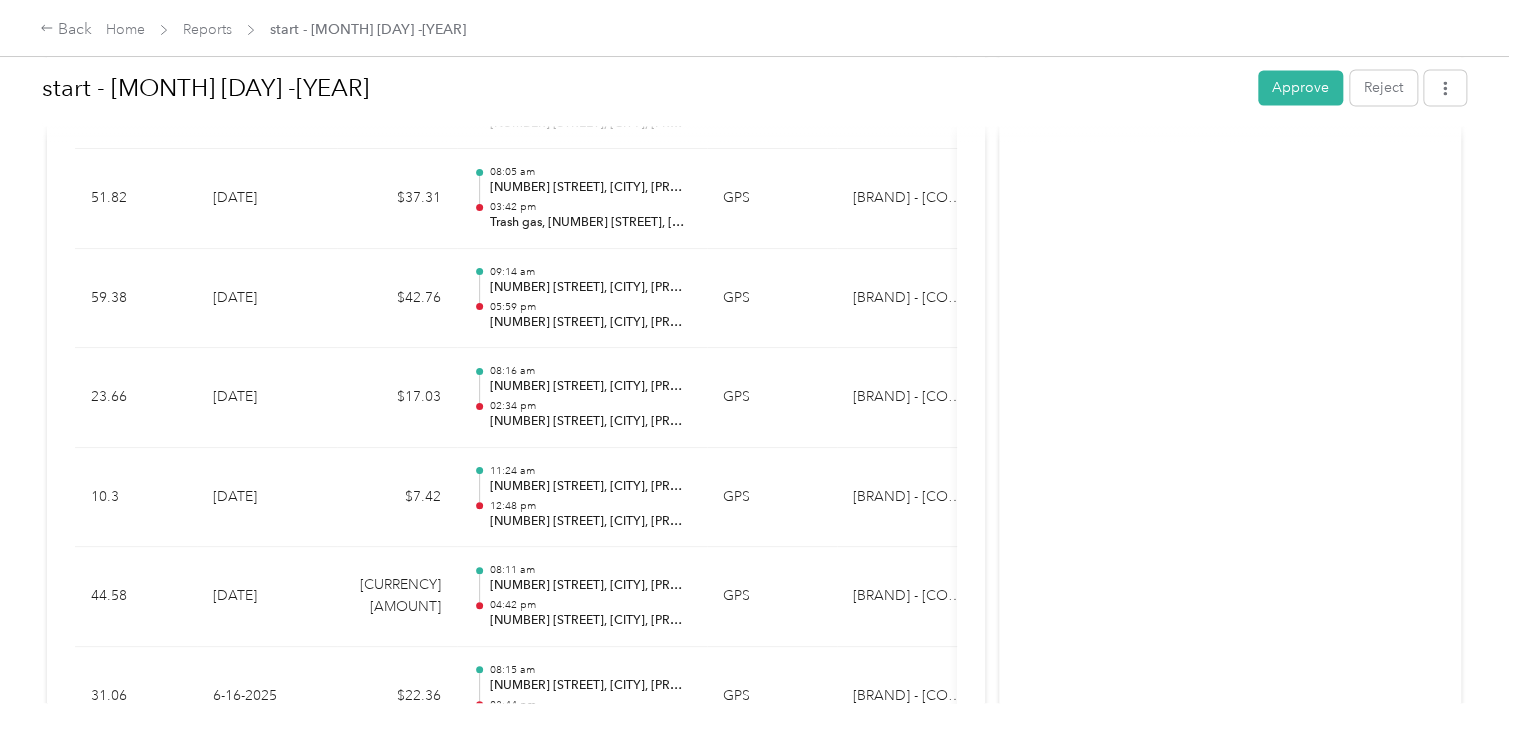 drag, startPoint x: 988, startPoint y: 495, endPoint x: 997, endPoint y: 579, distance: 84.48077 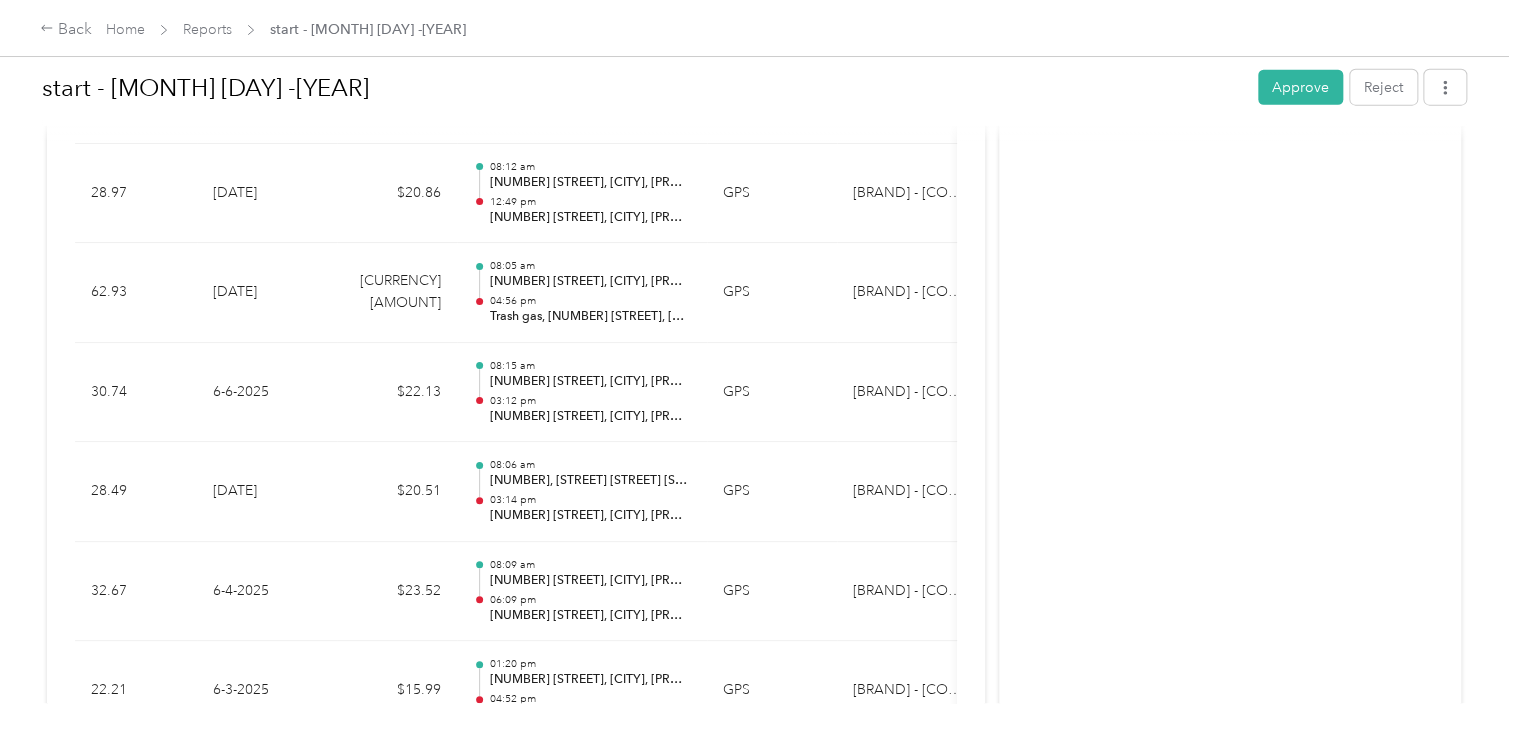 scroll, scrollTop: 2546, scrollLeft: 0, axis: vertical 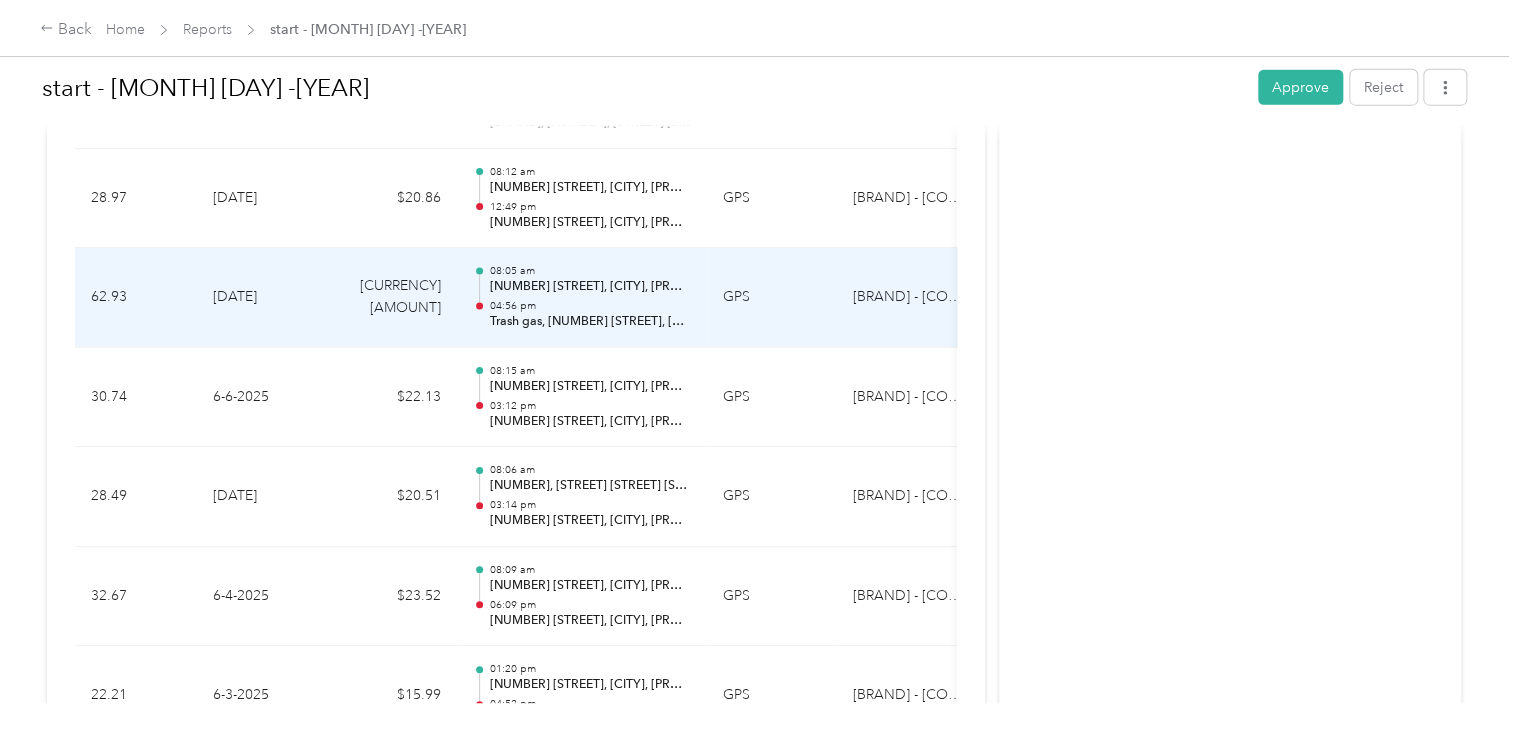 click on "[DATE]" at bounding box center [267, 298] 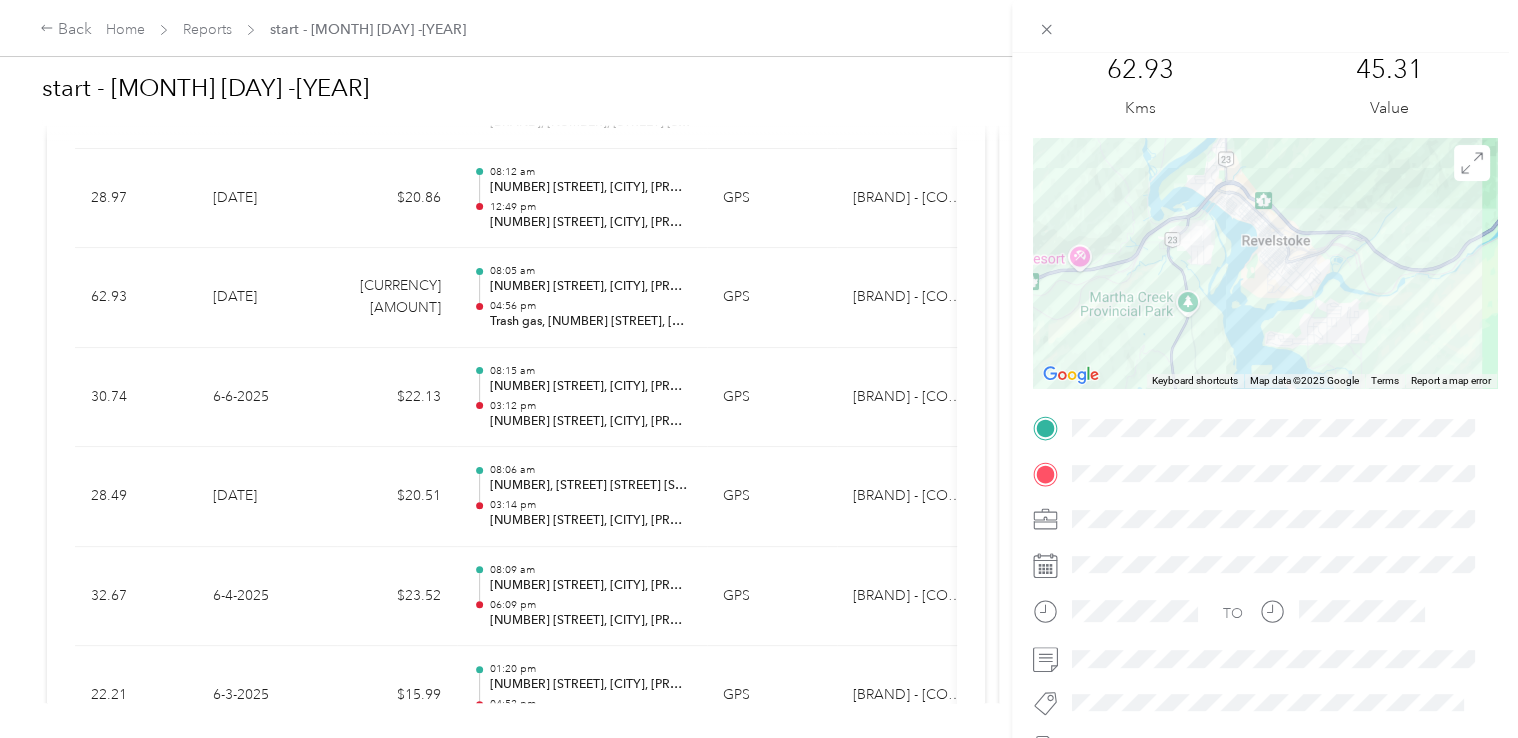 scroll, scrollTop: 58, scrollLeft: 0, axis: vertical 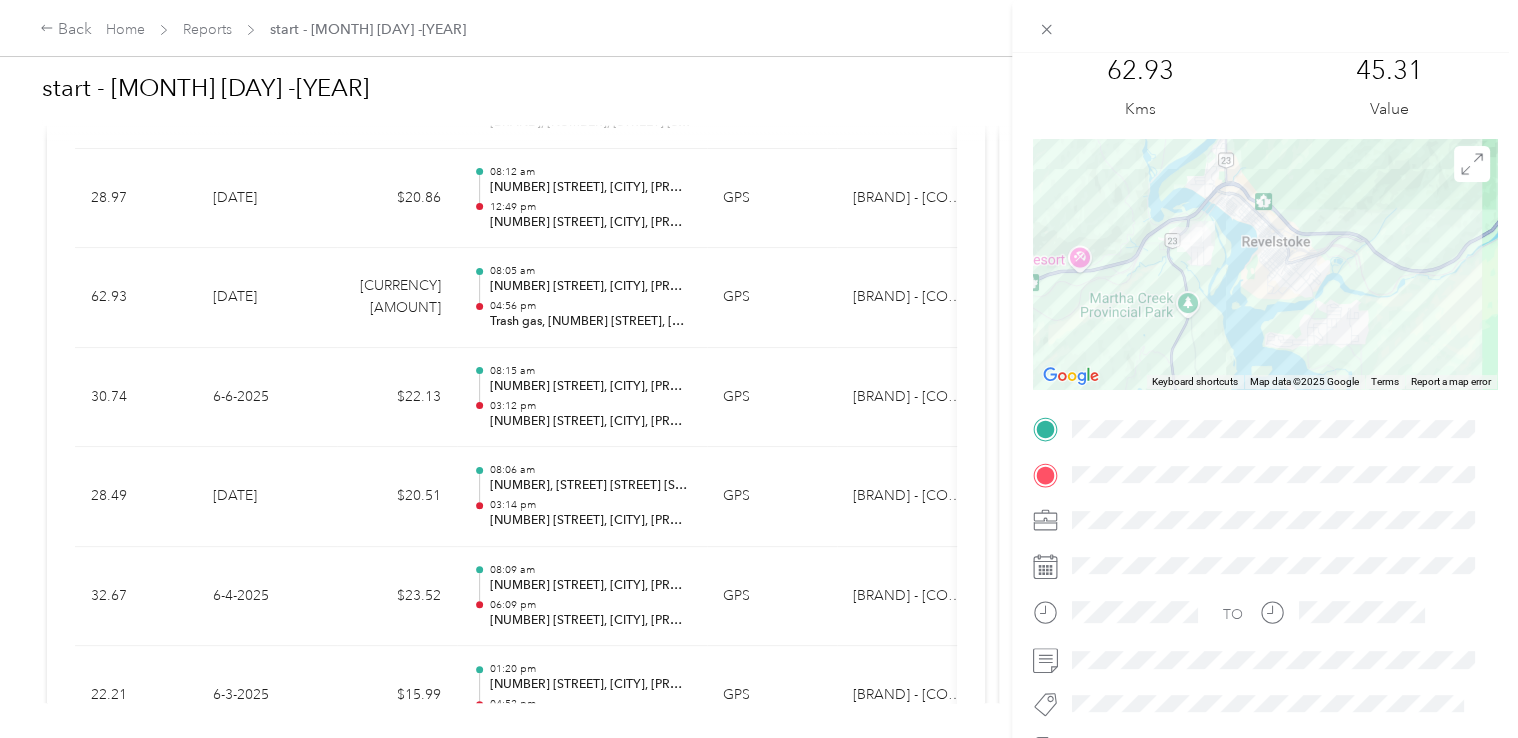 click at bounding box center (1202, 233) 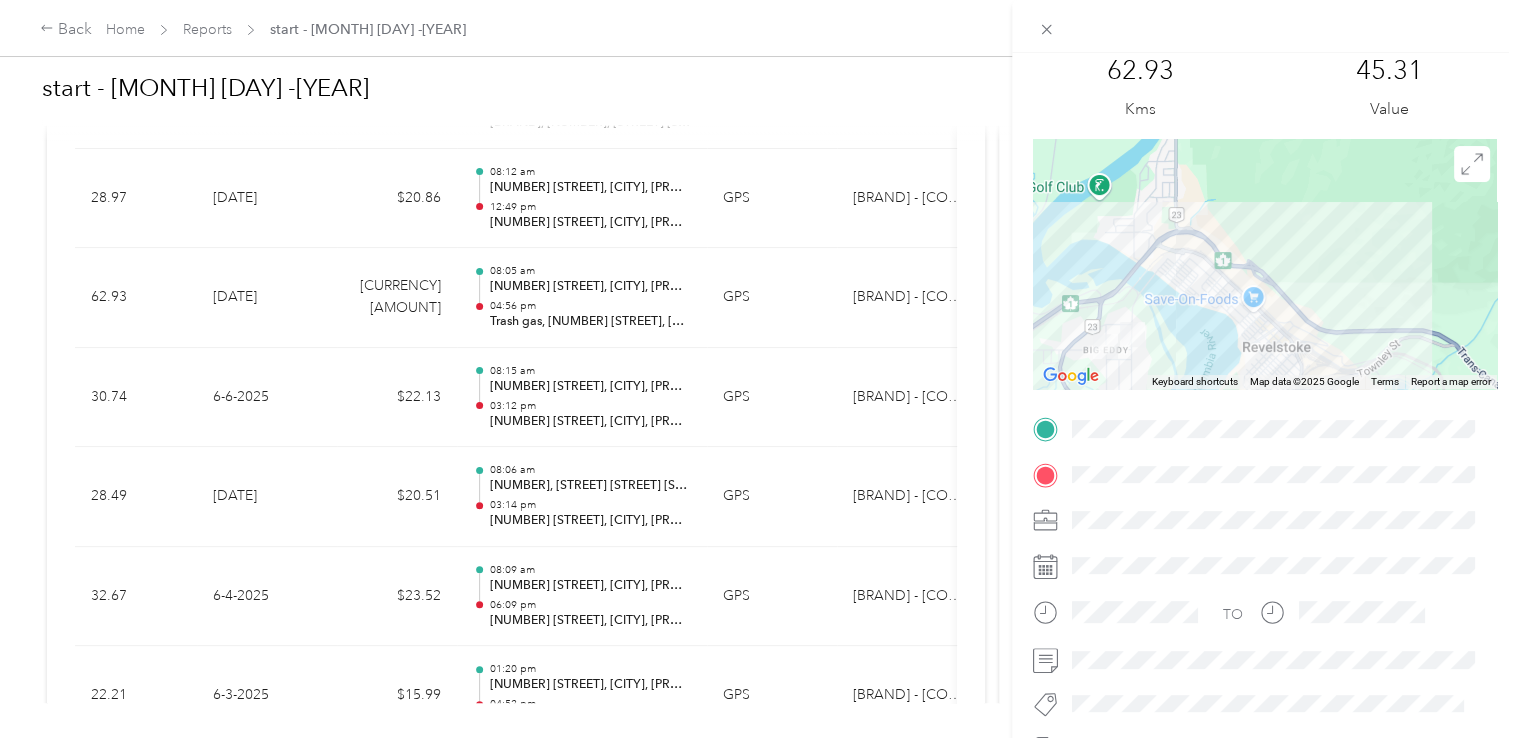 drag, startPoint x: 1146, startPoint y: 186, endPoint x: 1114, endPoint y: 306, distance: 124.1934 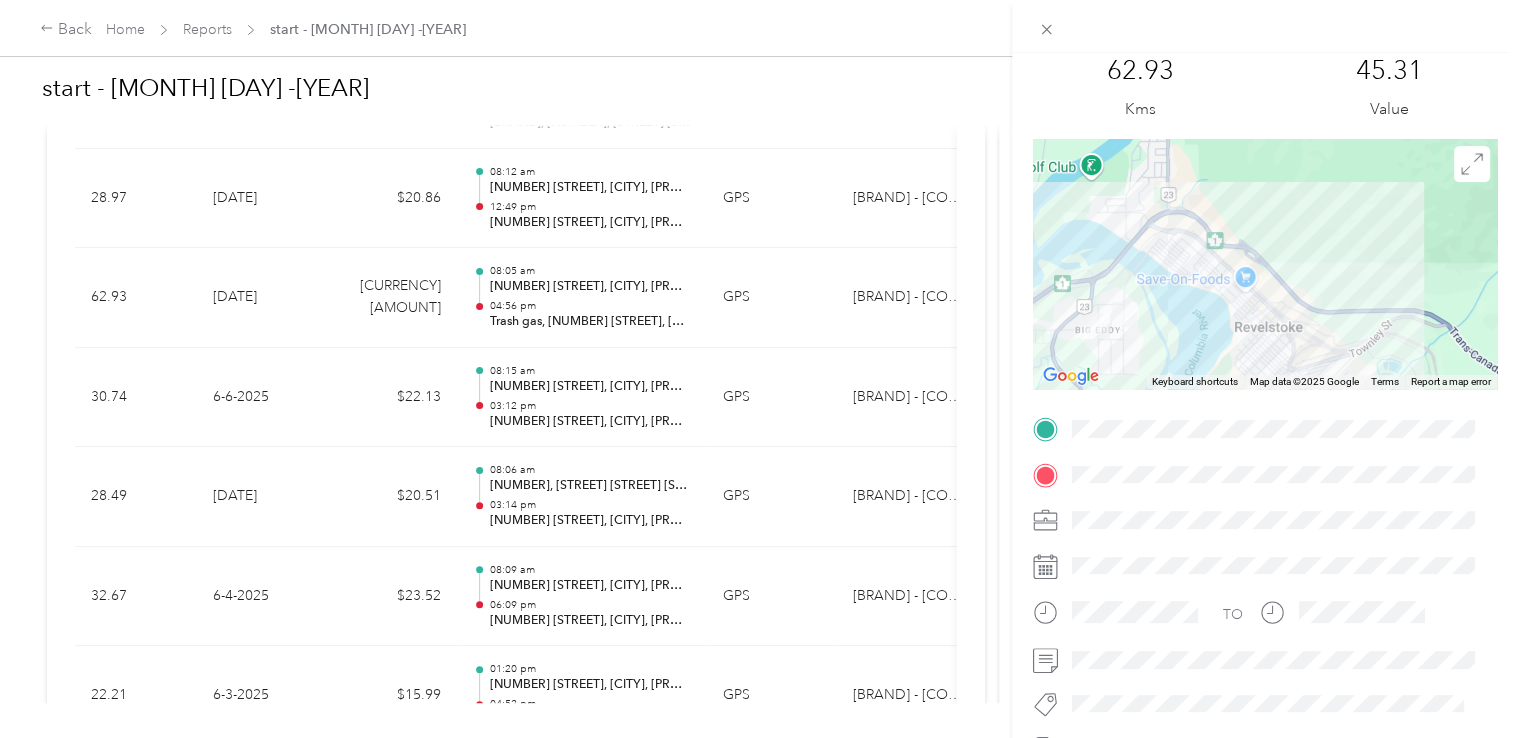 drag, startPoint x: 1180, startPoint y: 311, endPoint x: 1164, endPoint y: 274, distance: 40.311287 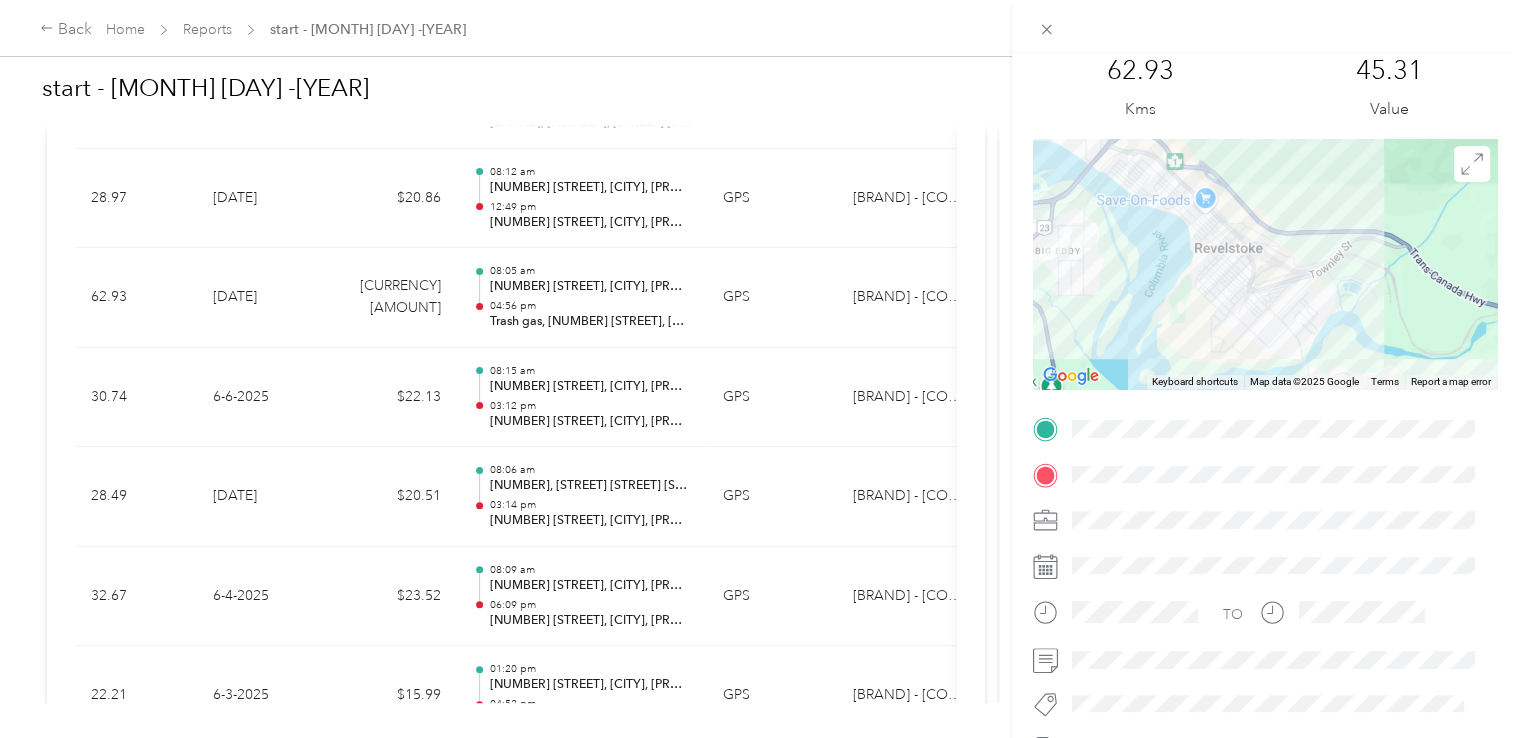 drag, startPoint x: 1193, startPoint y: 310, endPoint x: 1159, endPoint y: 251, distance: 68.09552 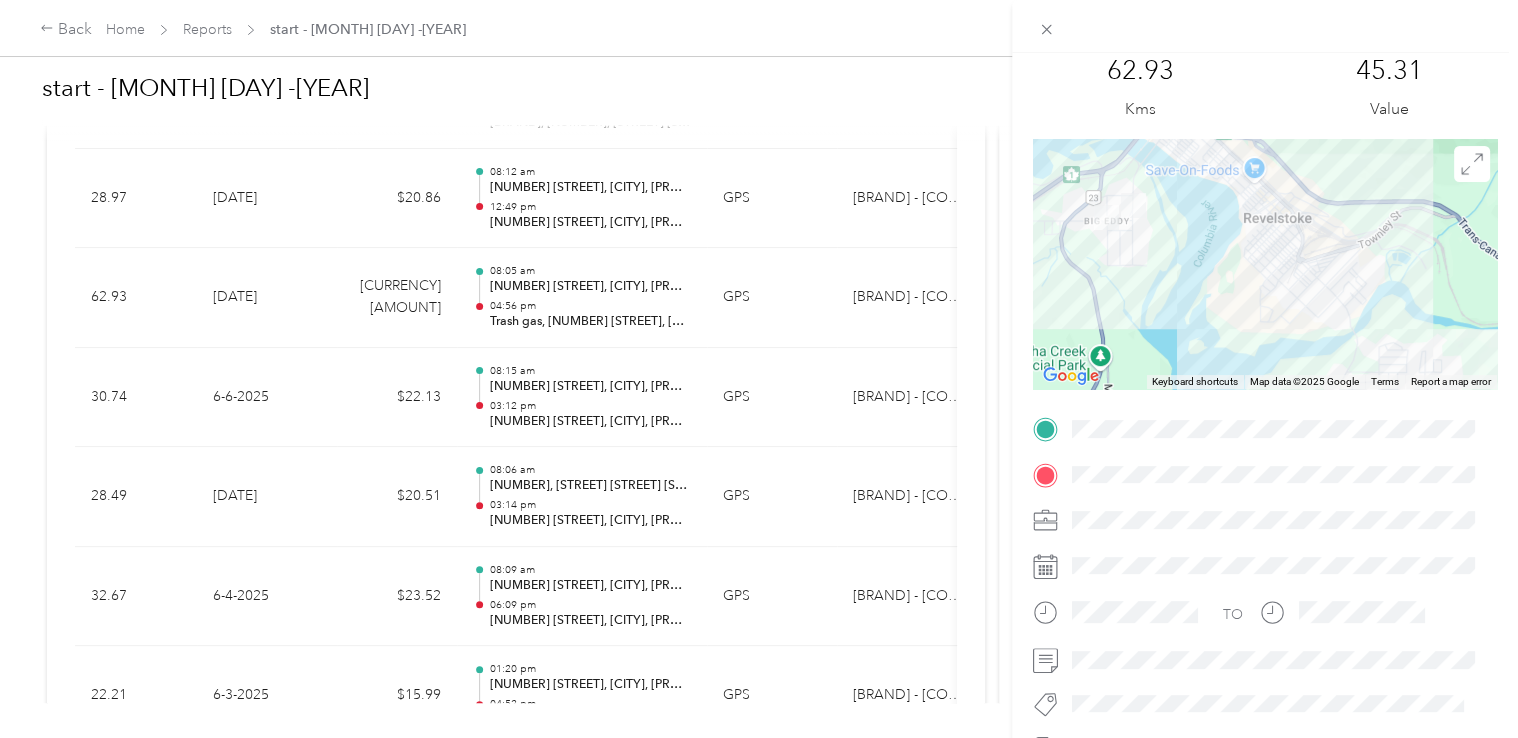 drag, startPoint x: 1159, startPoint y: 251, endPoint x: 1194, endPoint y: 183, distance: 76.47875 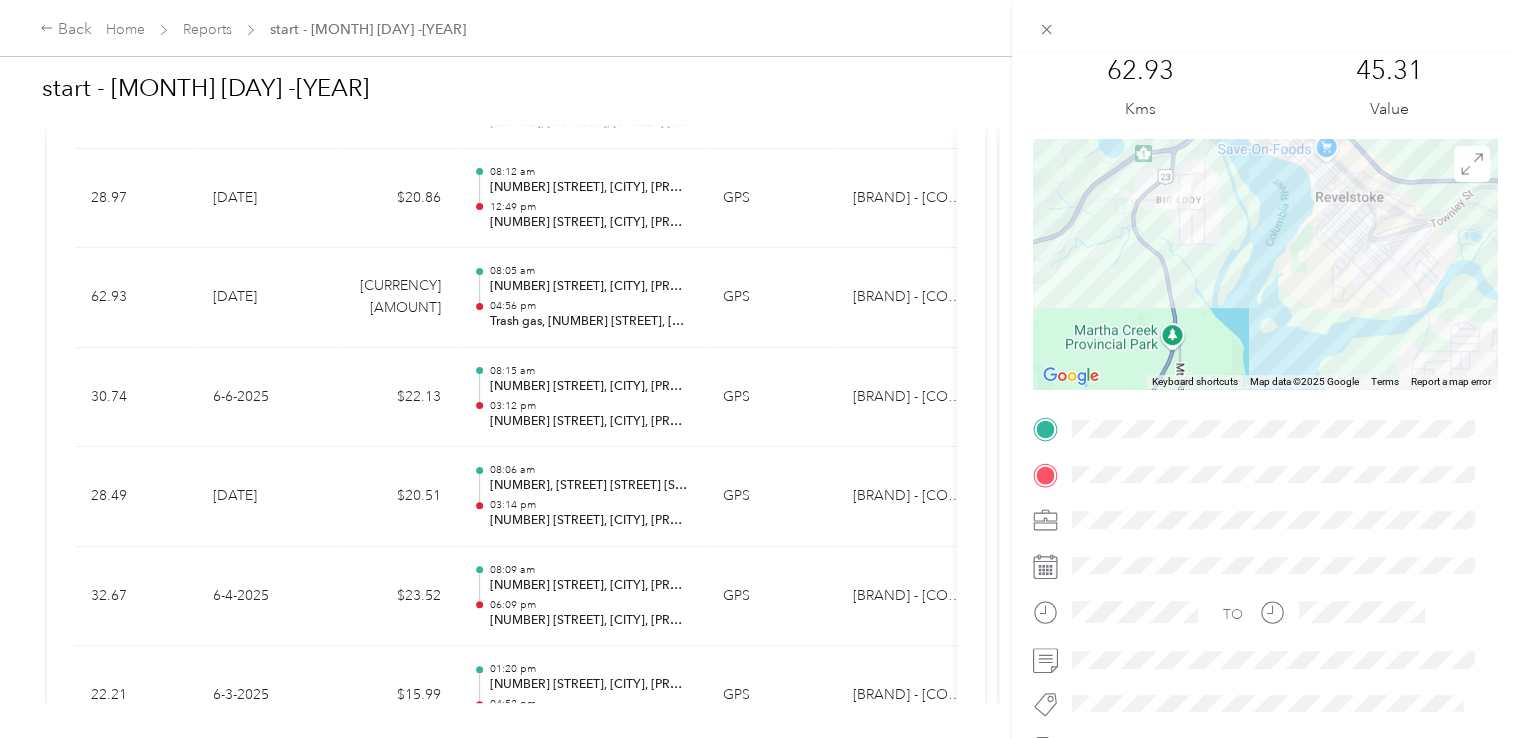 drag, startPoint x: 1217, startPoint y: 238, endPoint x: 1318, endPoint y: 286, distance: 111.82576 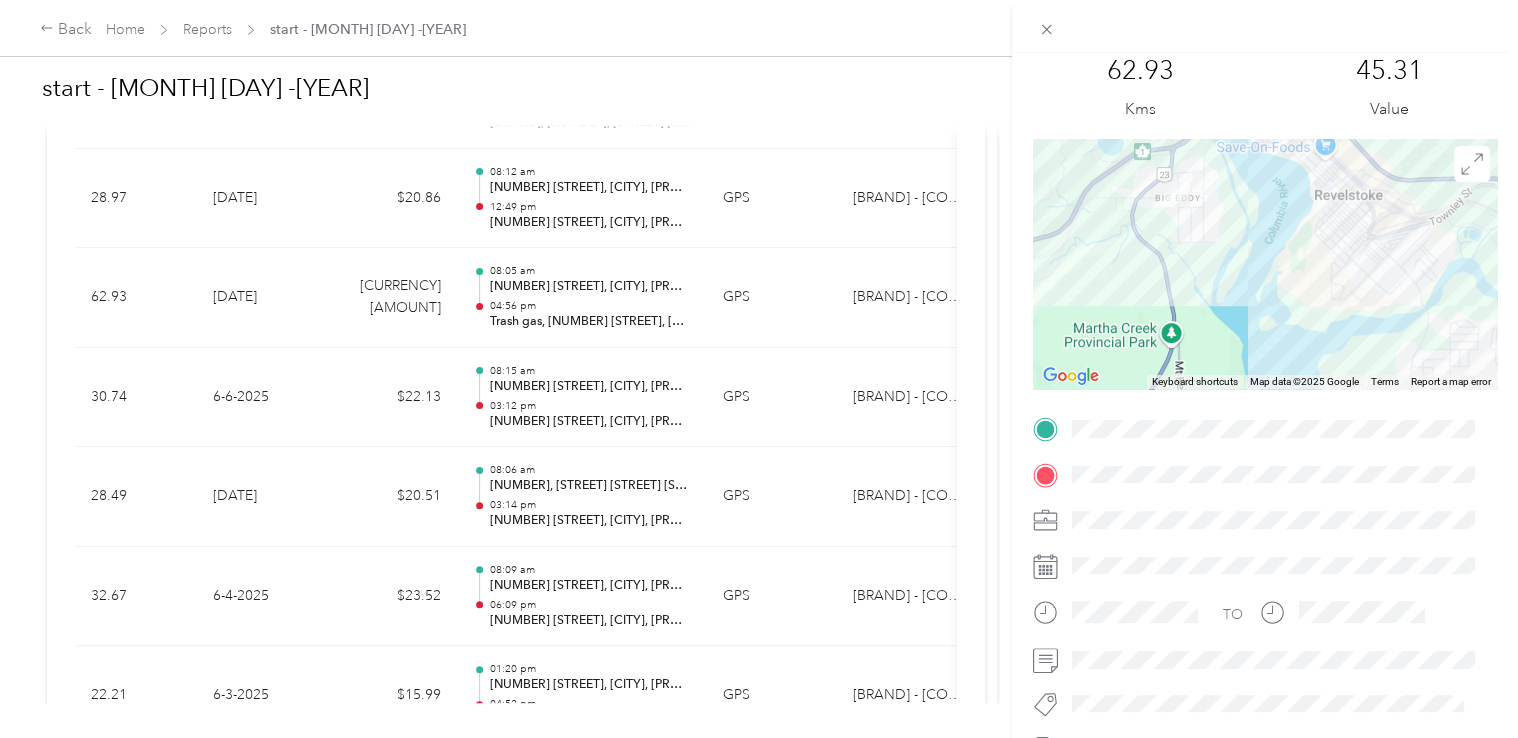 click at bounding box center (1204, 182) 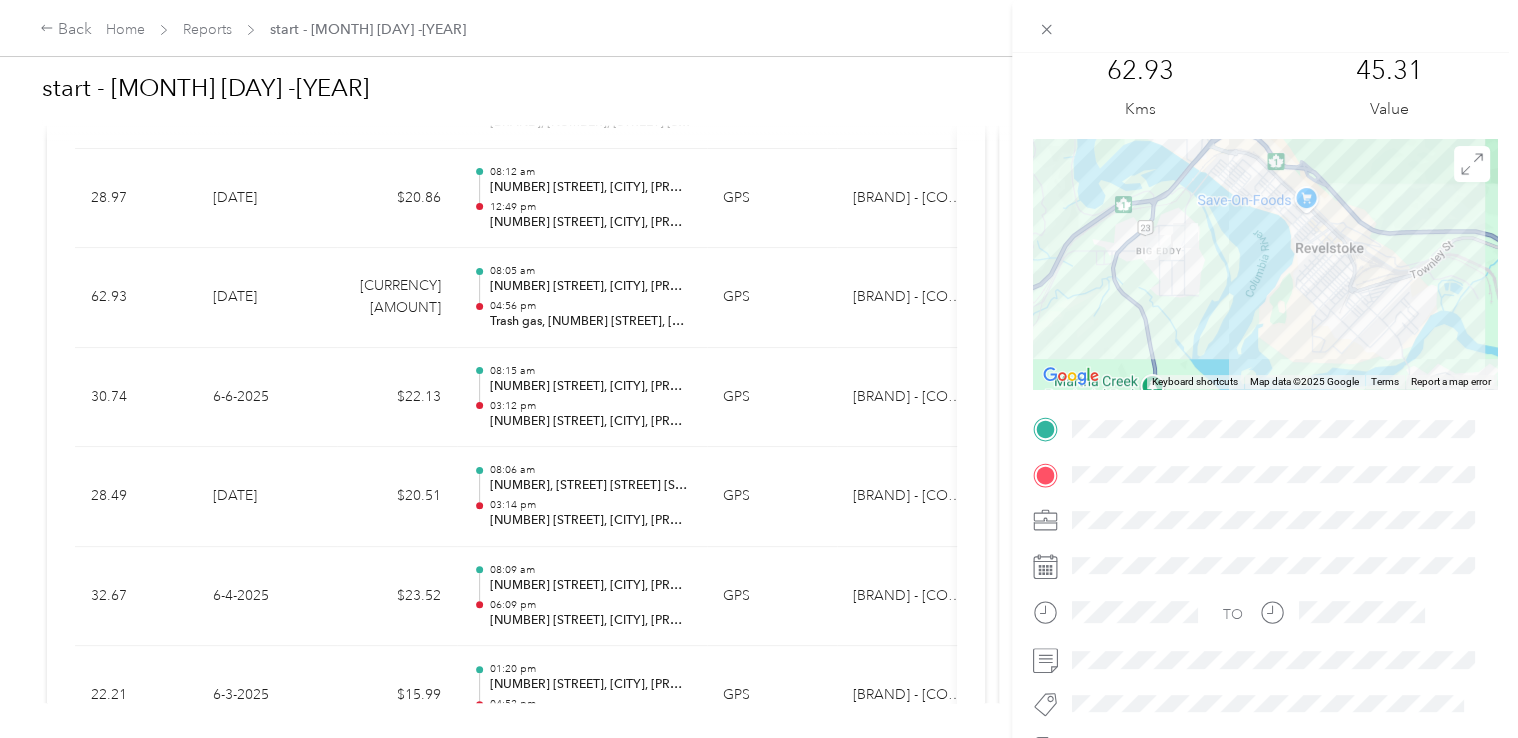 drag, startPoint x: 1217, startPoint y: 231, endPoint x: 1198, endPoint y: 285, distance: 57.245087 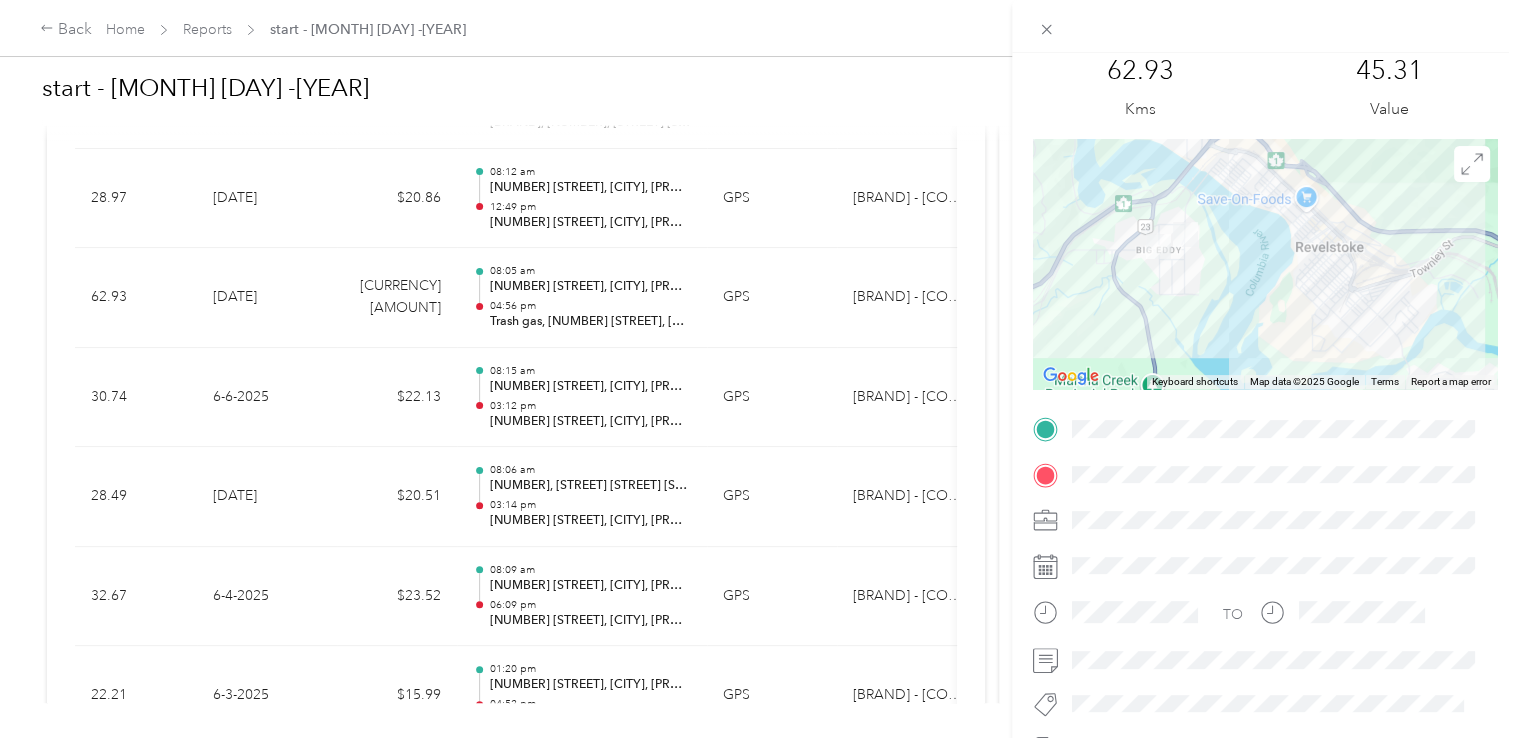 drag, startPoint x: 992, startPoint y: 513, endPoint x: 969, endPoint y: 445, distance: 71.7844 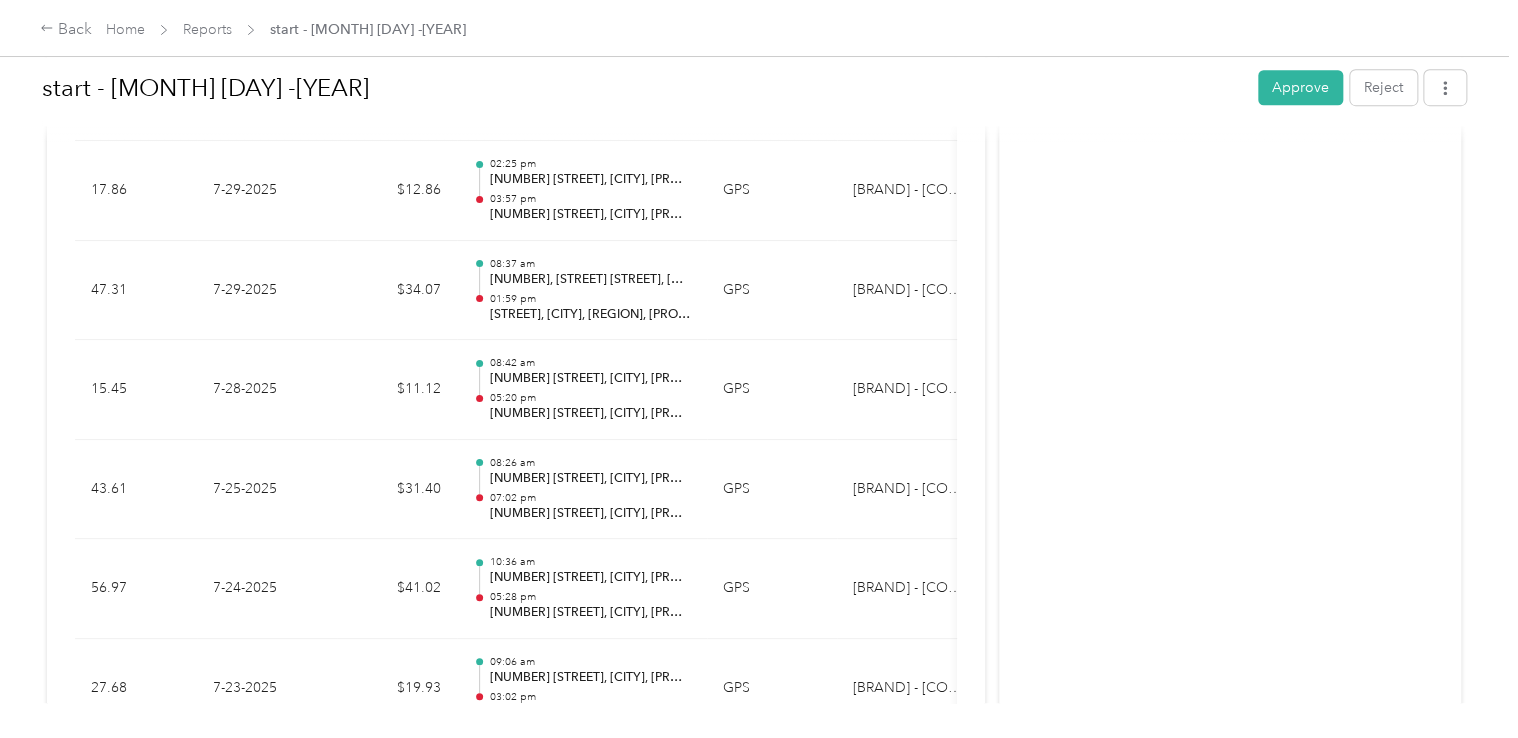 scroll, scrollTop: 682, scrollLeft: 0, axis: vertical 